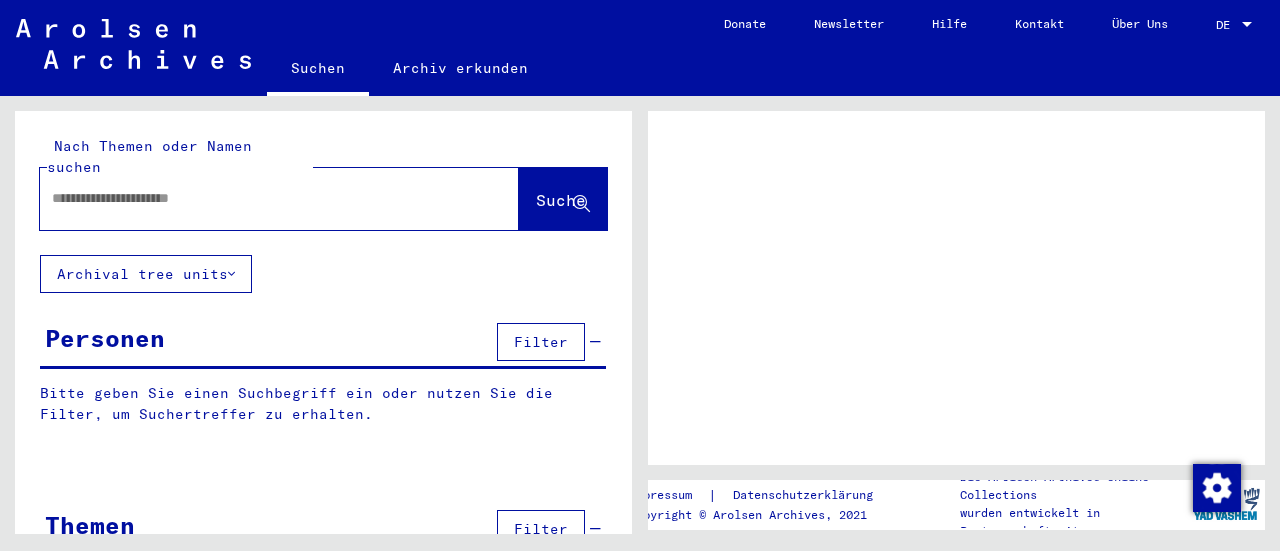 scroll, scrollTop: 0, scrollLeft: 0, axis: both 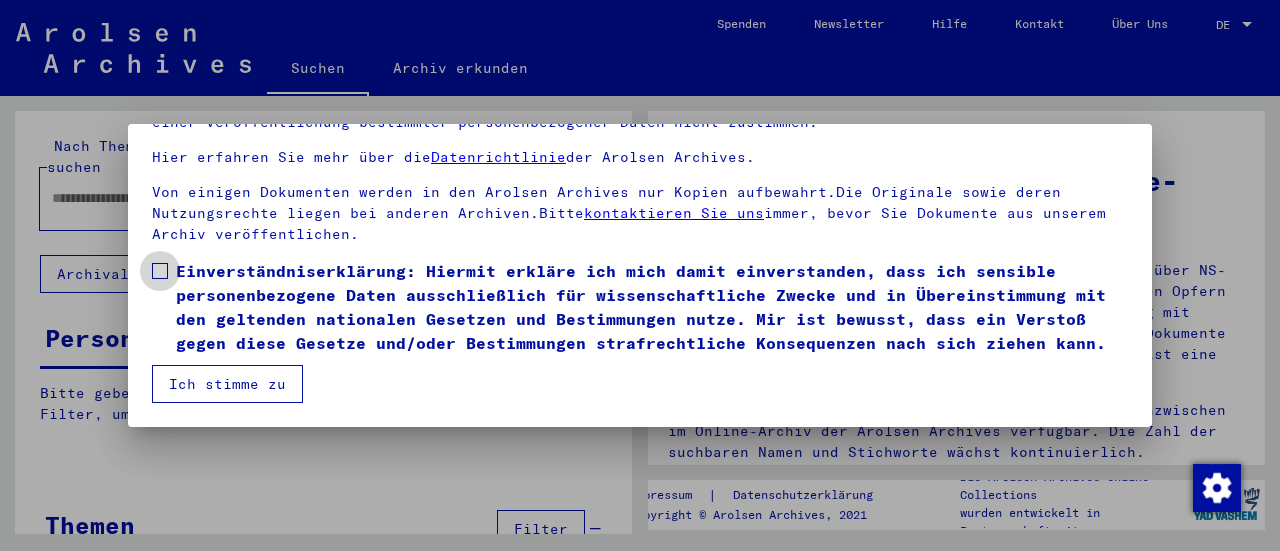 click at bounding box center [160, 271] 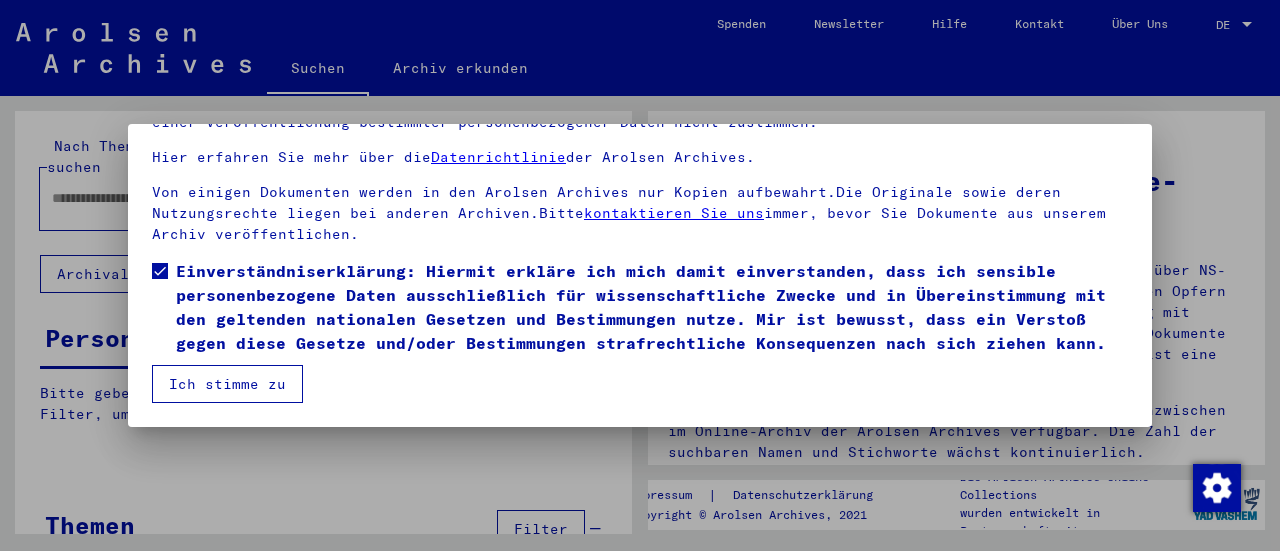 click on "Ich stimme zu" at bounding box center [227, 384] 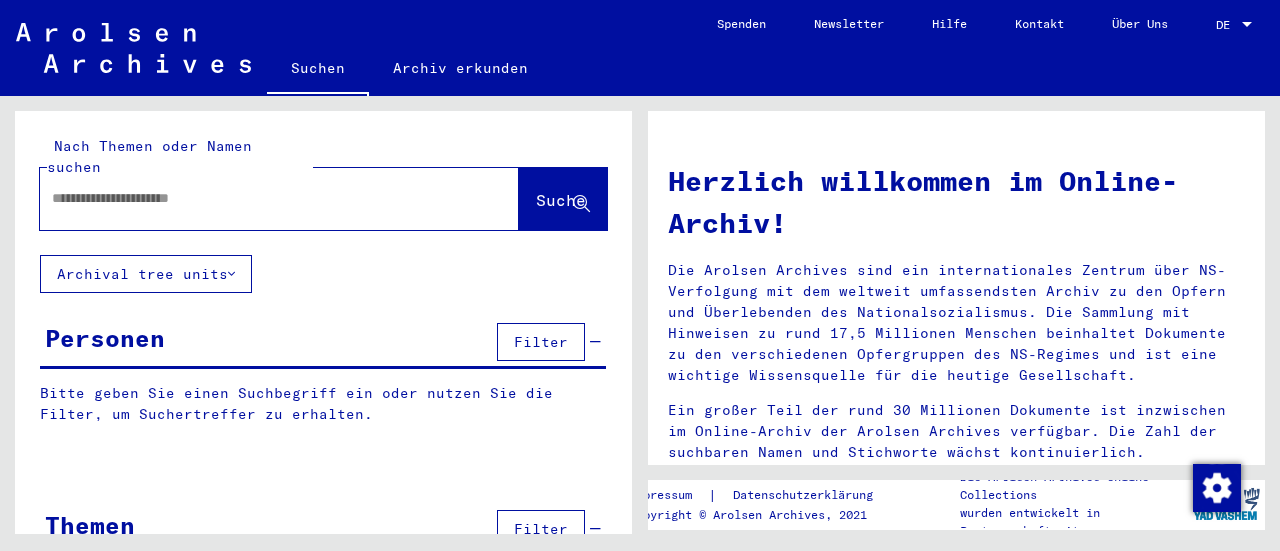 click at bounding box center [255, 198] 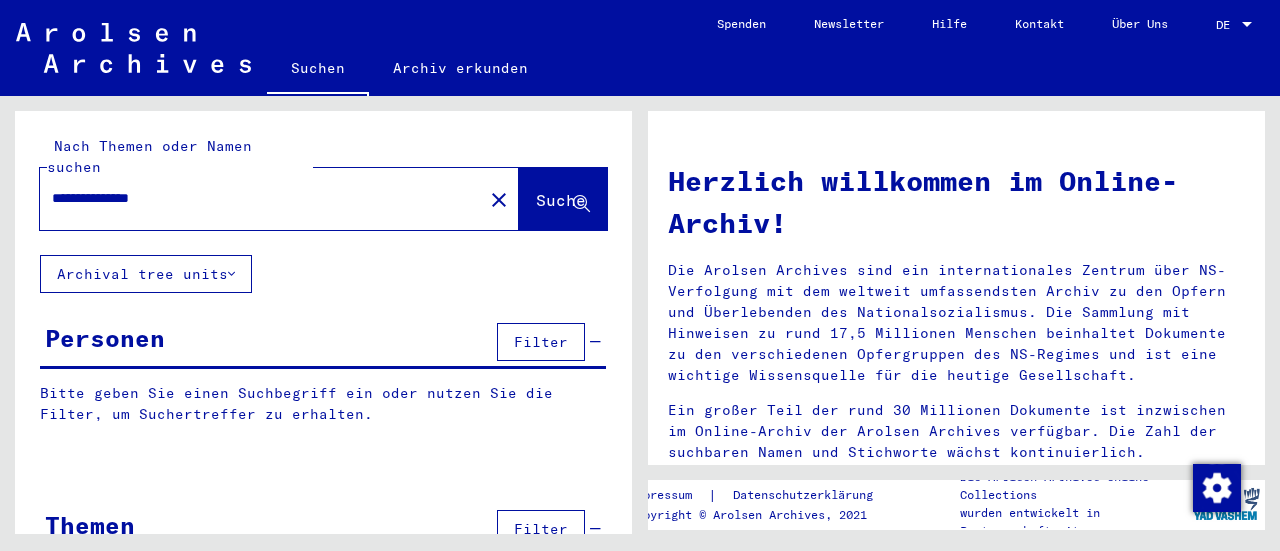 type on "**********" 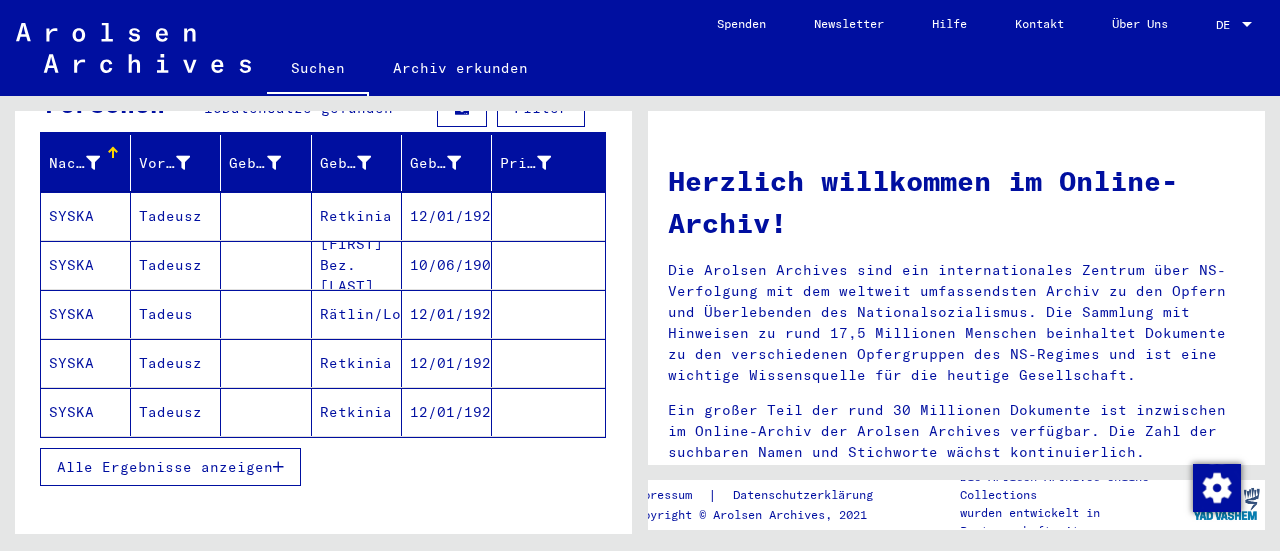 scroll, scrollTop: 239, scrollLeft: 0, axis: vertical 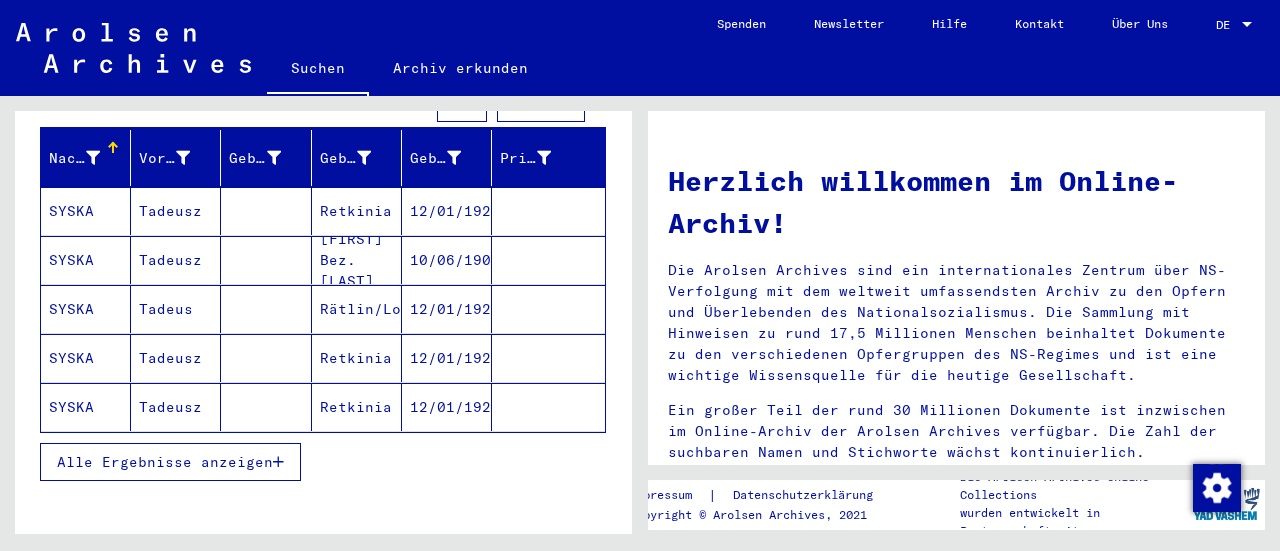 click on "Alle Ergebnisse anzeigen" at bounding box center (165, 462) 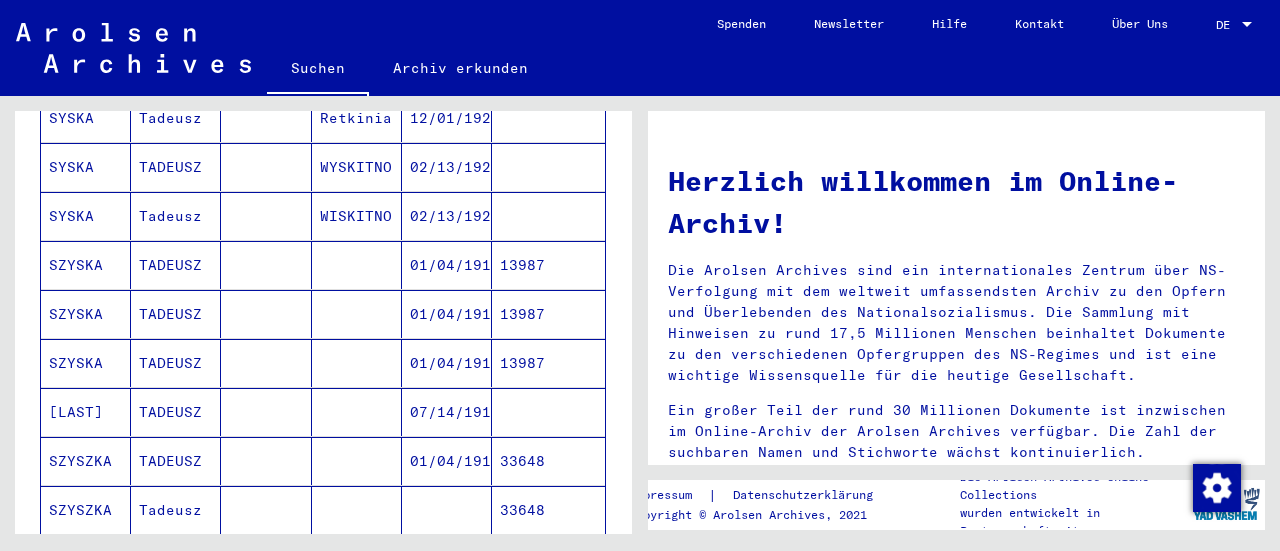 scroll, scrollTop: 512, scrollLeft: 0, axis: vertical 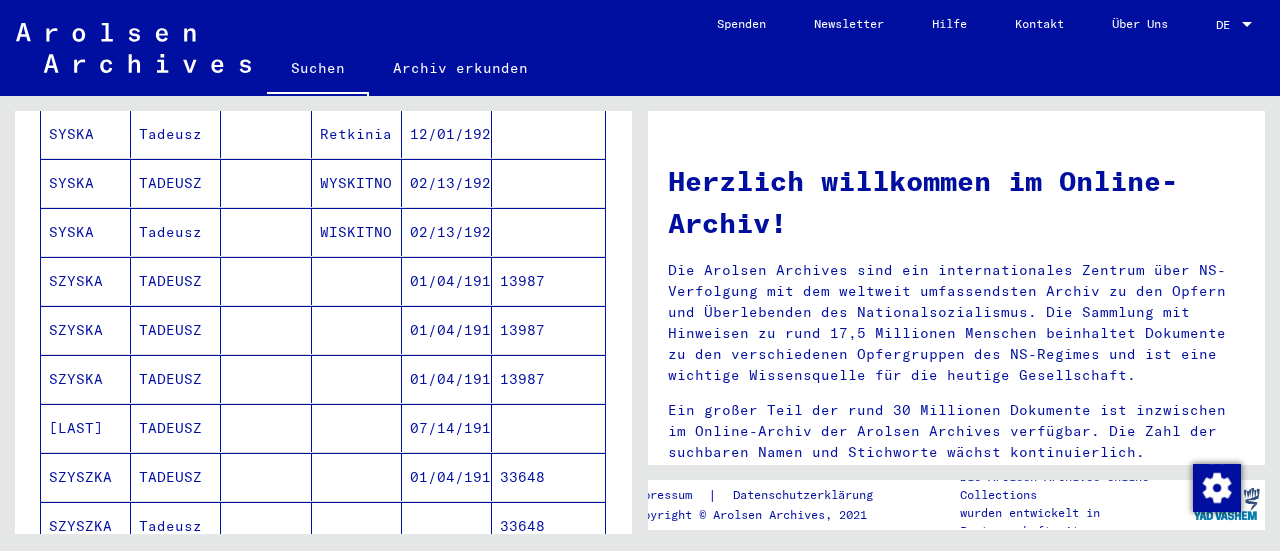 click at bounding box center (266, 477) 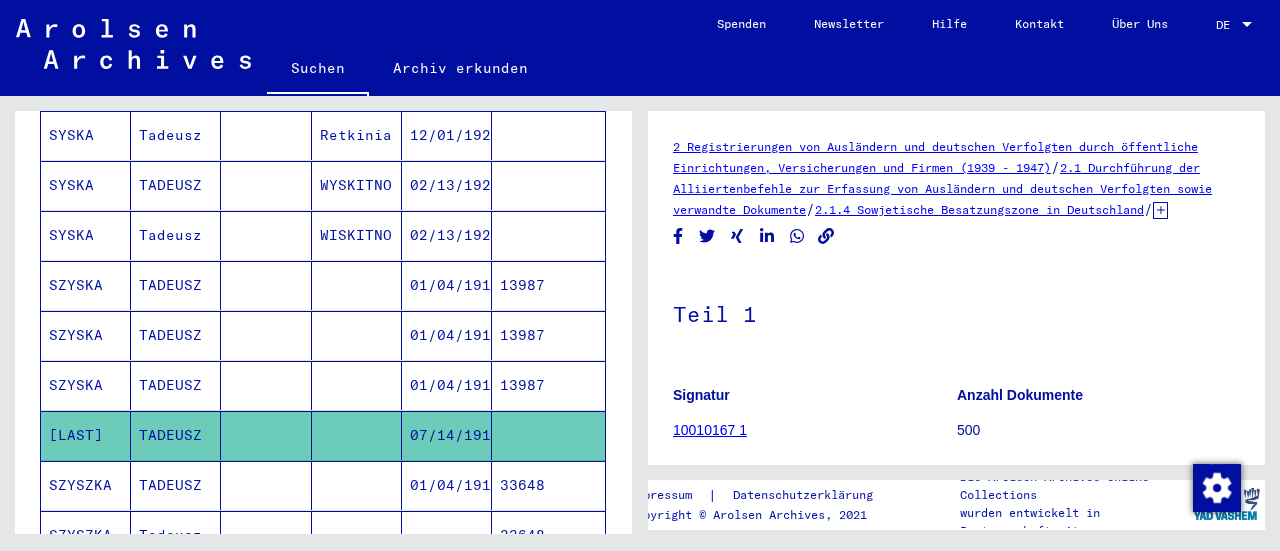 scroll, scrollTop: 439, scrollLeft: 0, axis: vertical 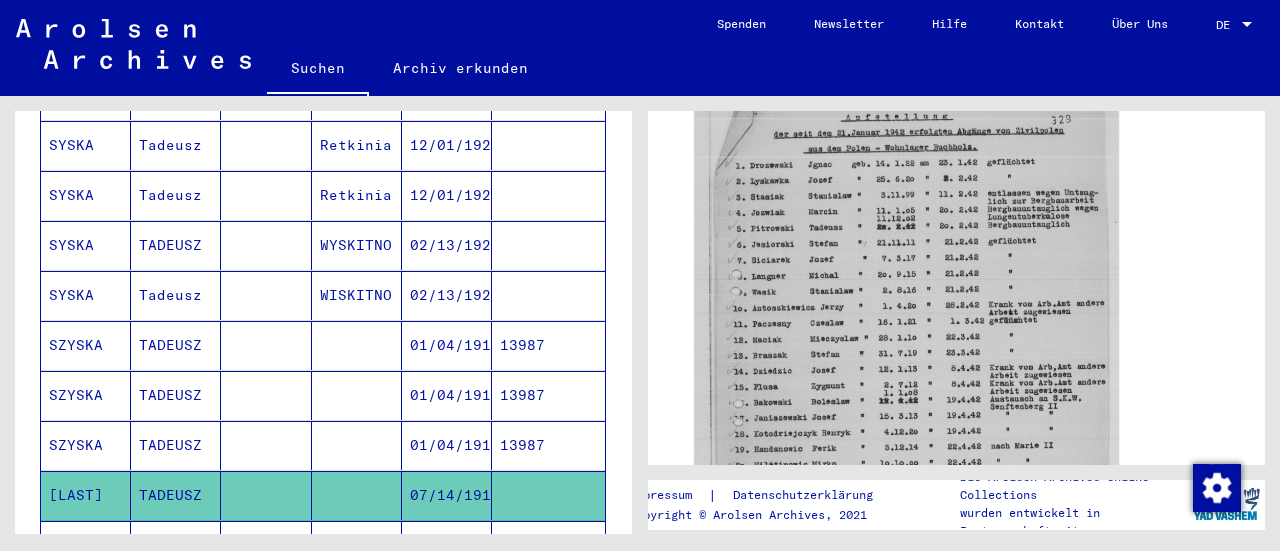 click 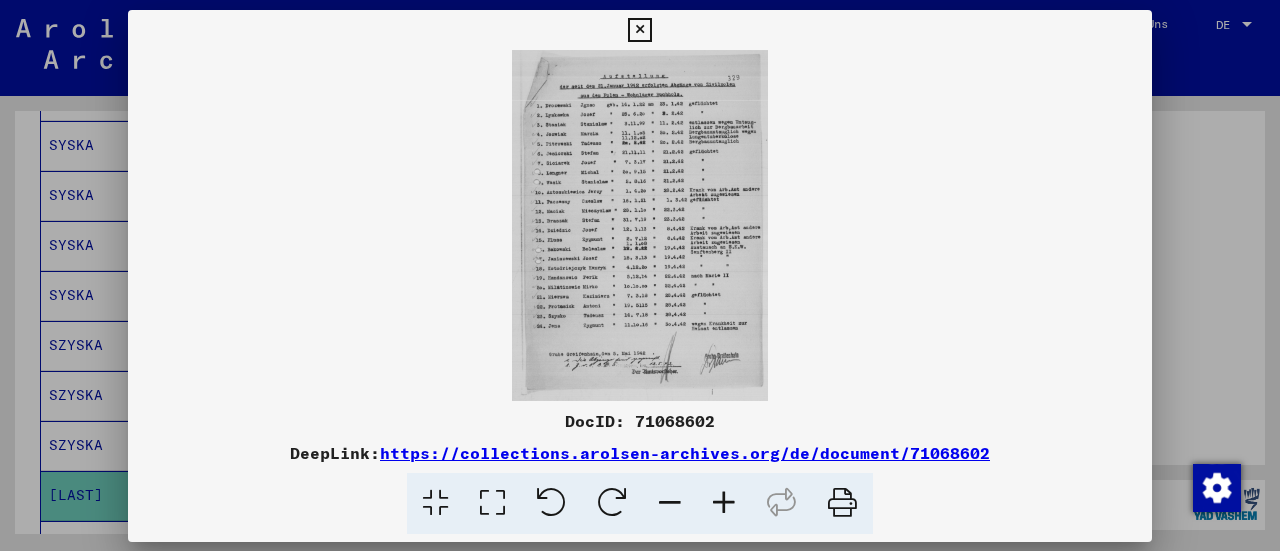 scroll, scrollTop: 380, scrollLeft: 0, axis: vertical 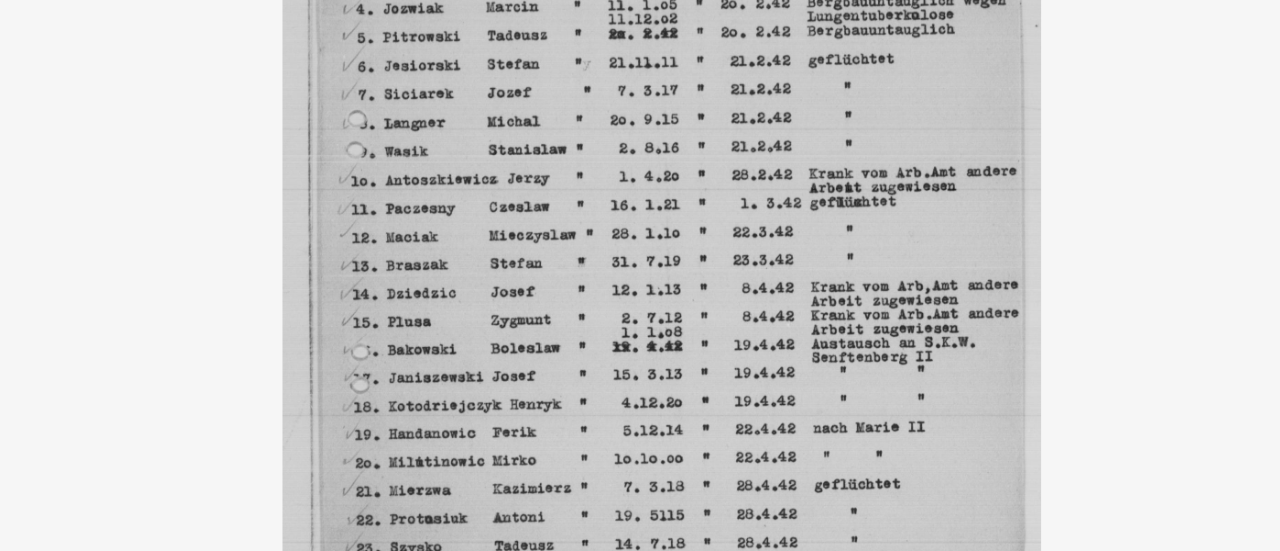 drag, startPoint x: 629, startPoint y: 199, endPoint x: 631, endPoint y: 276, distance: 77.02597 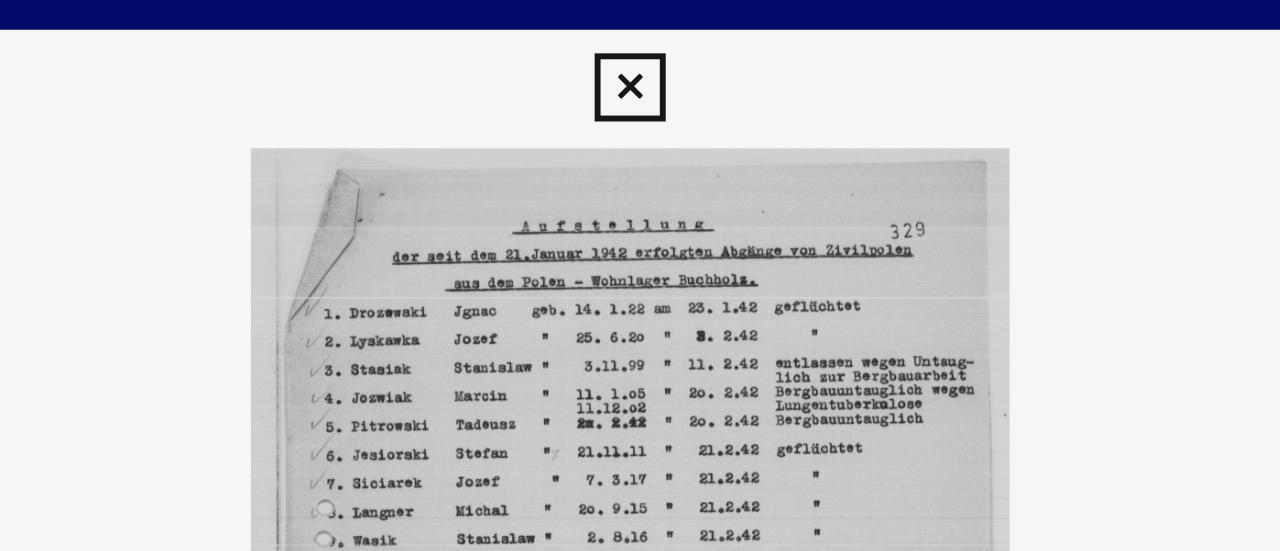 click at bounding box center (639, 30) 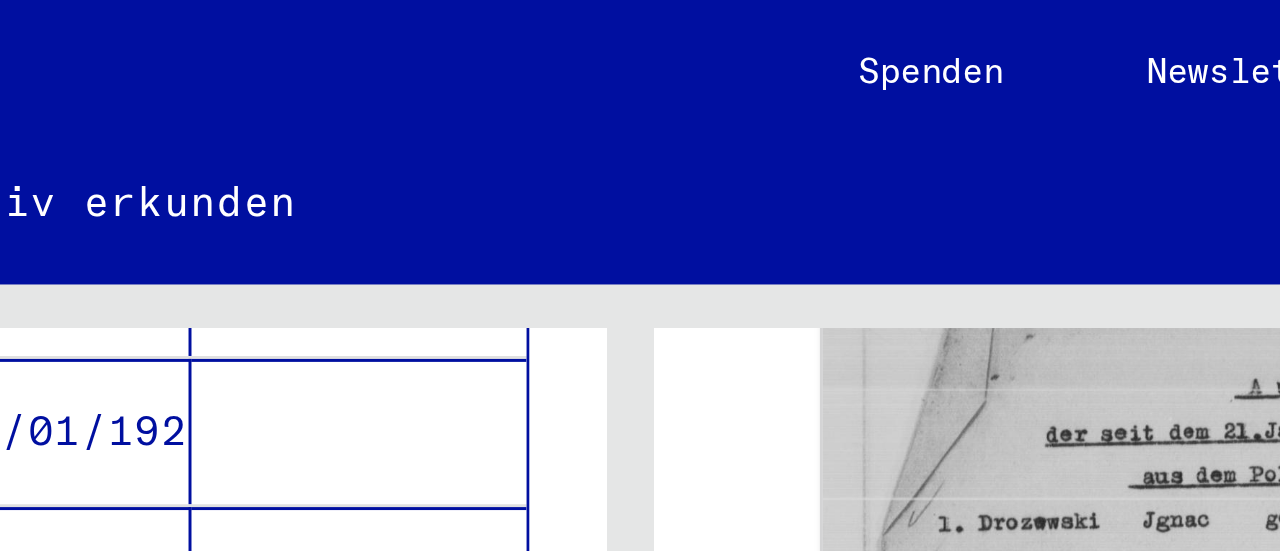 scroll, scrollTop: 459, scrollLeft: 0, axis: vertical 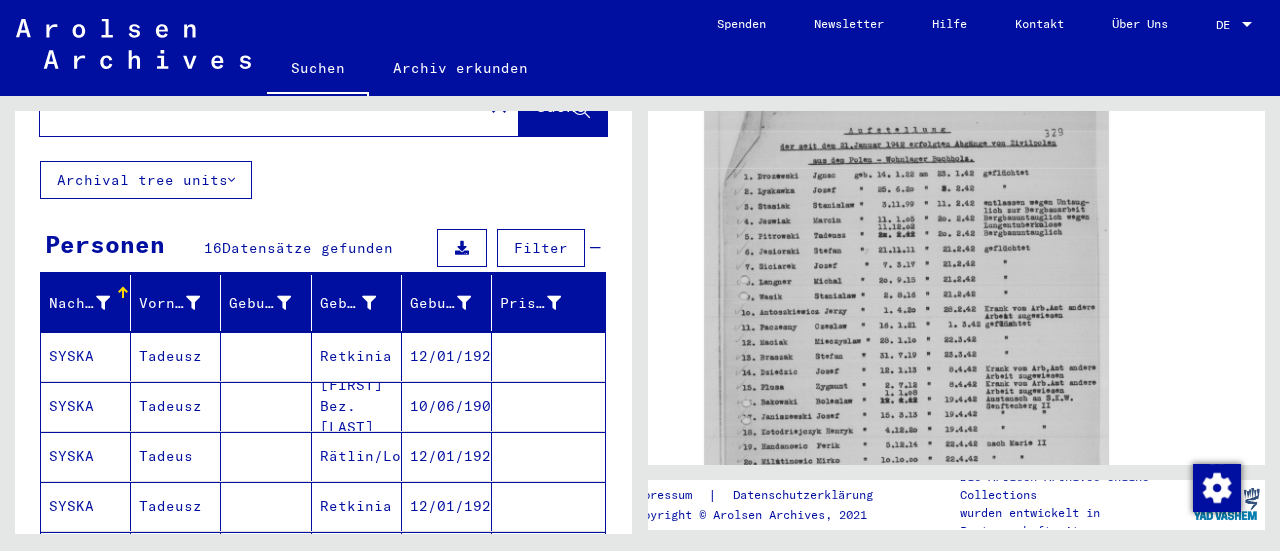 click at bounding box center [266, 406] 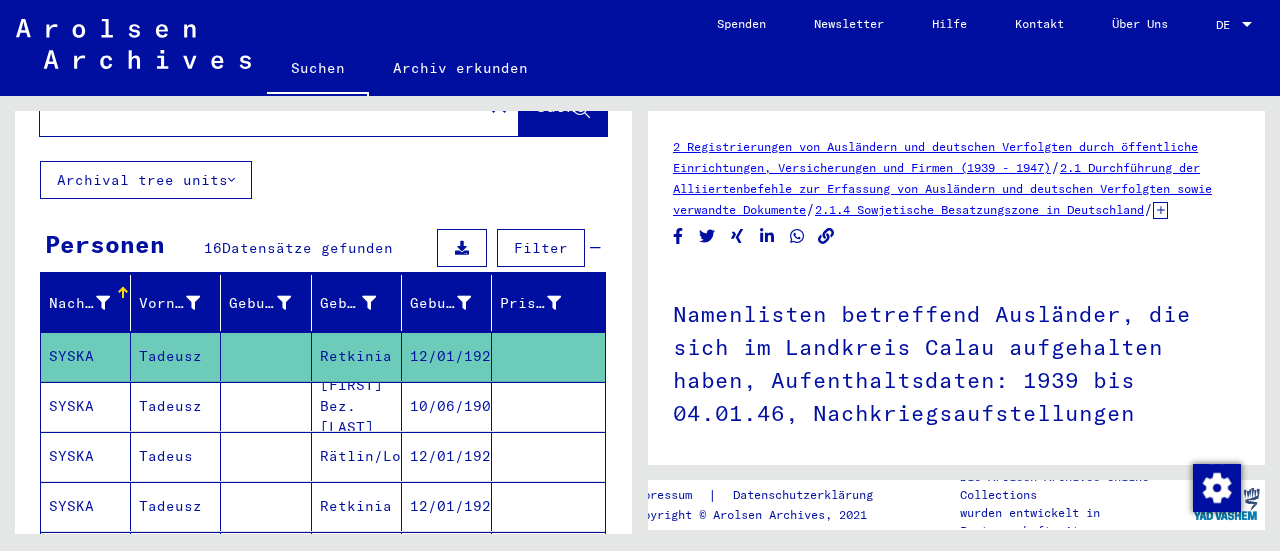 scroll, scrollTop: 85, scrollLeft: 0, axis: vertical 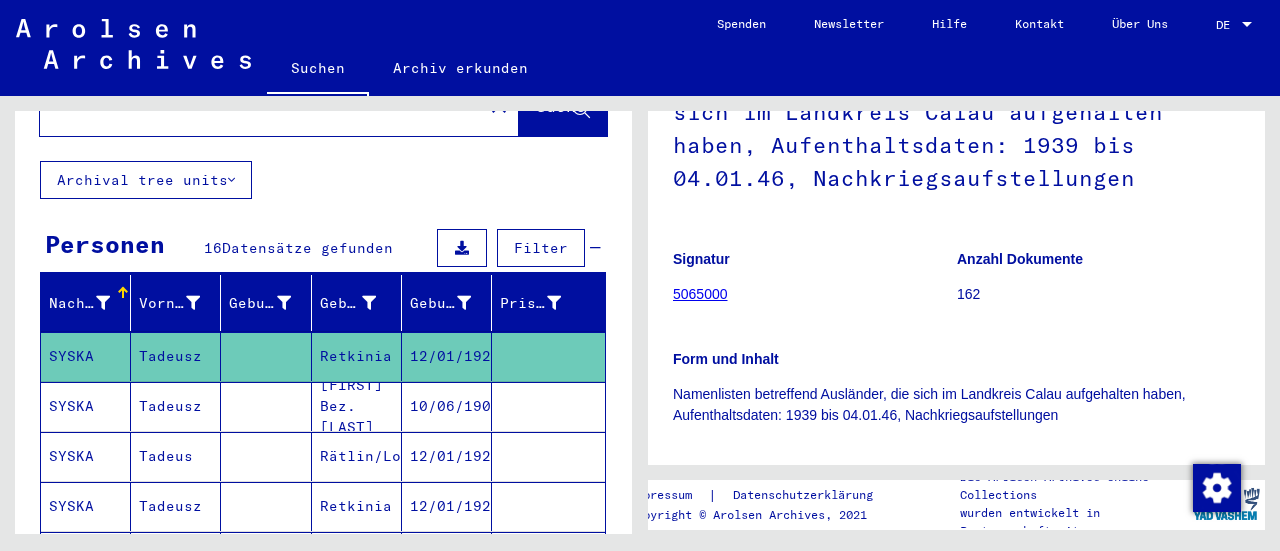 click on "[FIRST] Bez. [LAST]" at bounding box center [357, 456] 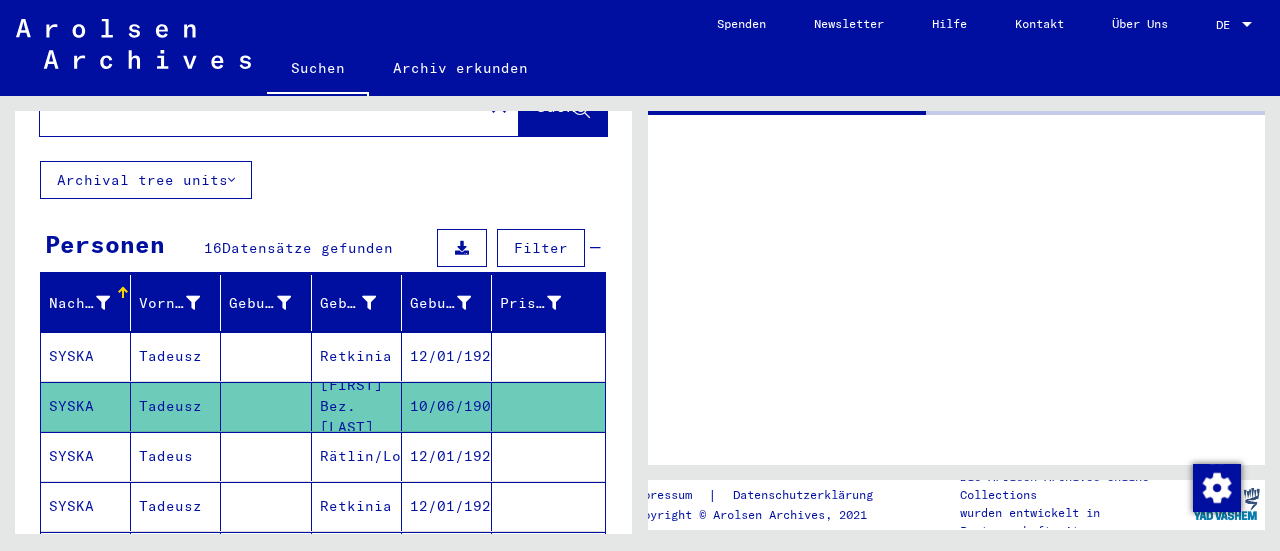 scroll, scrollTop: 0, scrollLeft: 0, axis: both 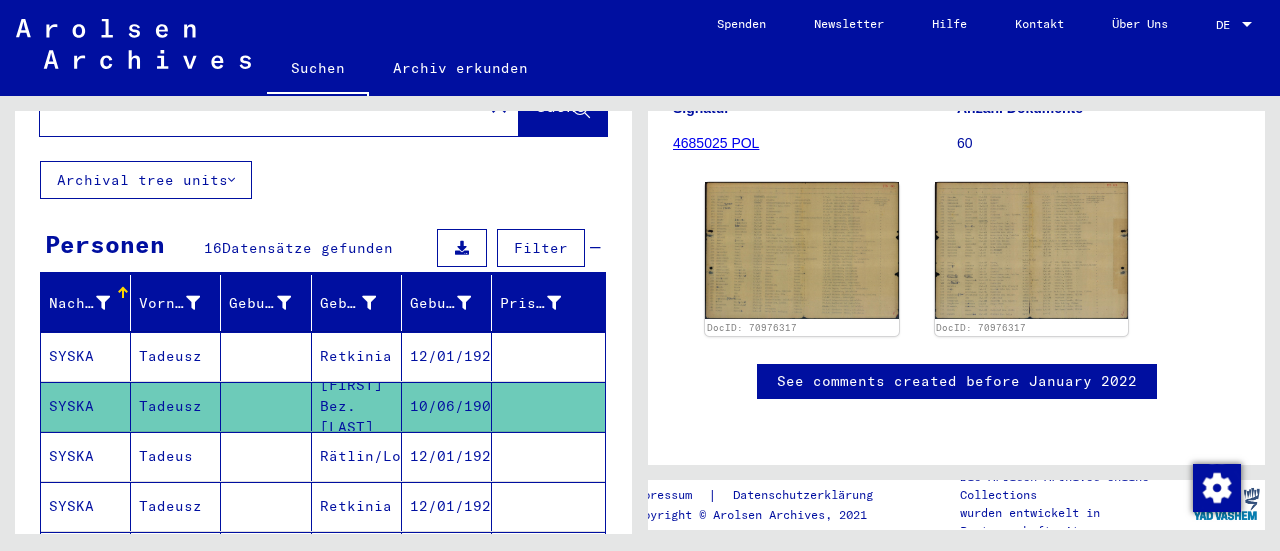 click at bounding box center [266, 506] 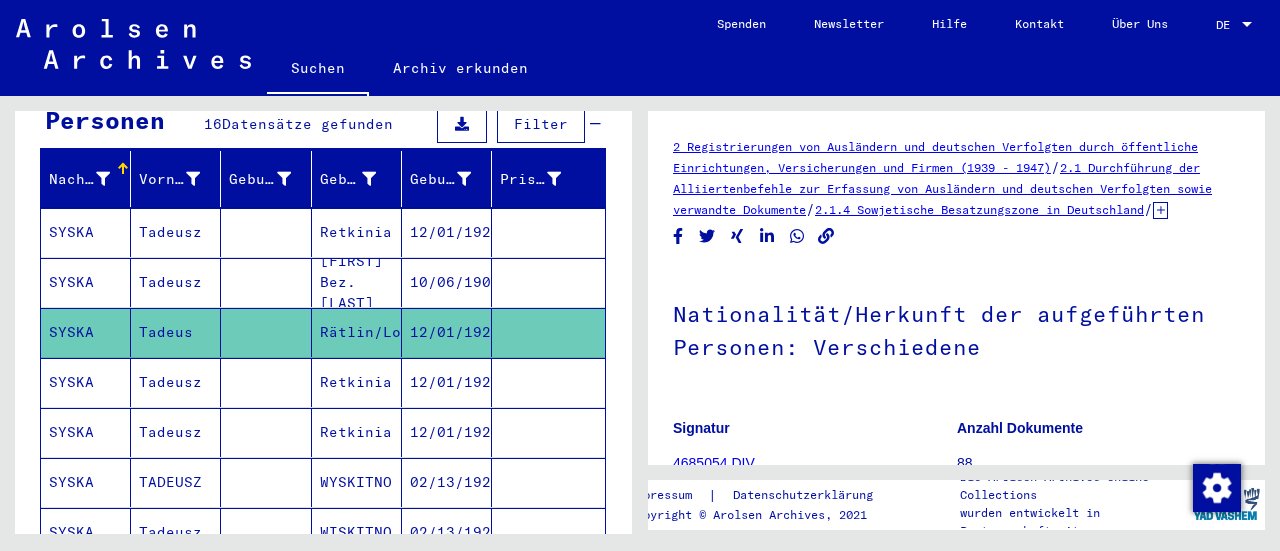 scroll, scrollTop: 0, scrollLeft: 0, axis: both 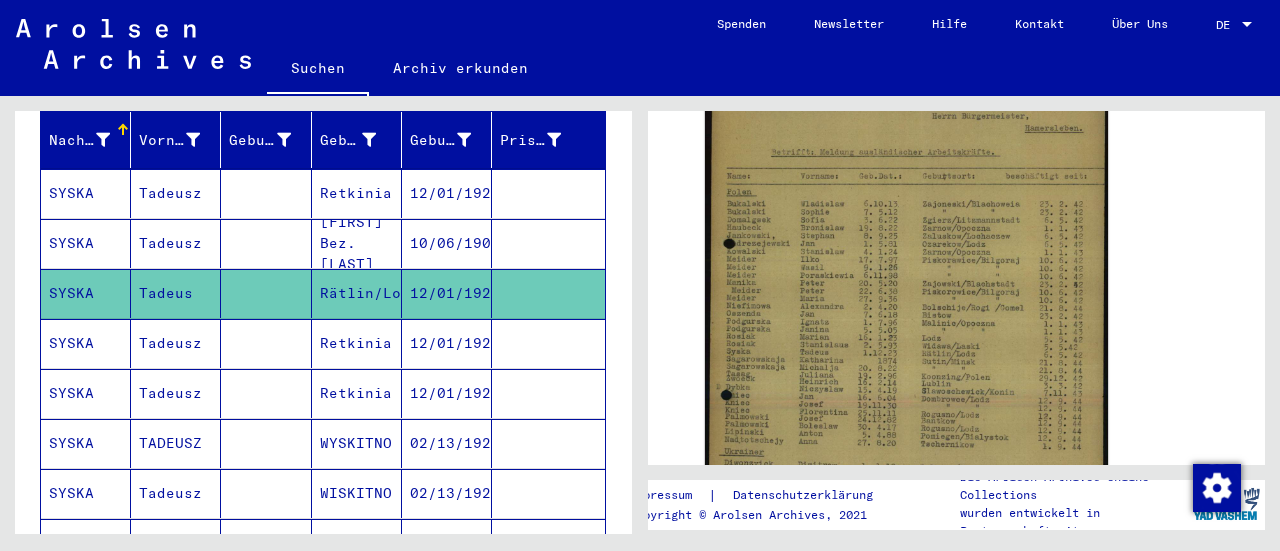 click at bounding box center (266, 393) 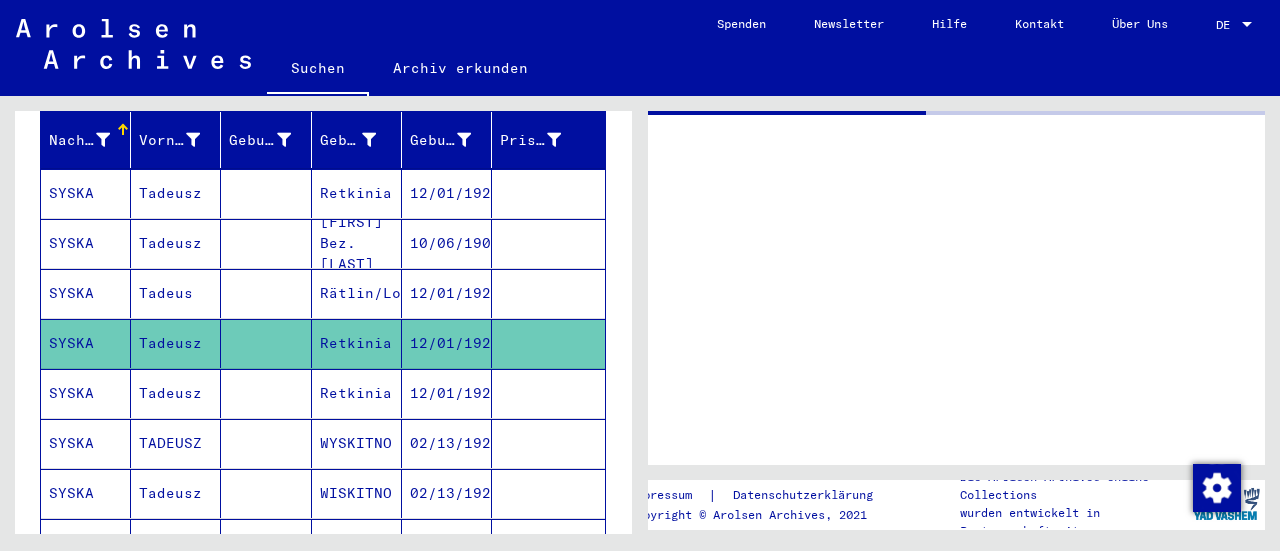 scroll, scrollTop: 0, scrollLeft: 0, axis: both 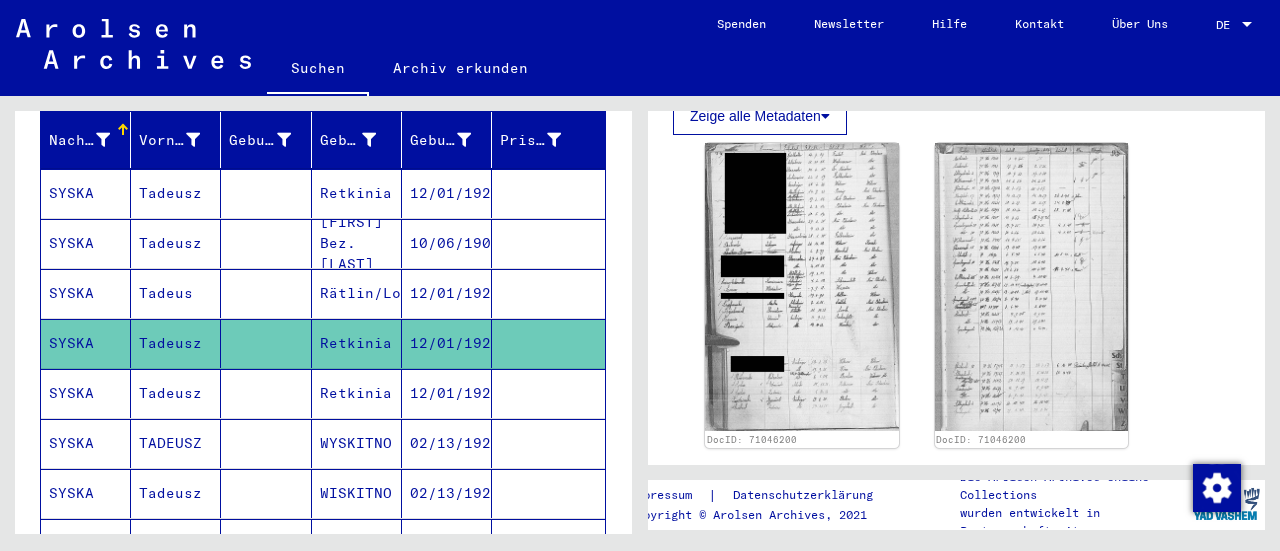 click at bounding box center (266, 443) 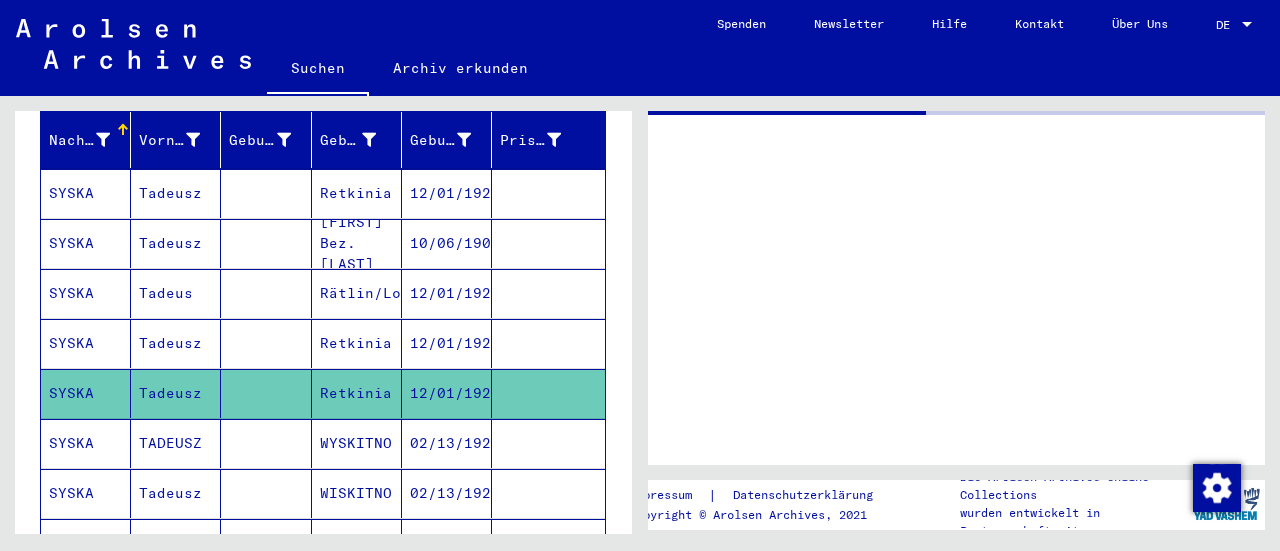 scroll, scrollTop: 0, scrollLeft: 0, axis: both 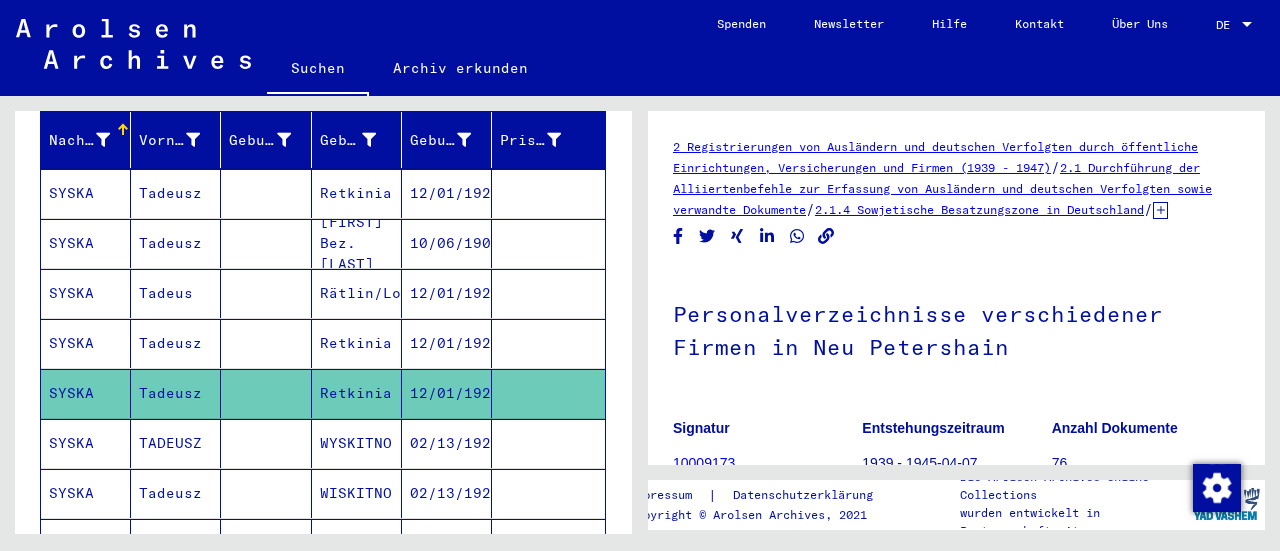 click on "WYSKITNO" at bounding box center [357, 493] 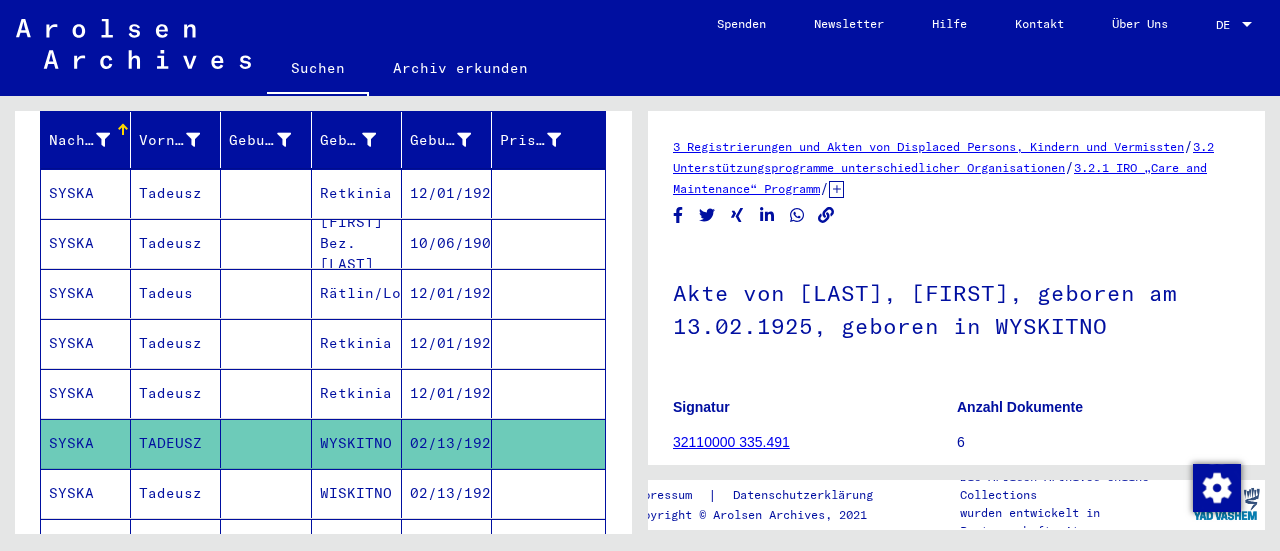 scroll, scrollTop: 0, scrollLeft: 0, axis: both 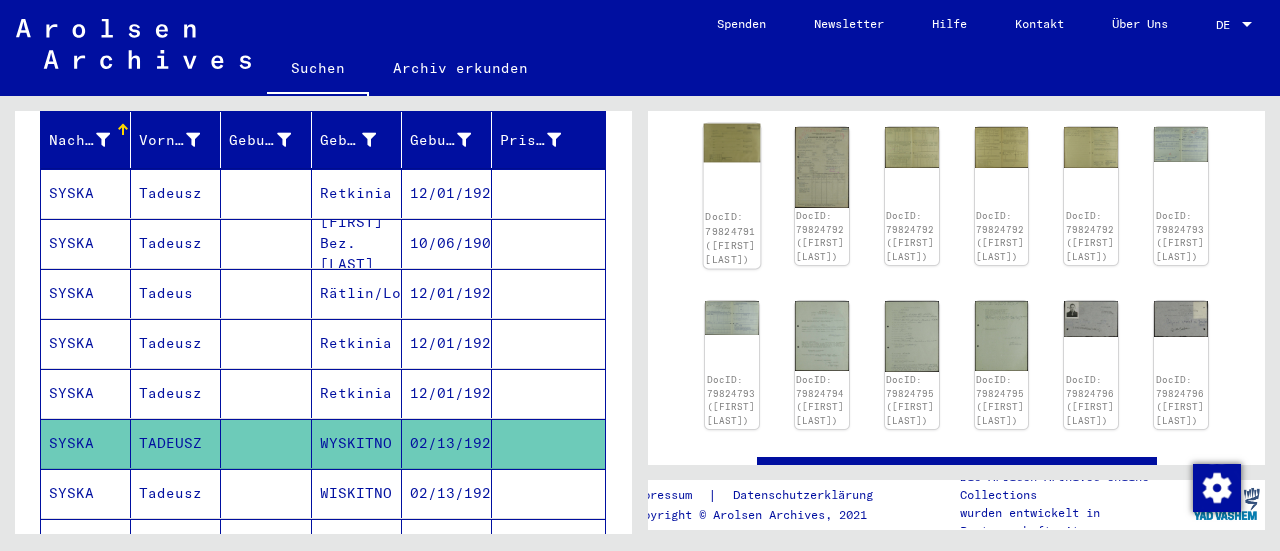 click 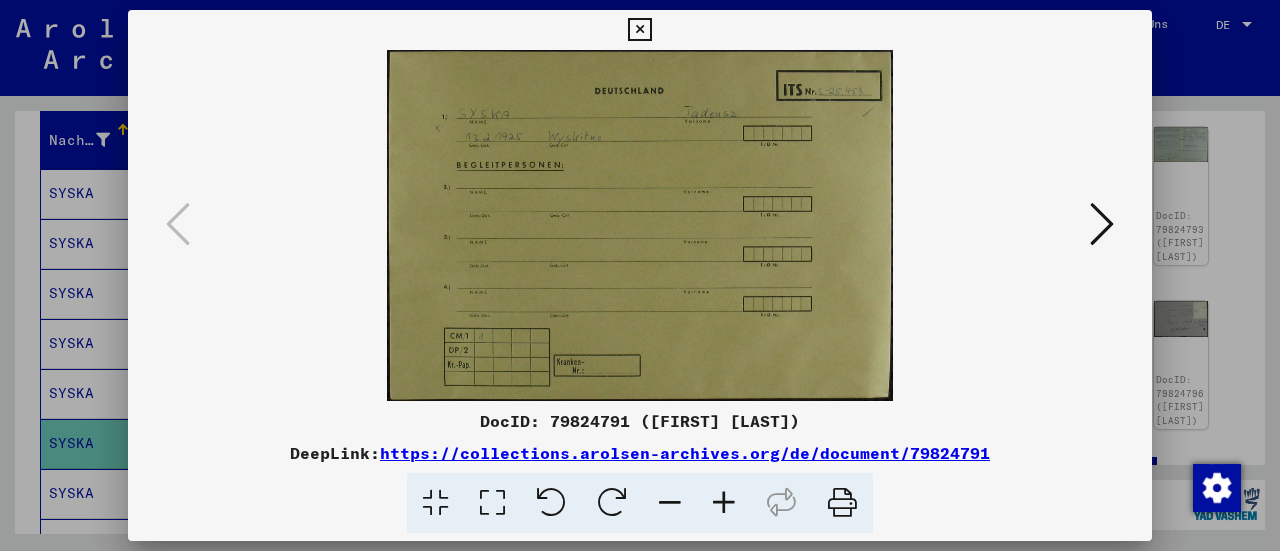 type 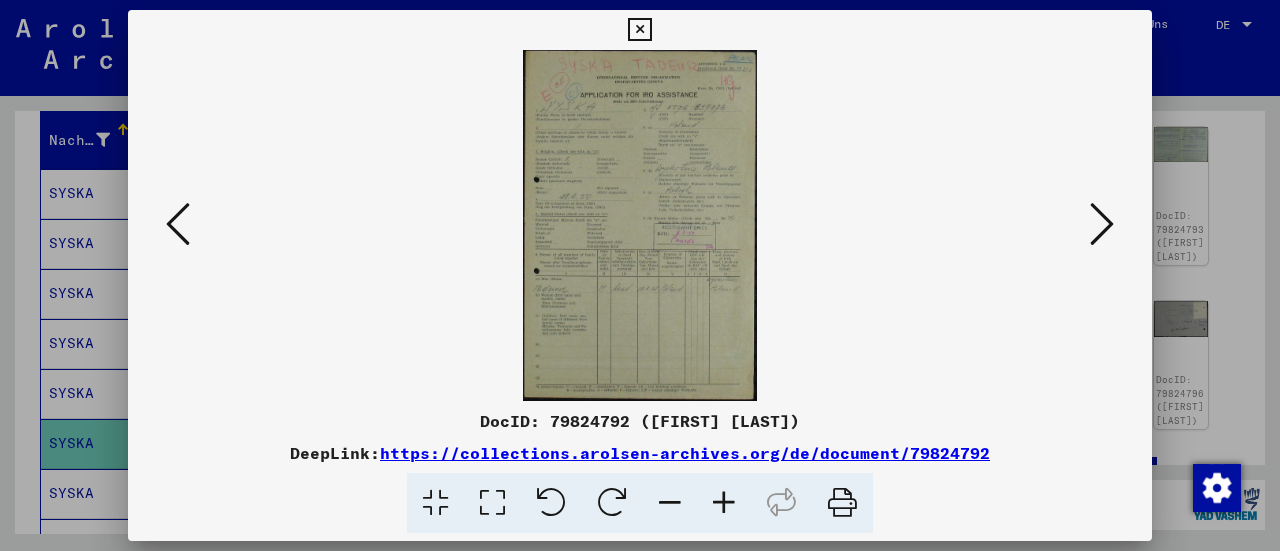 click at bounding box center [1102, 224] 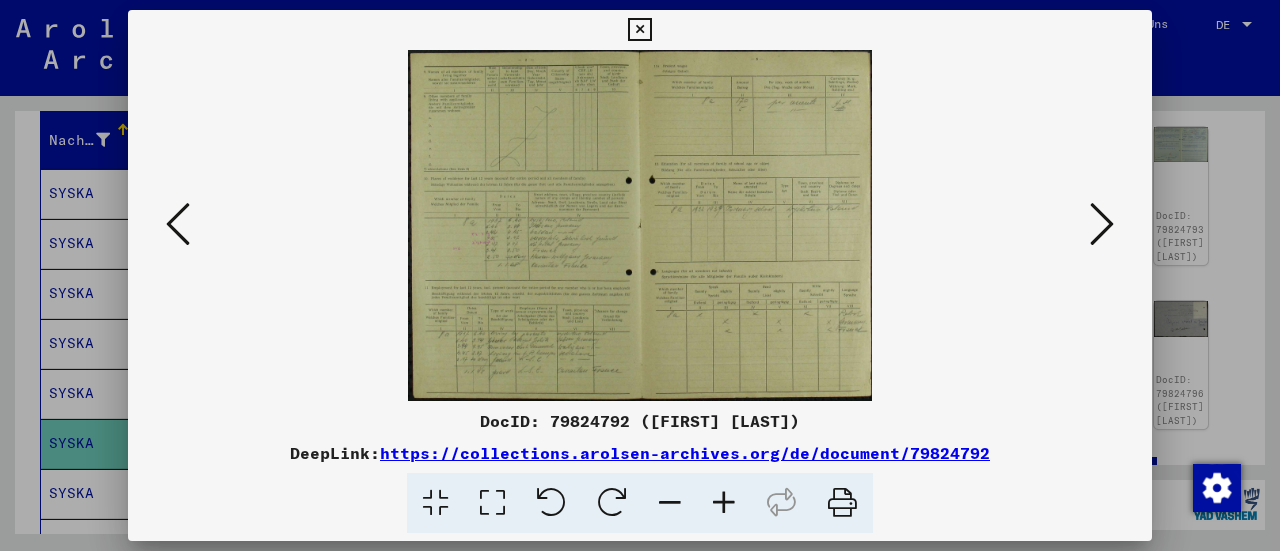 click at bounding box center (1102, 224) 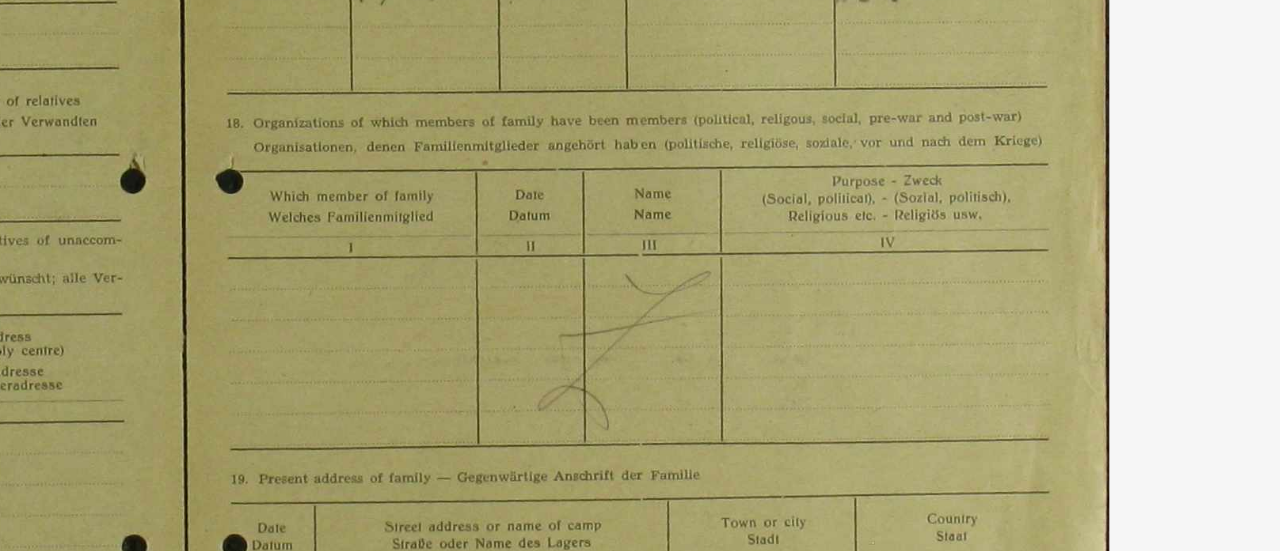 drag, startPoint x: 787, startPoint y: 164, endPoint x: 796, endPoint y: 228, distance: 64.629715 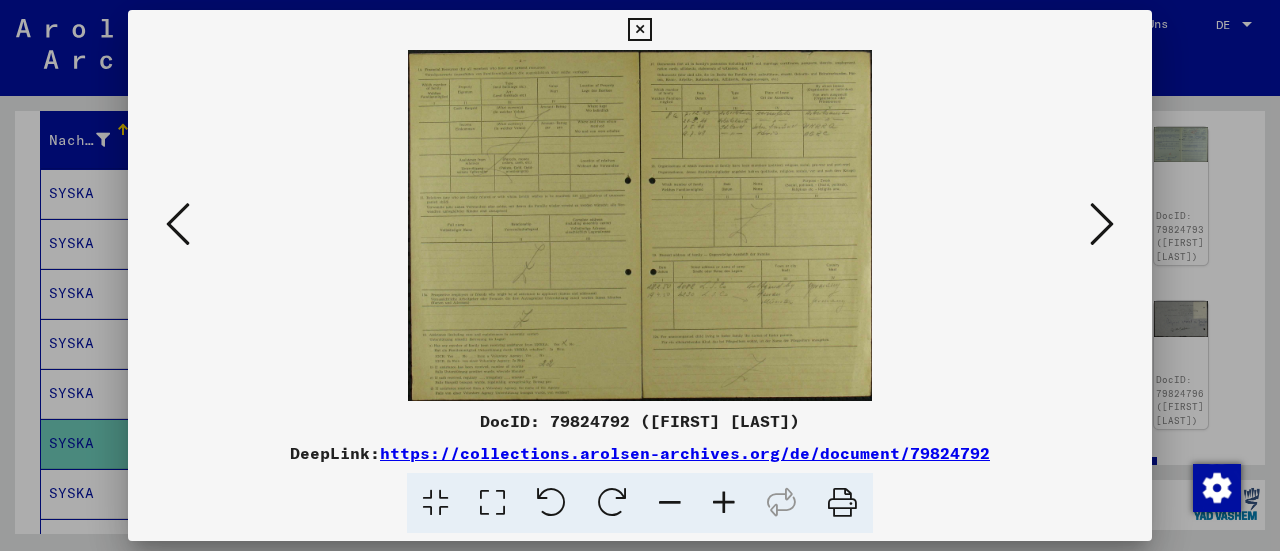 click at bounding box center [178, 224] 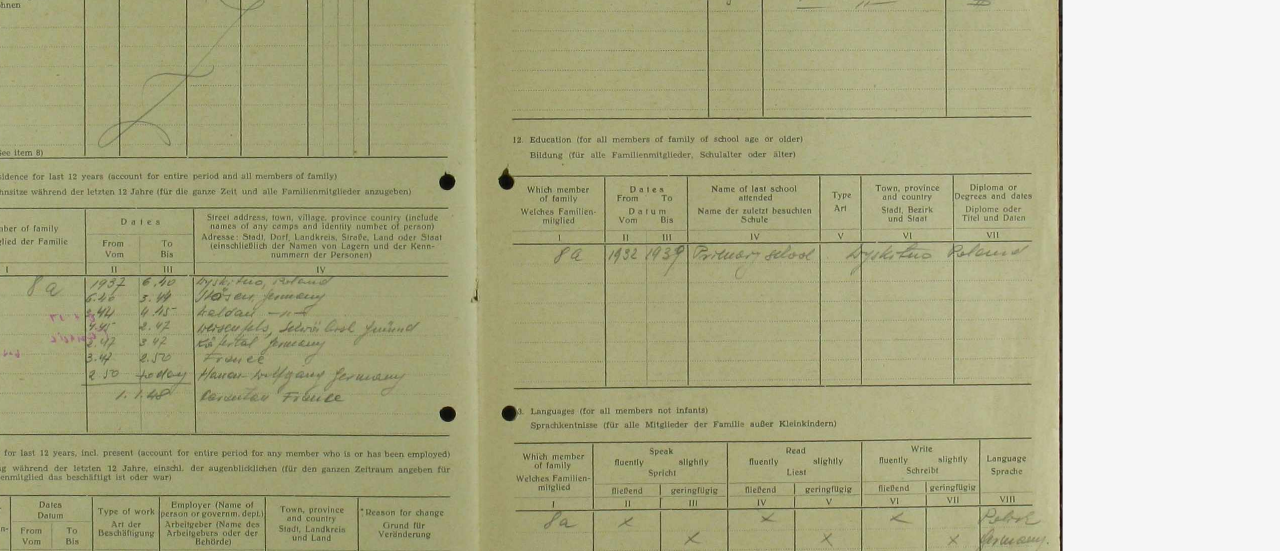 drag, startPoint x: 717, startPoint y: 180, endPoint x: 724, endPoint y: 259, distance: 79.30952 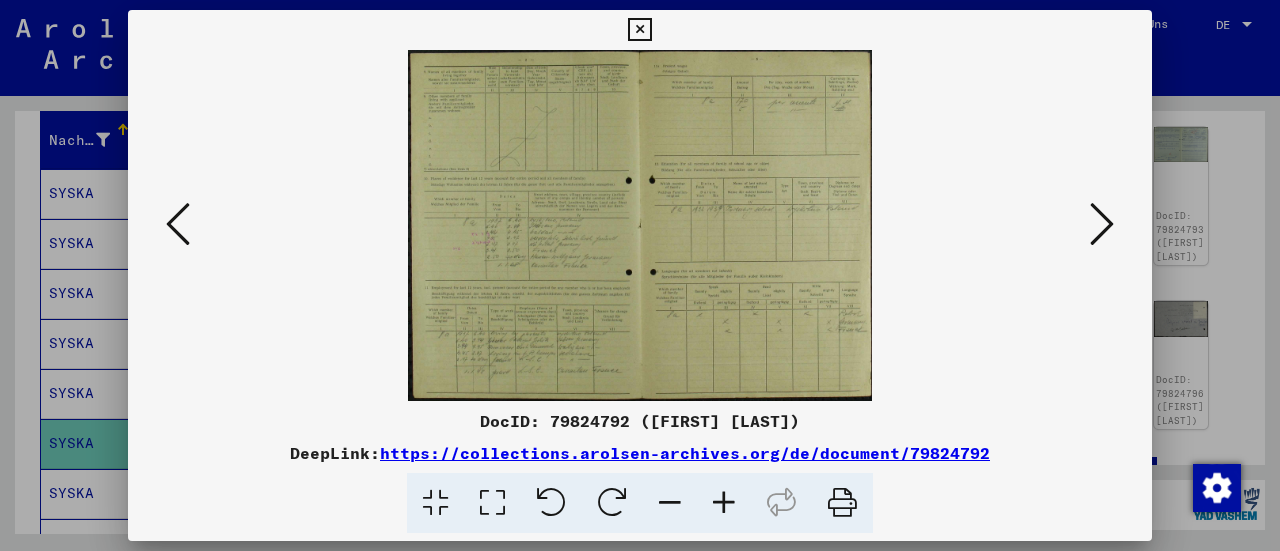 click at bounding box center [1102, 224] 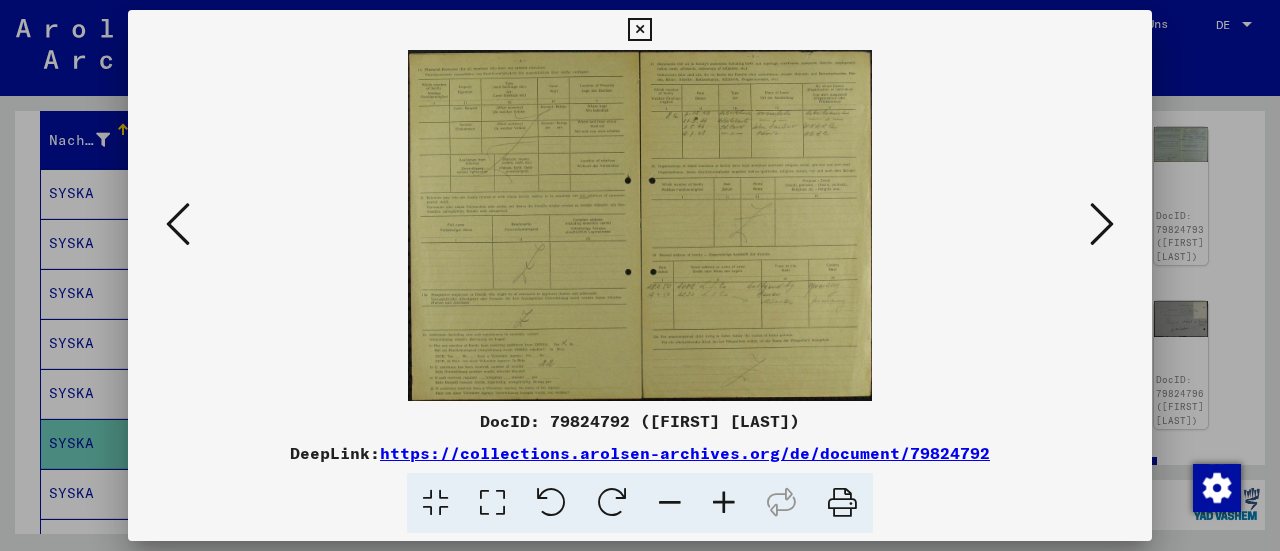 click at bounding box center [1102, 224] 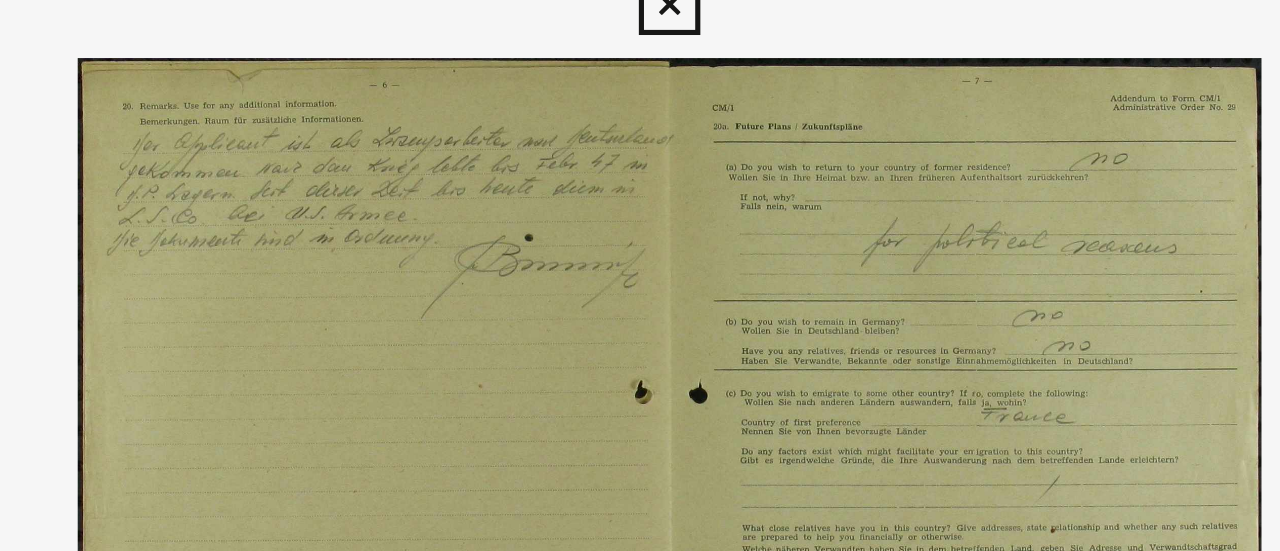click at bounding box center (639, 30) 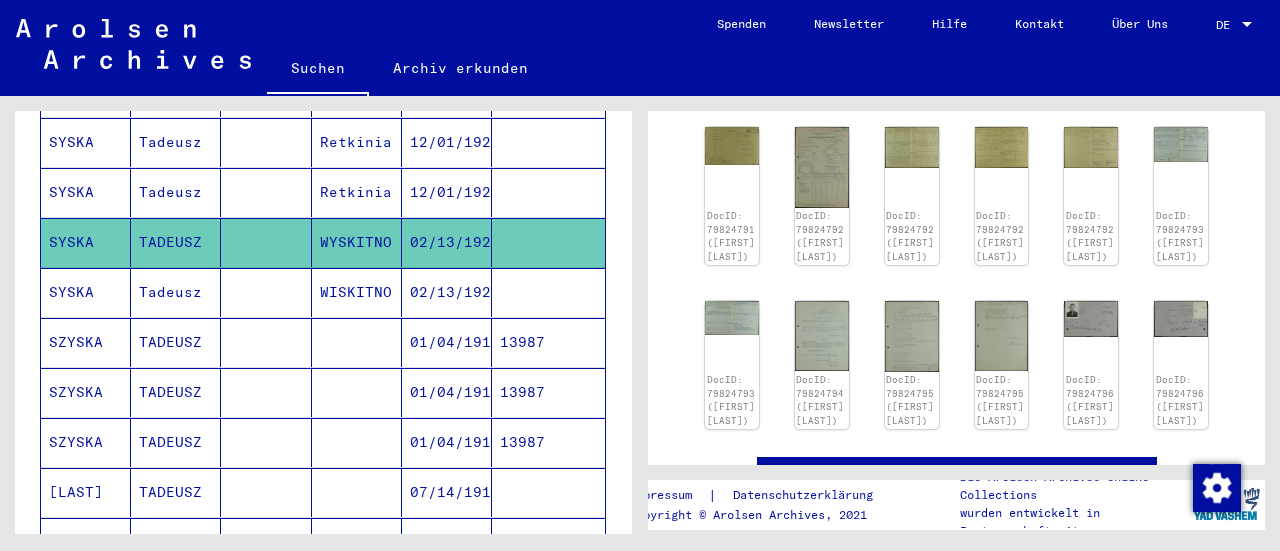 scroll, scrollTop: 460, scrollLeft: 0, axis: vertical 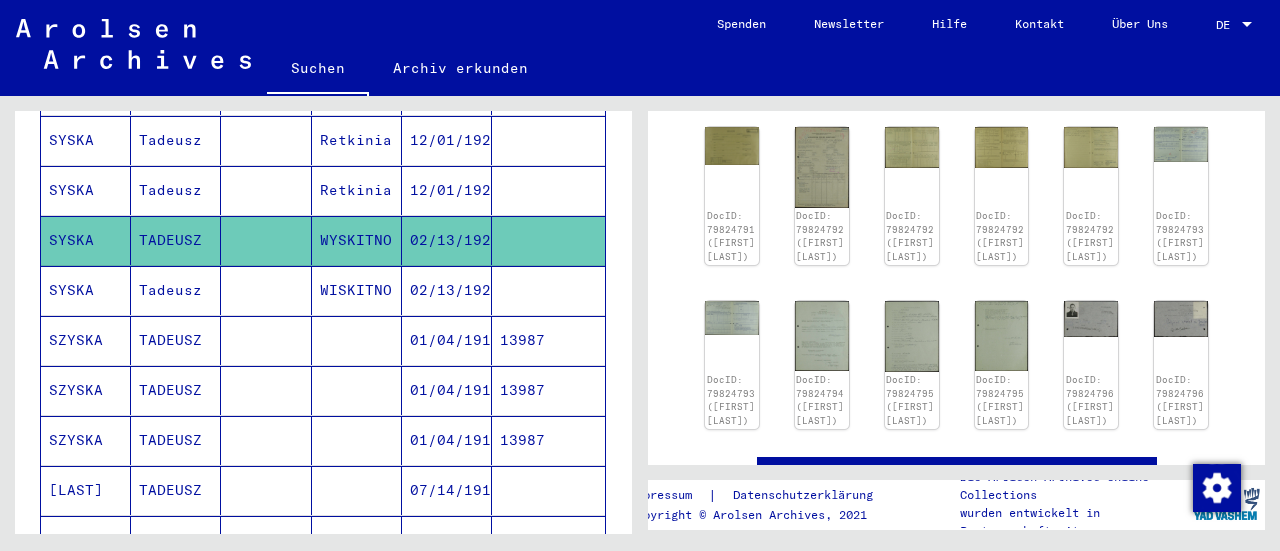 click at bounding box center [266, 390] 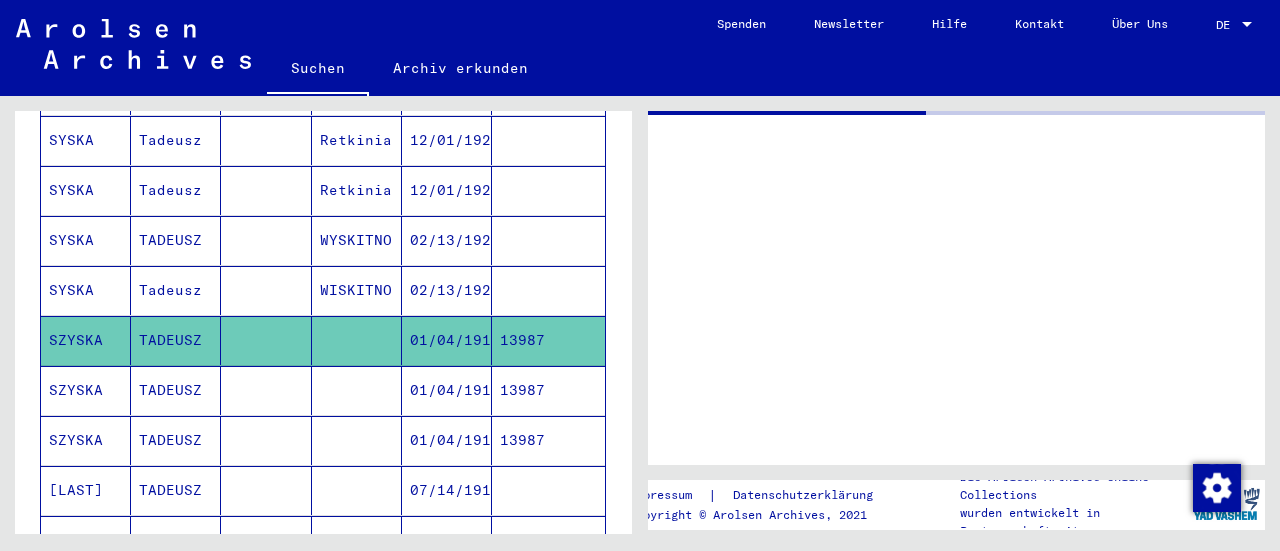 scroll, scrollTop: 0, scrollLeft: 0, axis: both 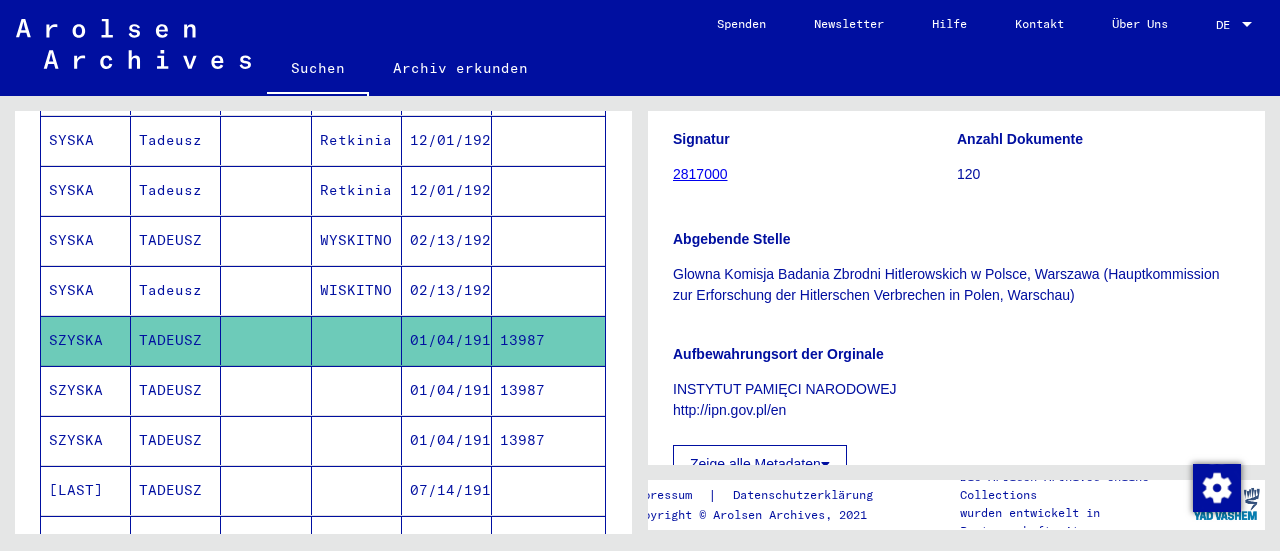 click at bounding box center (357, 440) 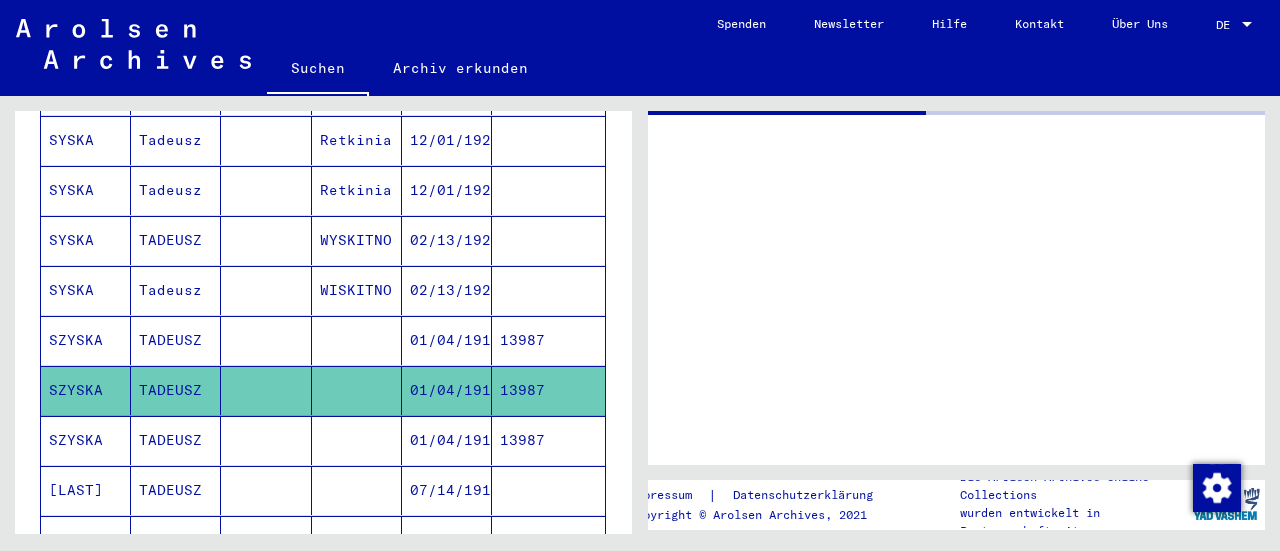 scroll, scrollTop: 0, scrollLeft: 0, axis: both 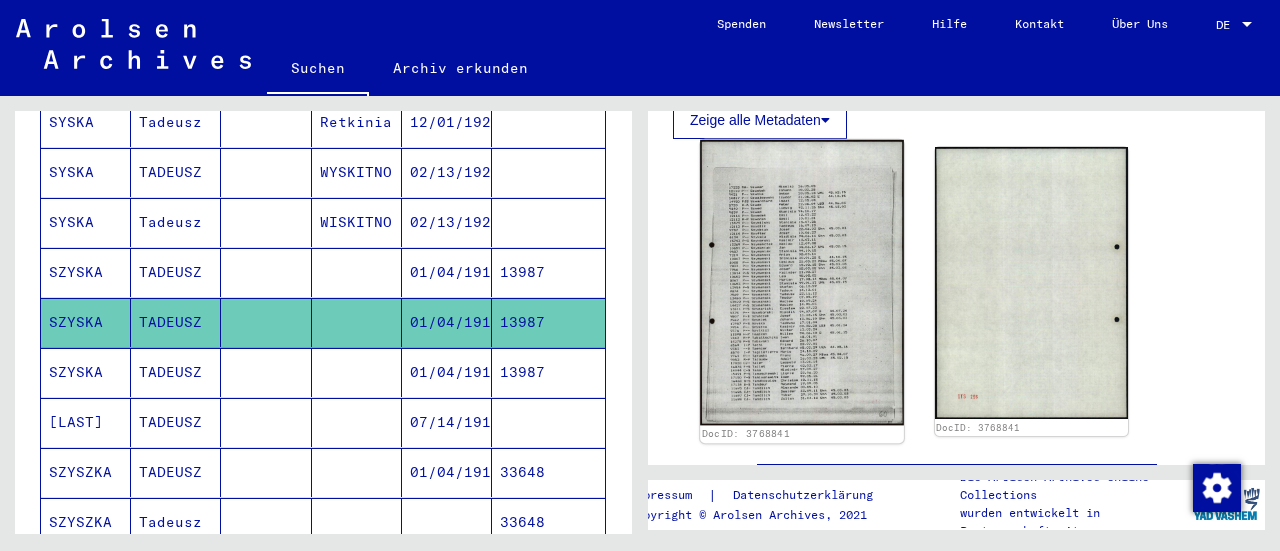 click 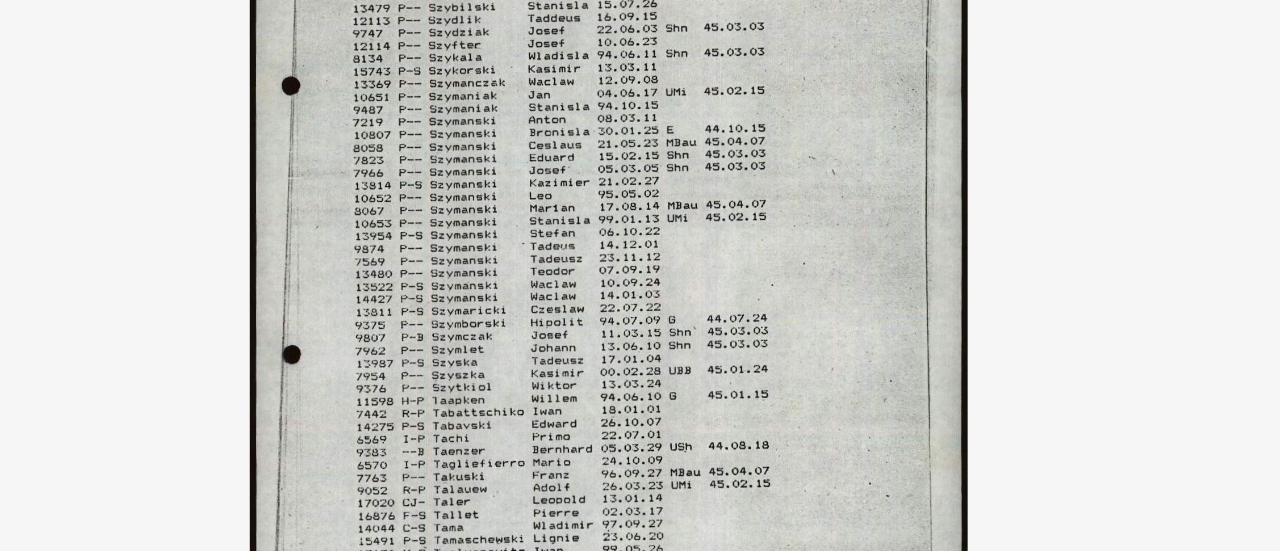 drag, startPoint x: 656, startPoint y: 229, endPoint x: 664, endPoint y: 272, distance: 43.737854 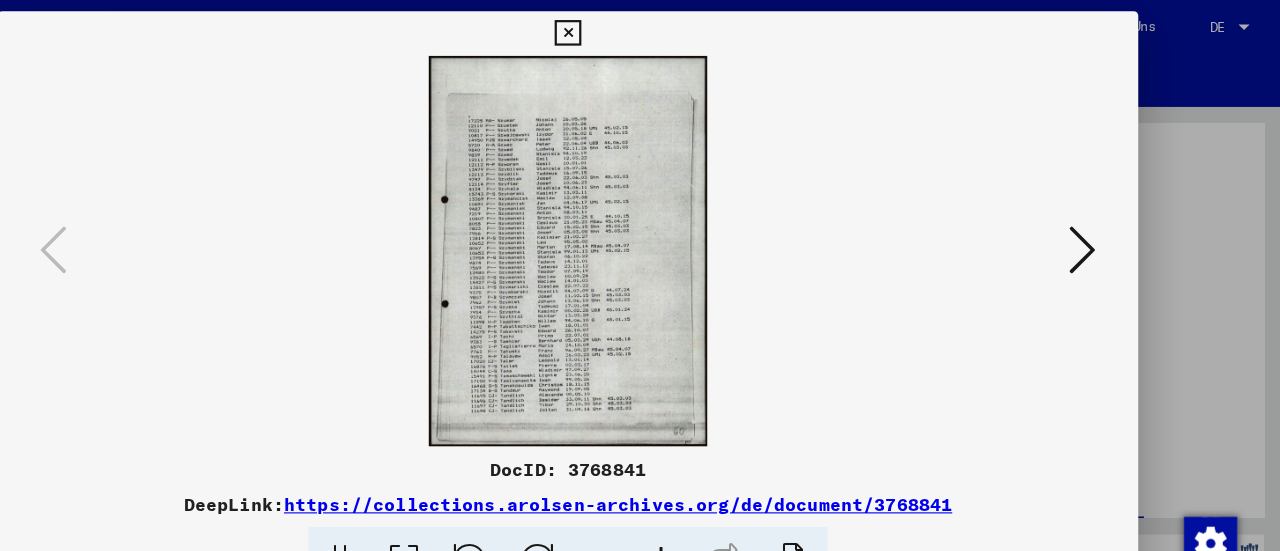 click at bounding box center [639, 30] 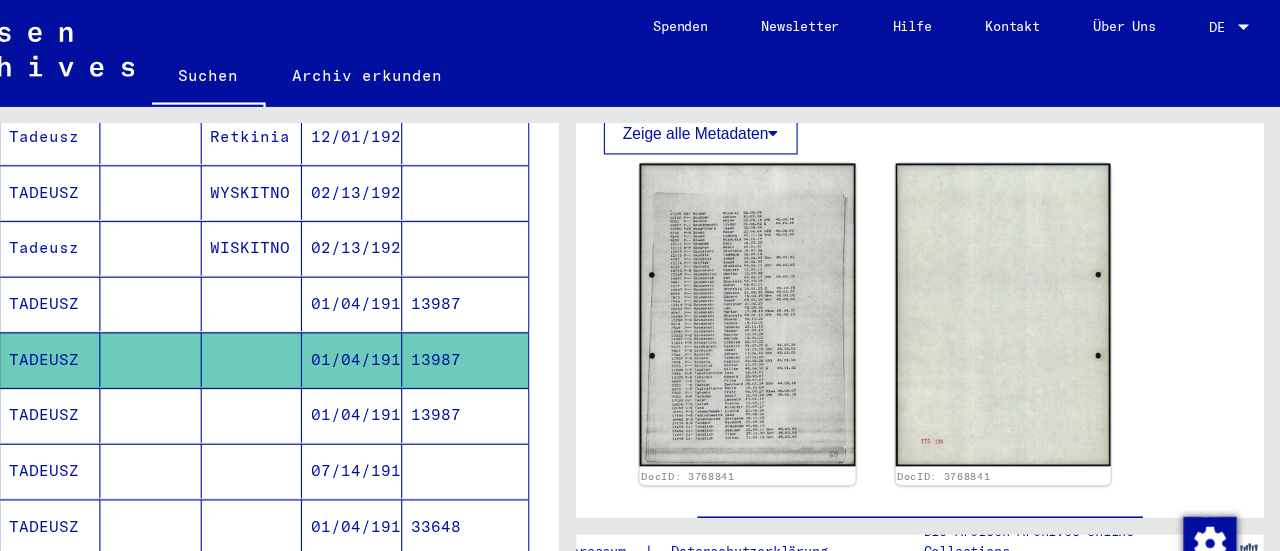 scroll, scrollTop: 0, scrollLeft: 0, axis: both 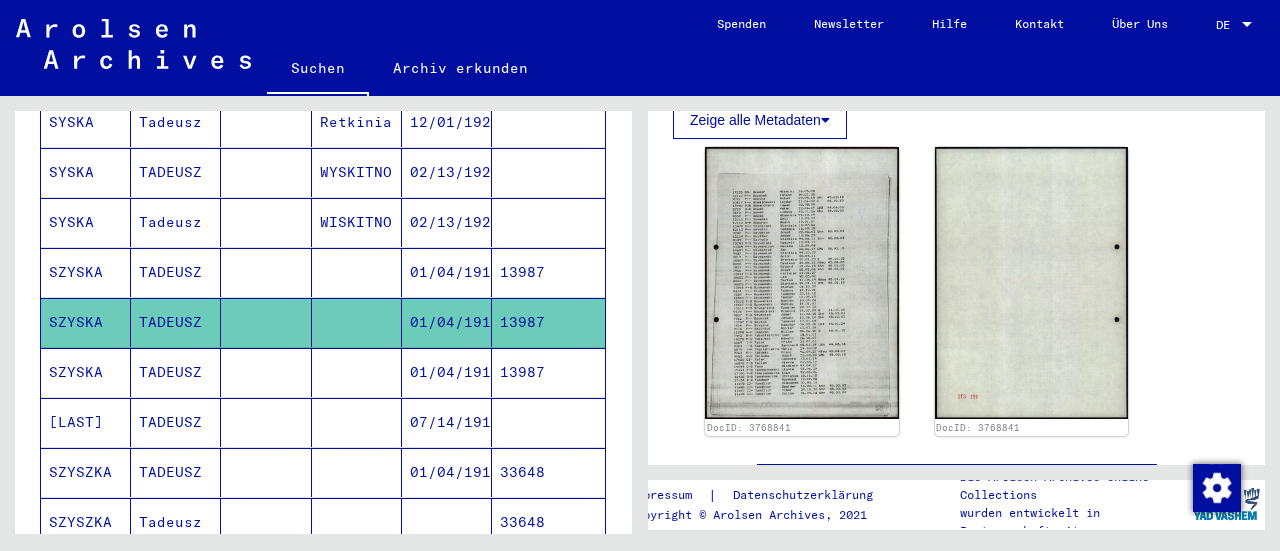 click at bounding box center (266, 422) 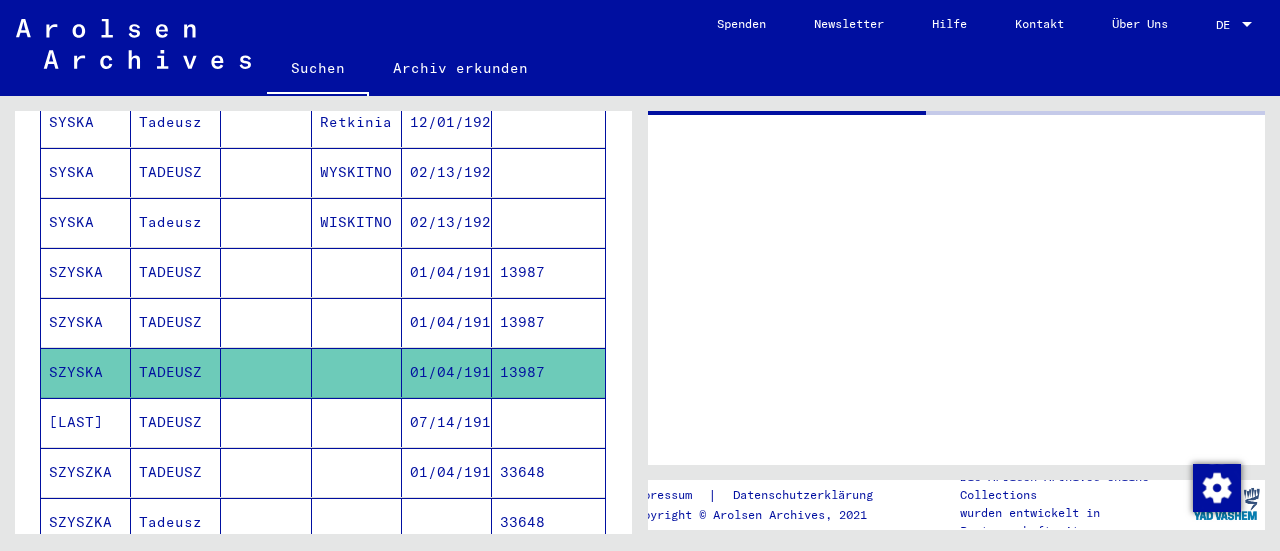 scroll, scrollTop: 0, scrollLeft: 0, axis: both 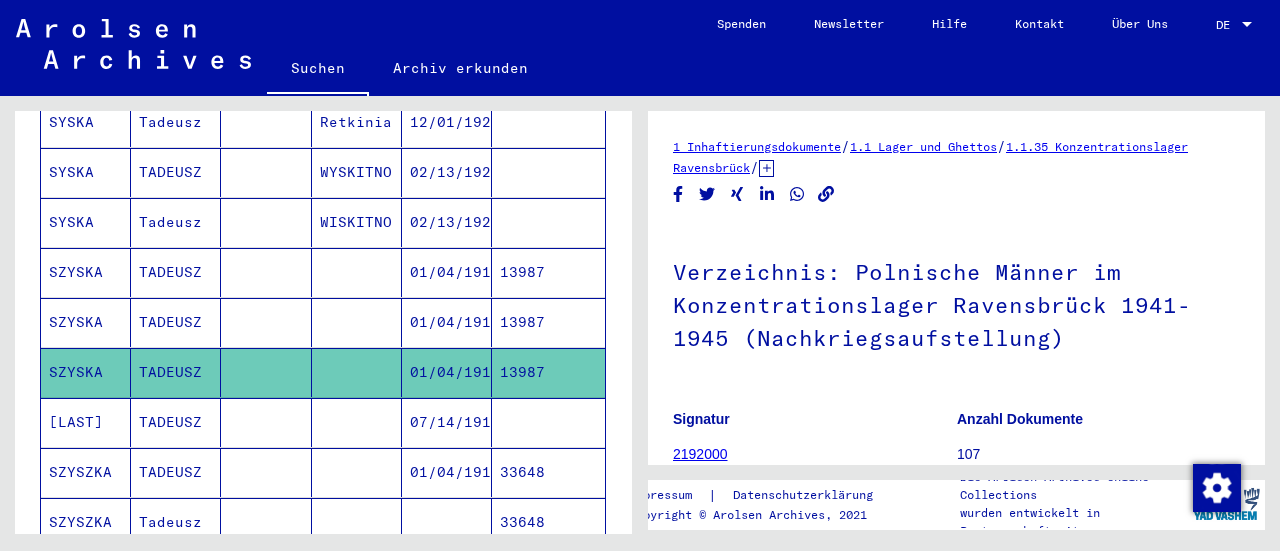 click at bounding box center [266, 472] 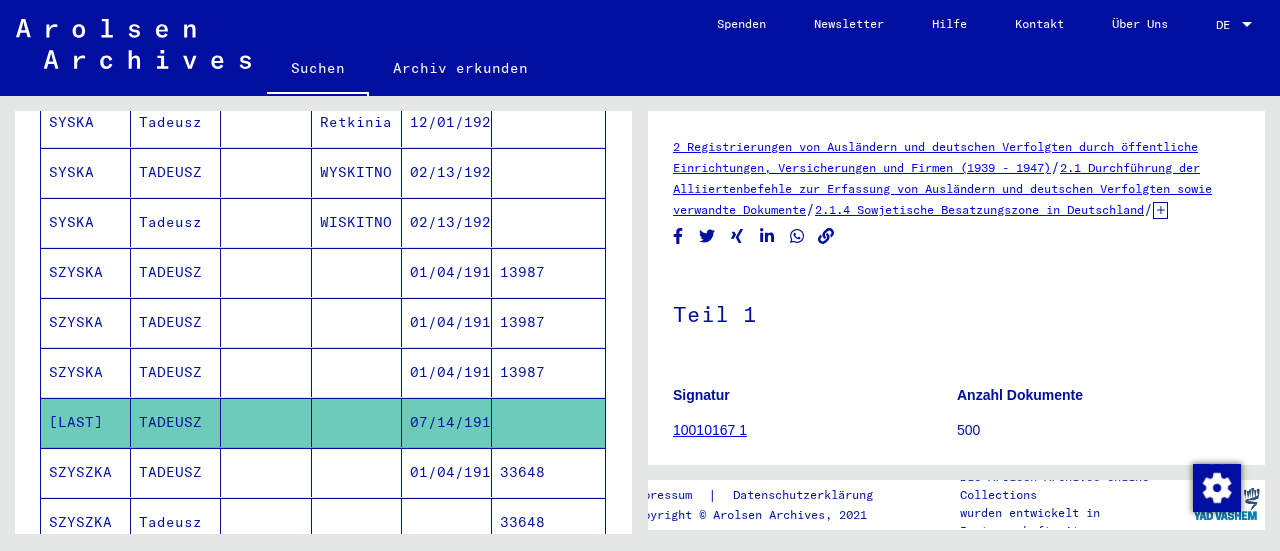 scroll, scrollTop: 0, scrollLeft: 0, axis: both 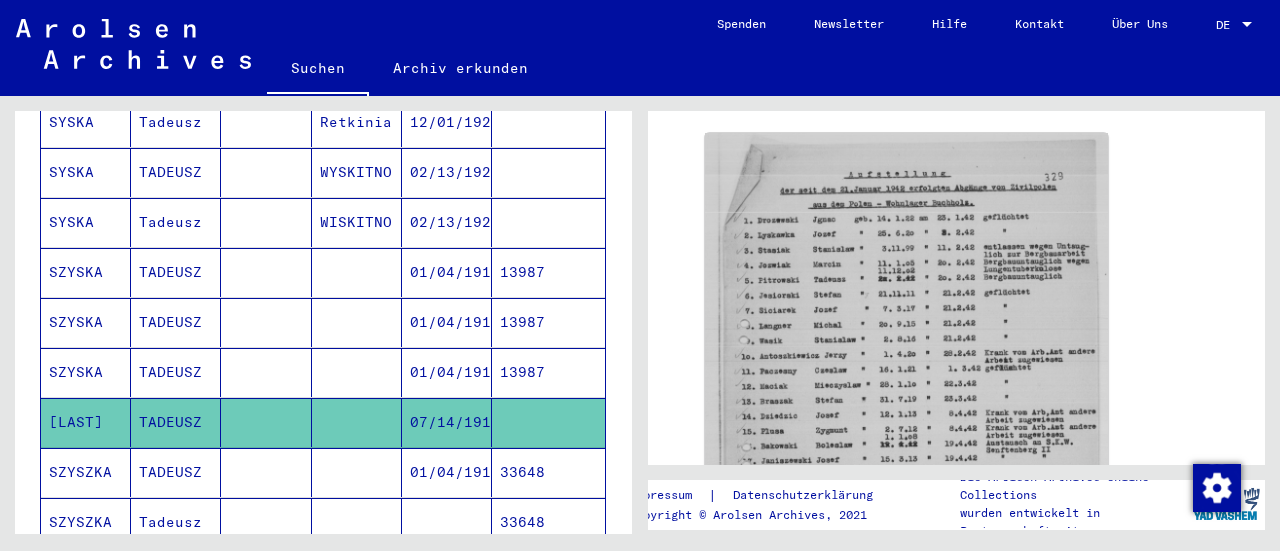 click at bounding box center [357, 522] 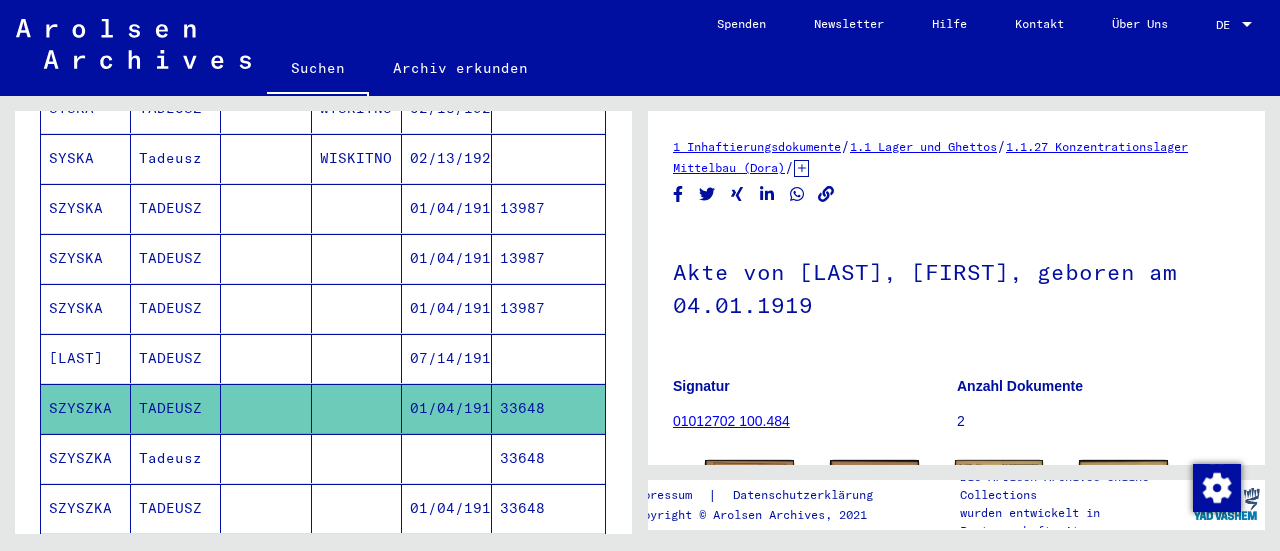 scroll, scrollTop: 0, scrollLeft: 0, axis: both 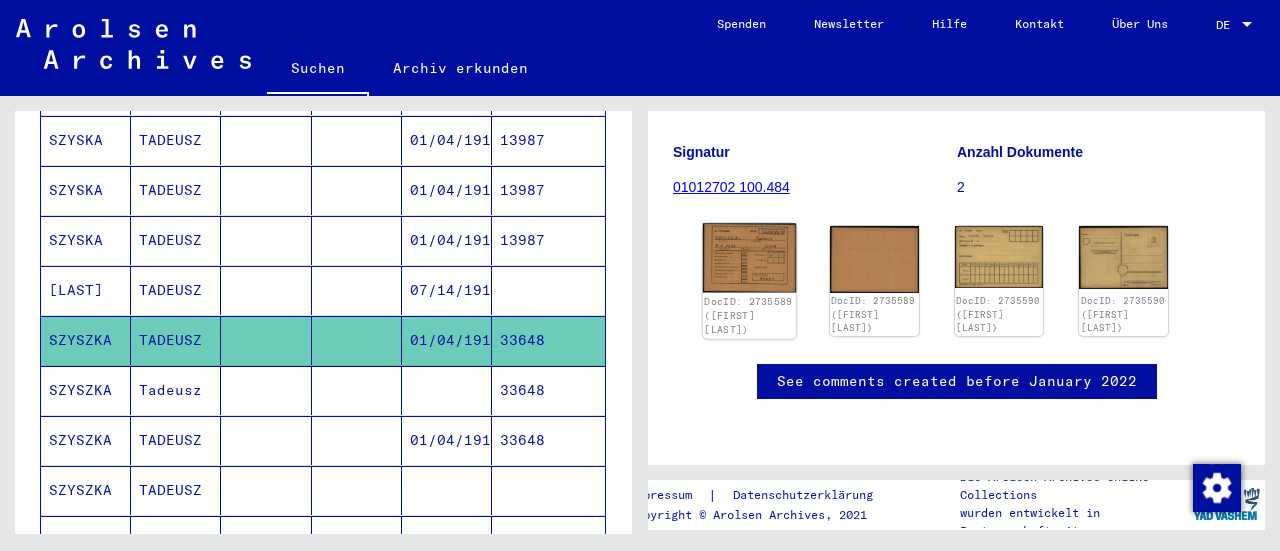 click 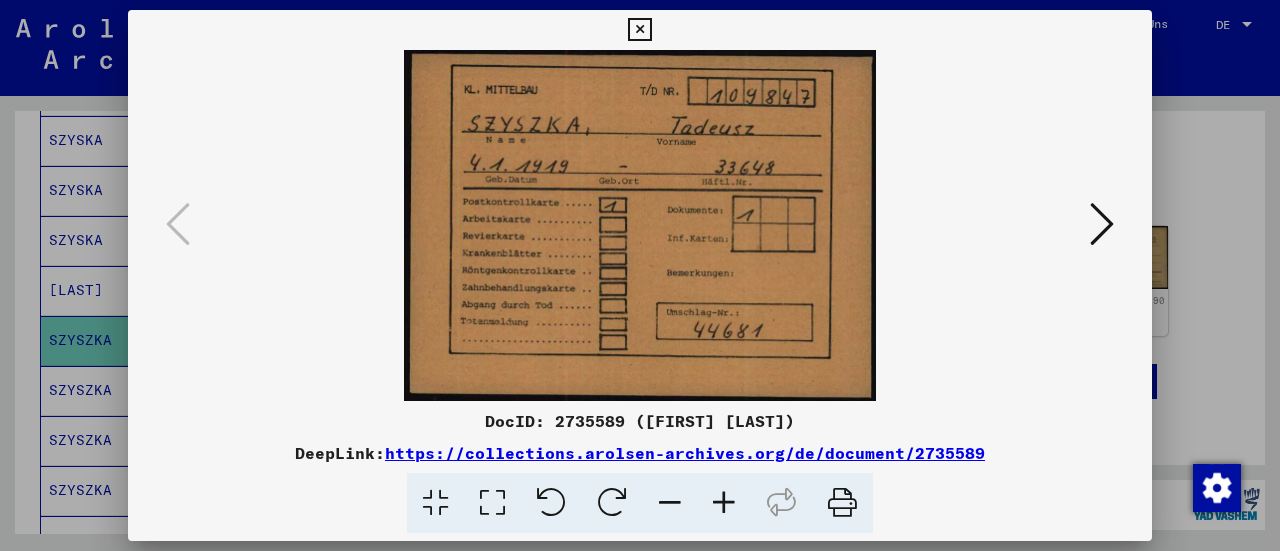 click at bounding box center (640, 225) 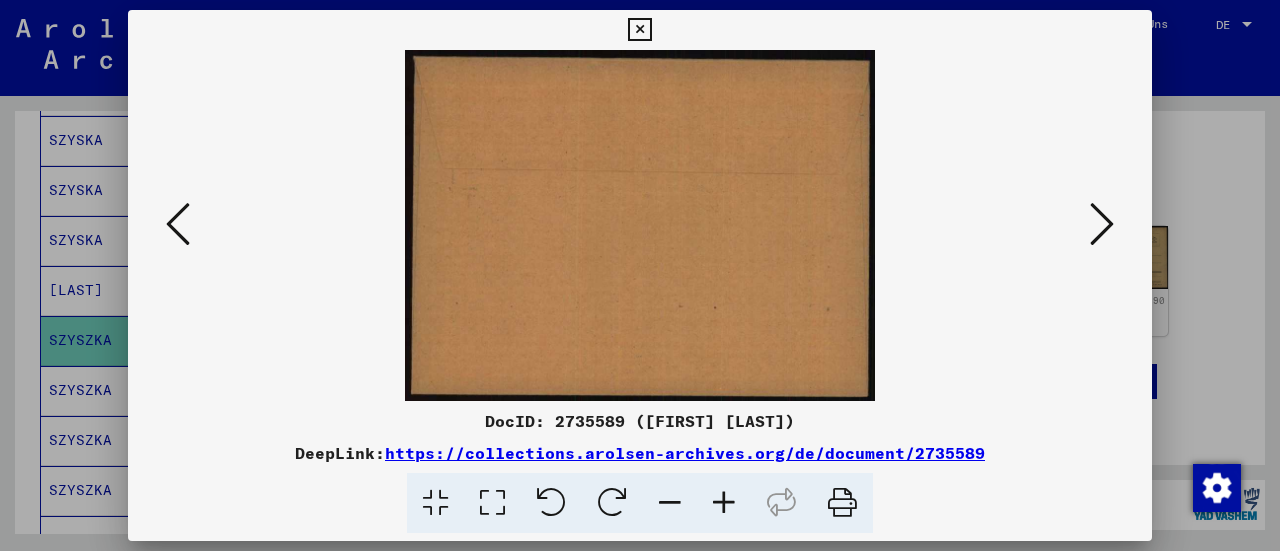 click at bounding box center (1102, 224) 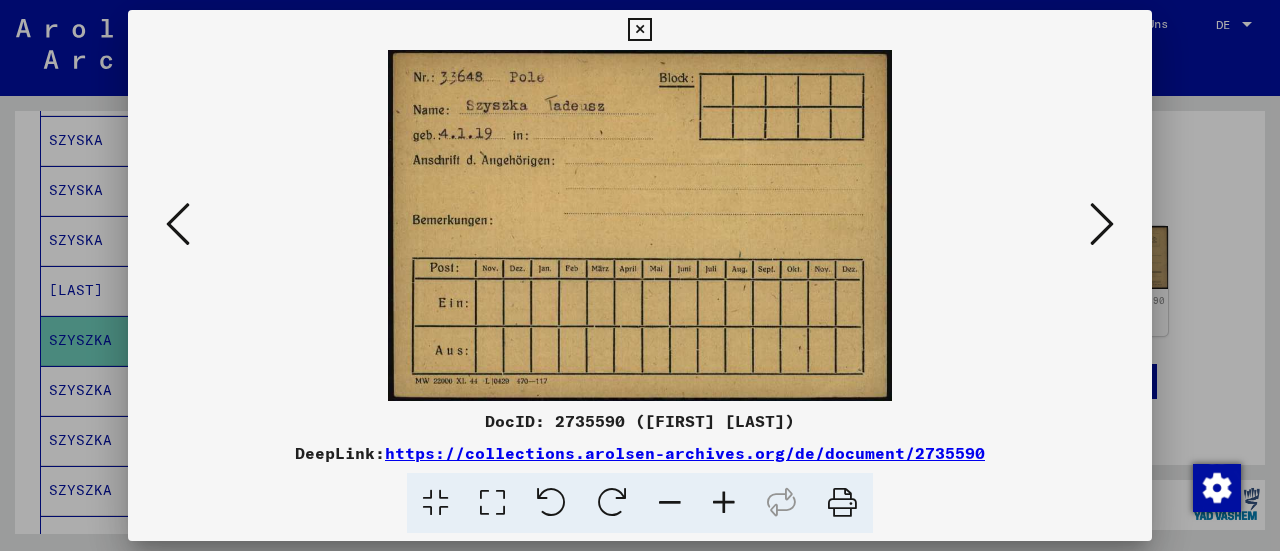 click at bounding box center (1102, 224) 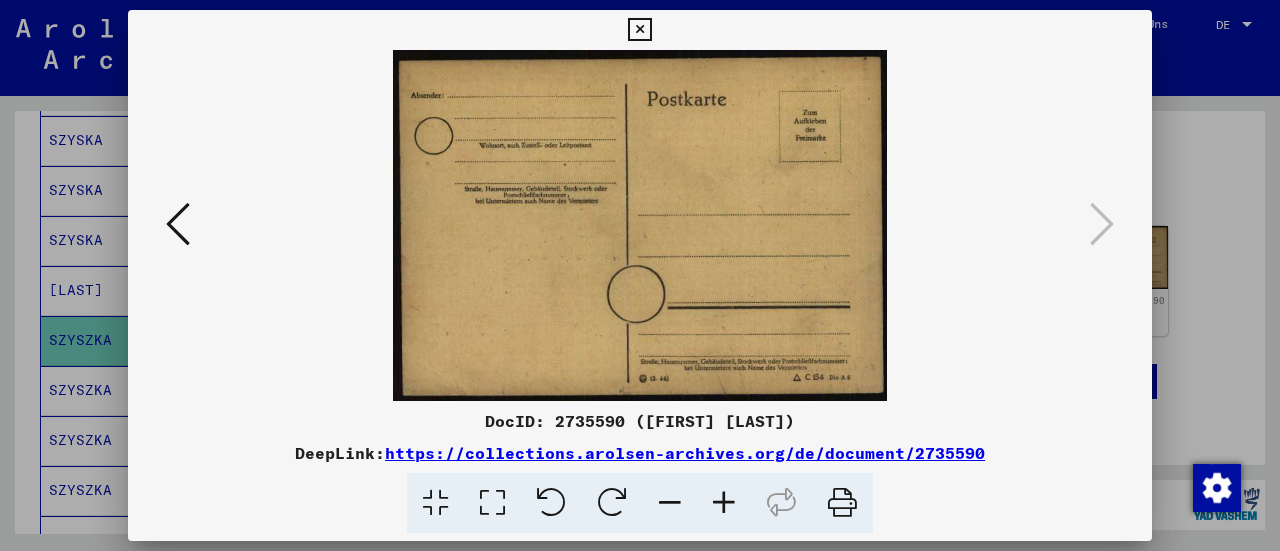 click at bounding box center [639, 30] 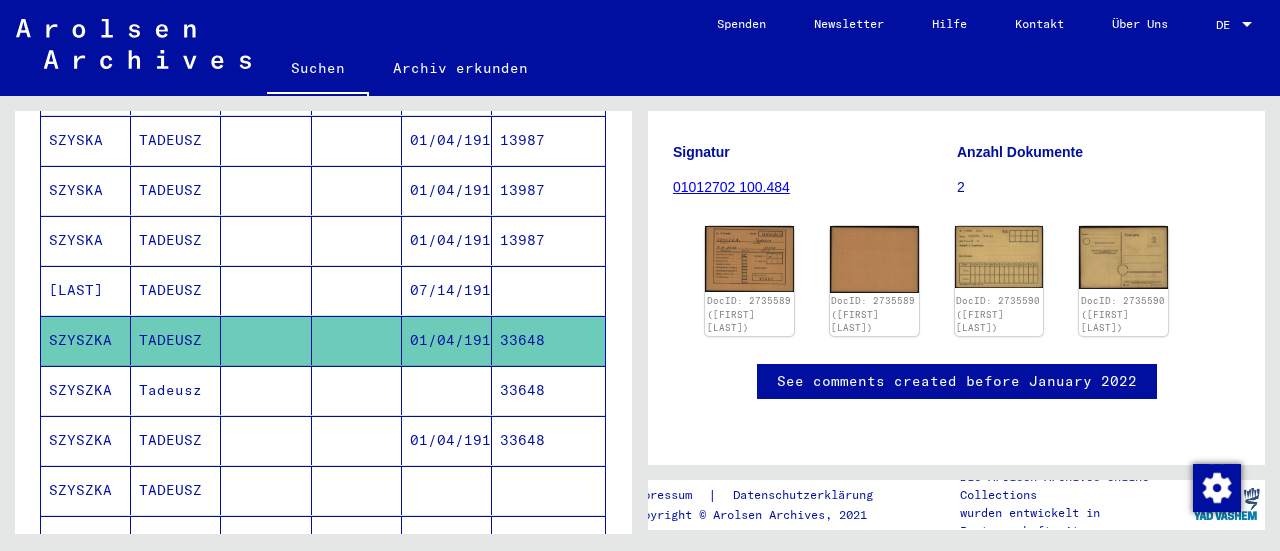 click at bounding box center (357, 440) 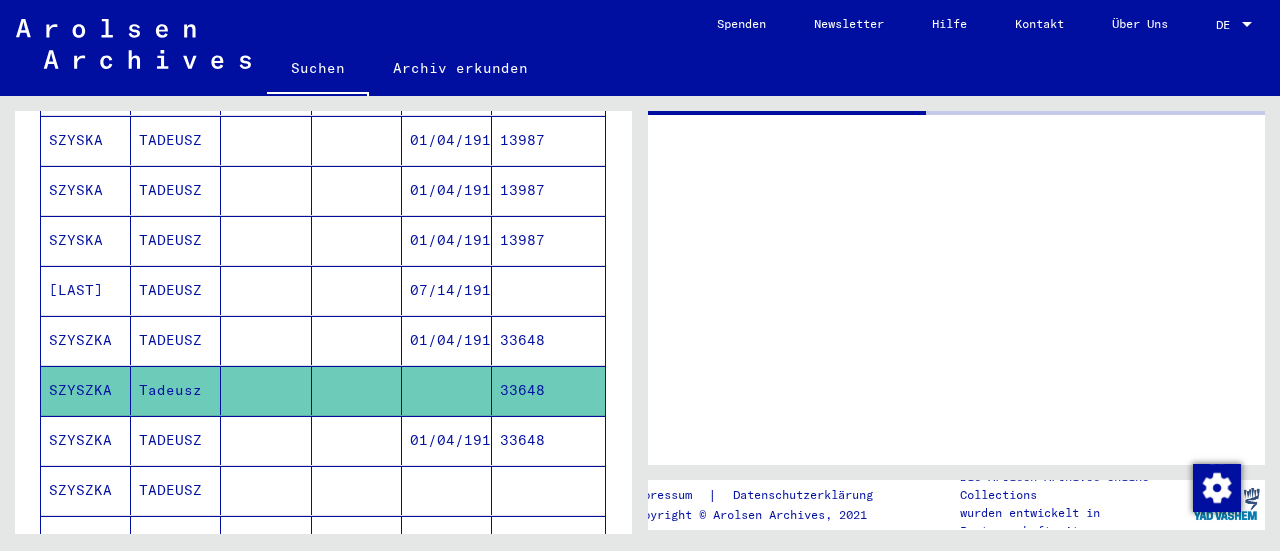 scroll, scrollTop: 0, scrollLeft: 0, axis: both 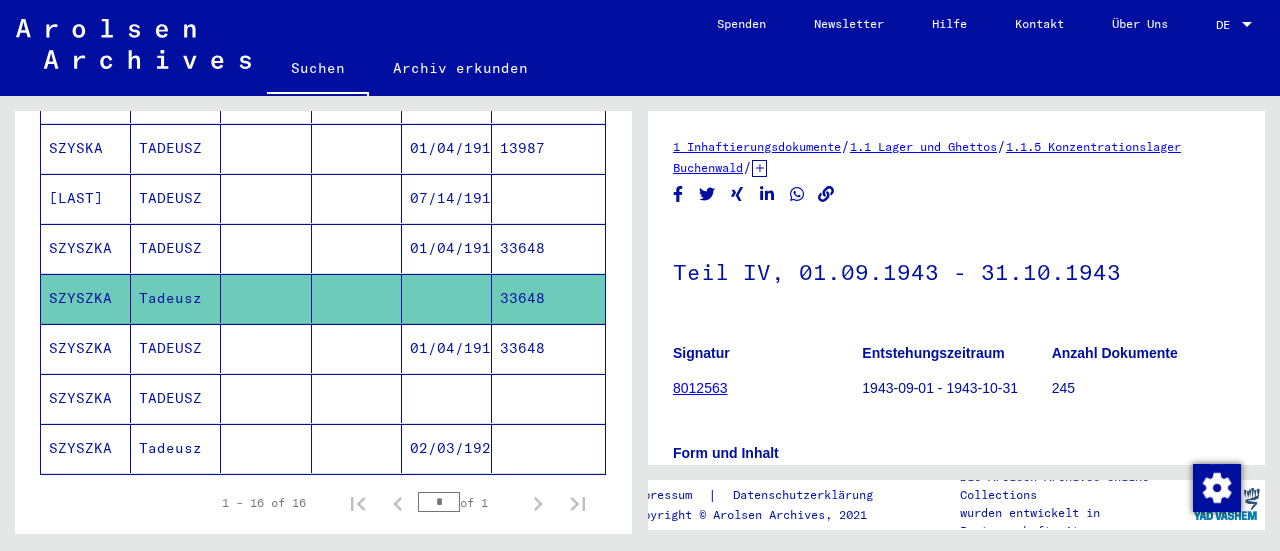 click at bounding box center [357, 398] 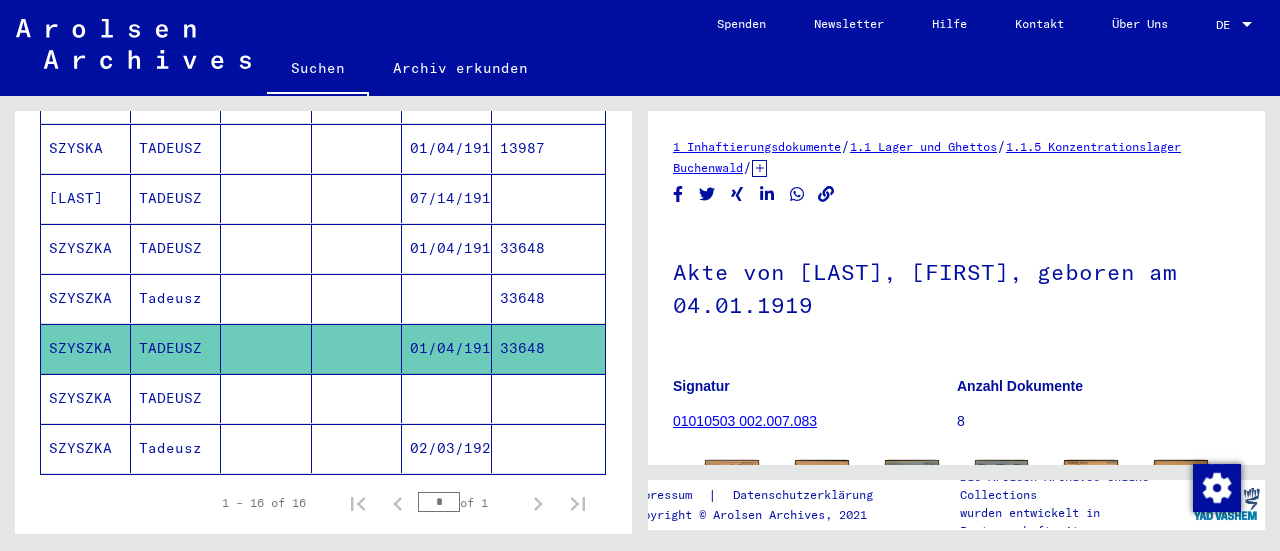 scroll, scrollTop: 0, scrollLeft: 0, axis: both 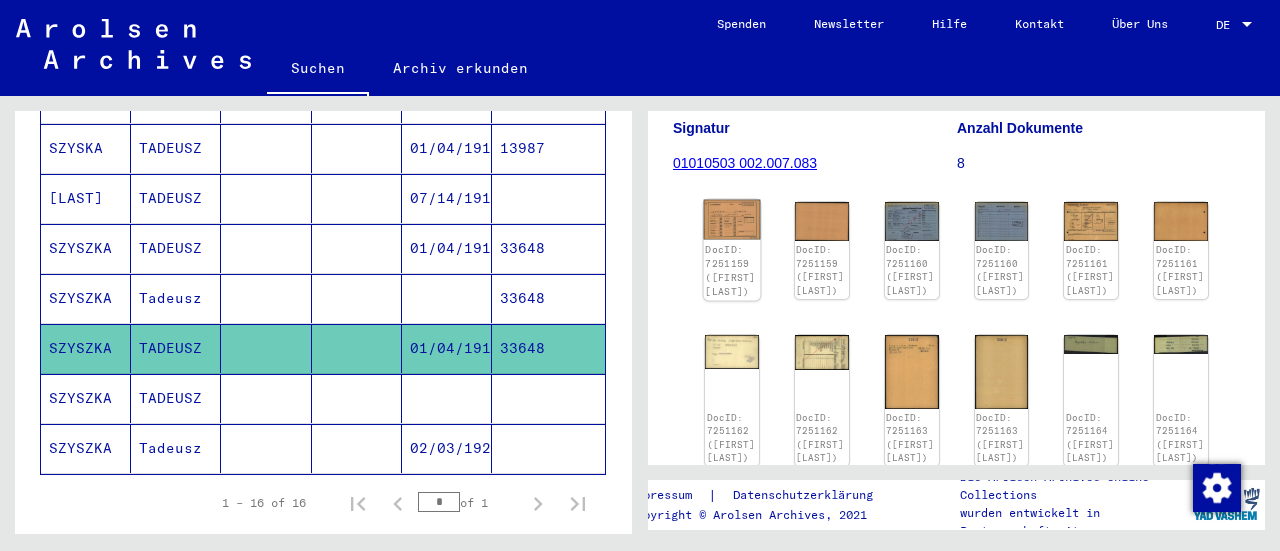 click 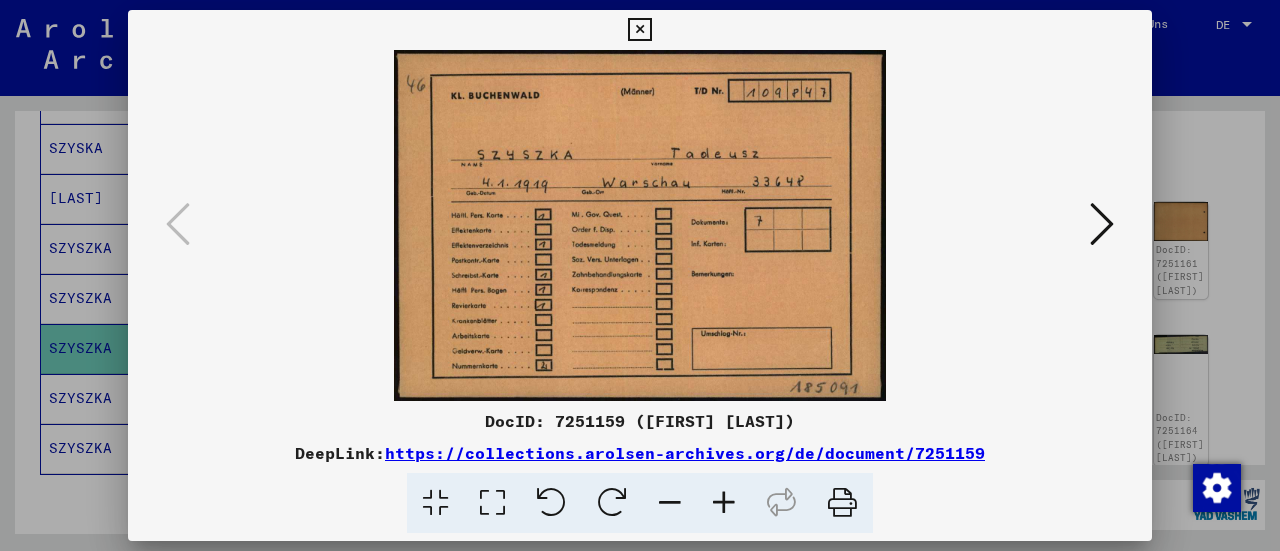 click at bounding box center (1102, 224) 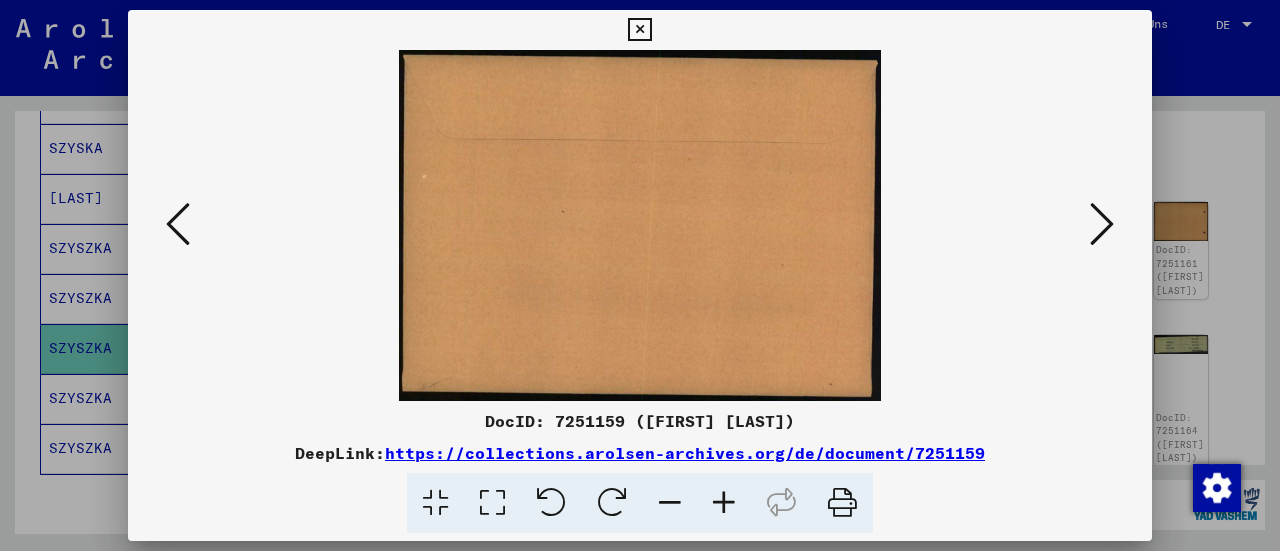 click at bounding box center [1102, 224] 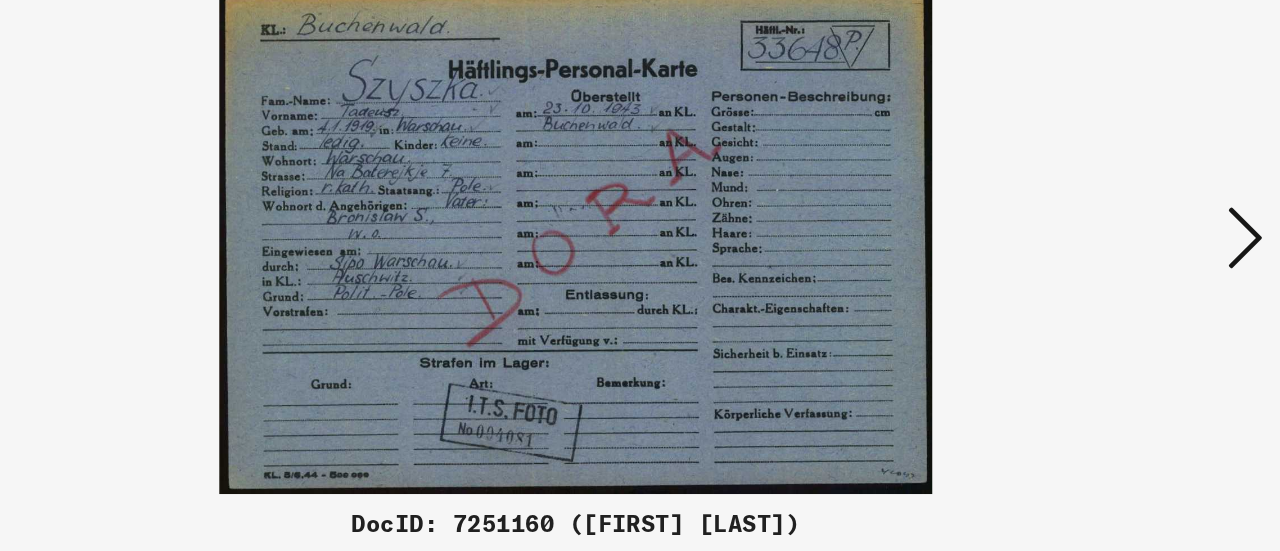 drag, startPoint x: 659, startPoint y: 298, endPoint x: 660, endPoint y: 324, distance: 26.019224 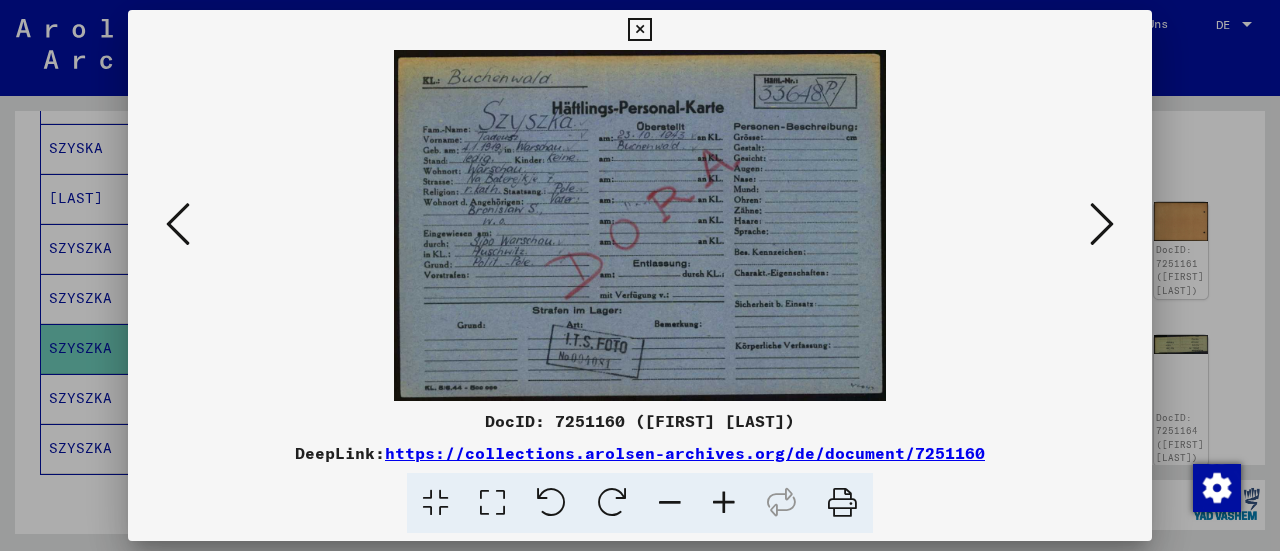 click at bounding box center [1102, 224] 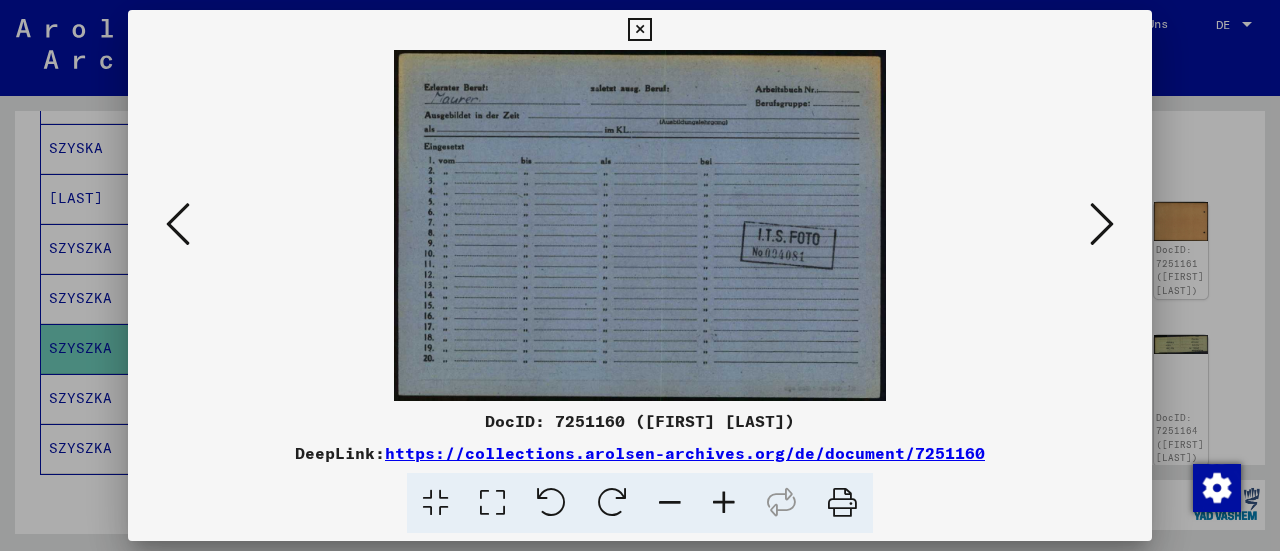 click at bounding box center [1102, 224] 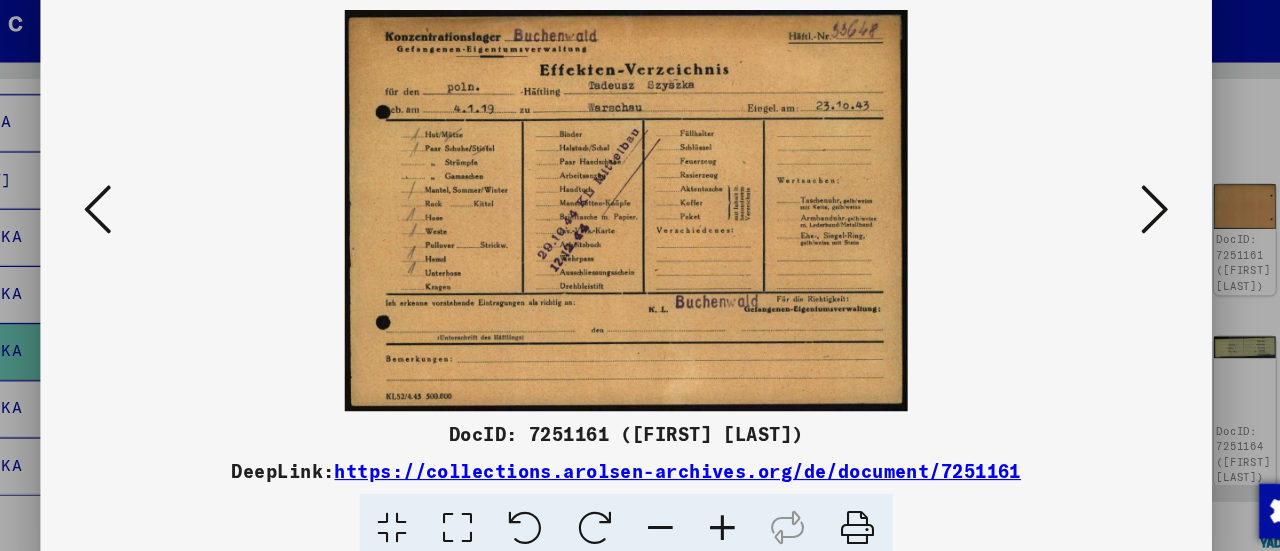 click at bounding box center (1102, 224) 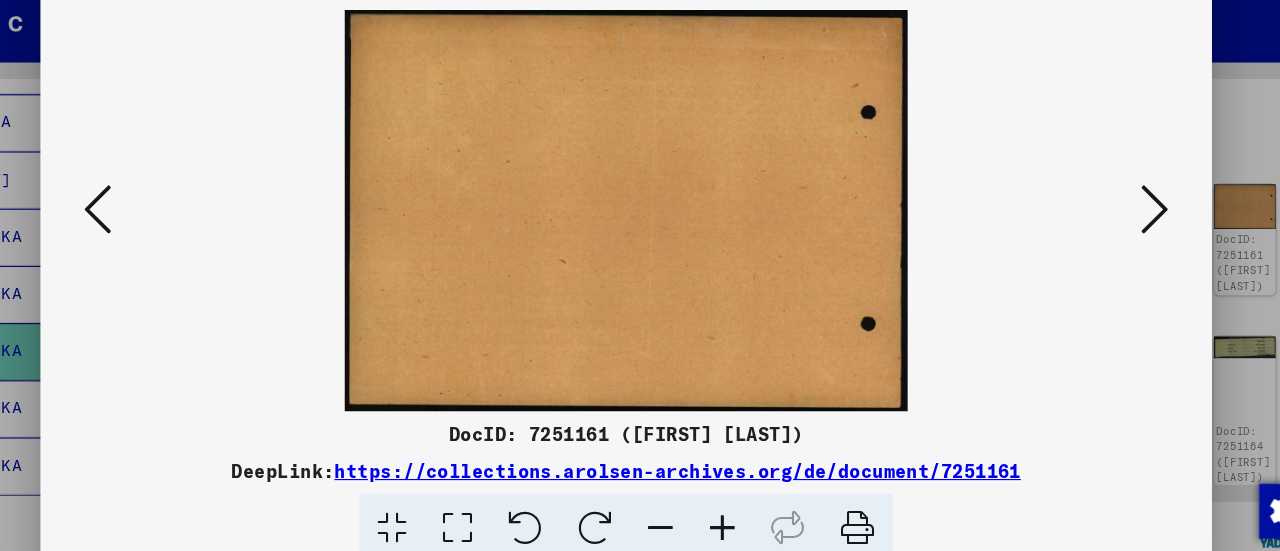 click at bounding box center (1102, 224) 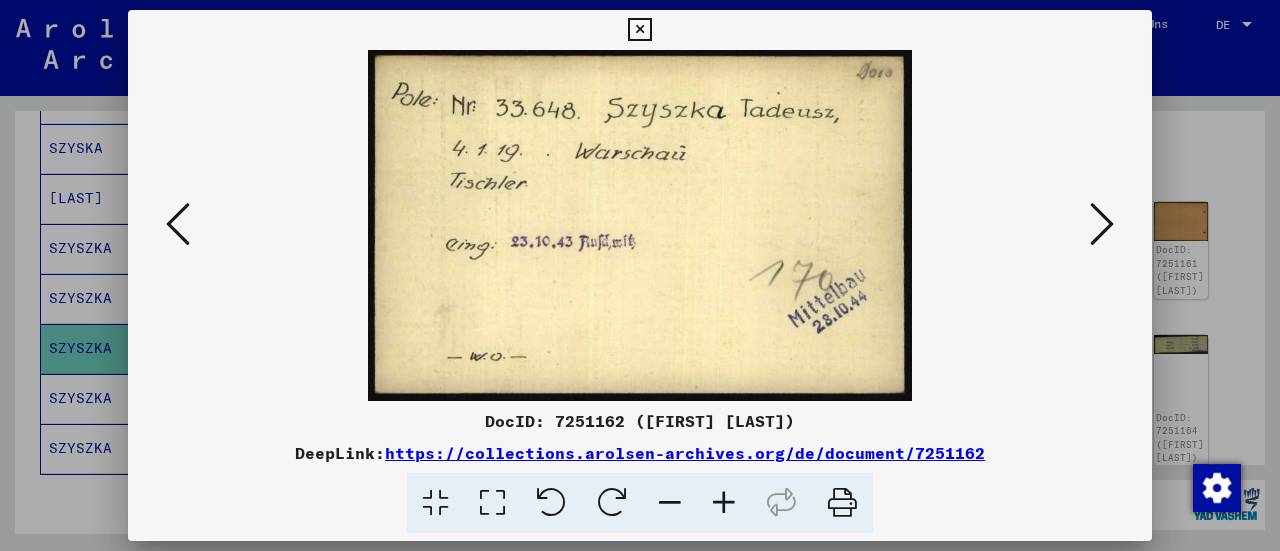 click at bounding box center (1102, 224) 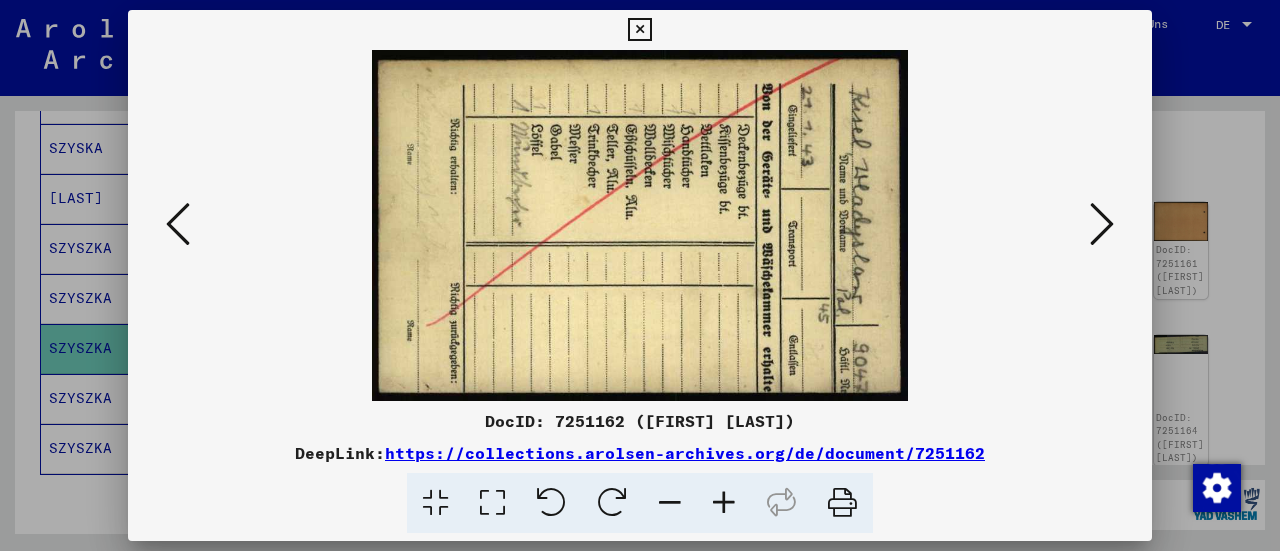 click at bounding box center (1102, 224) 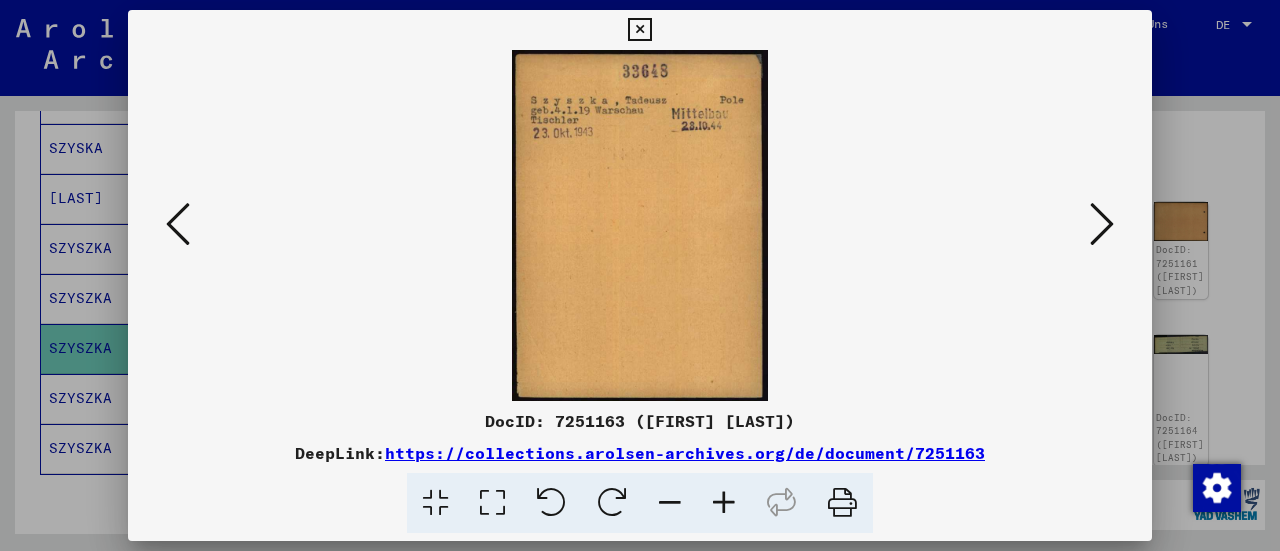 click at bounding box center (1102, 224) 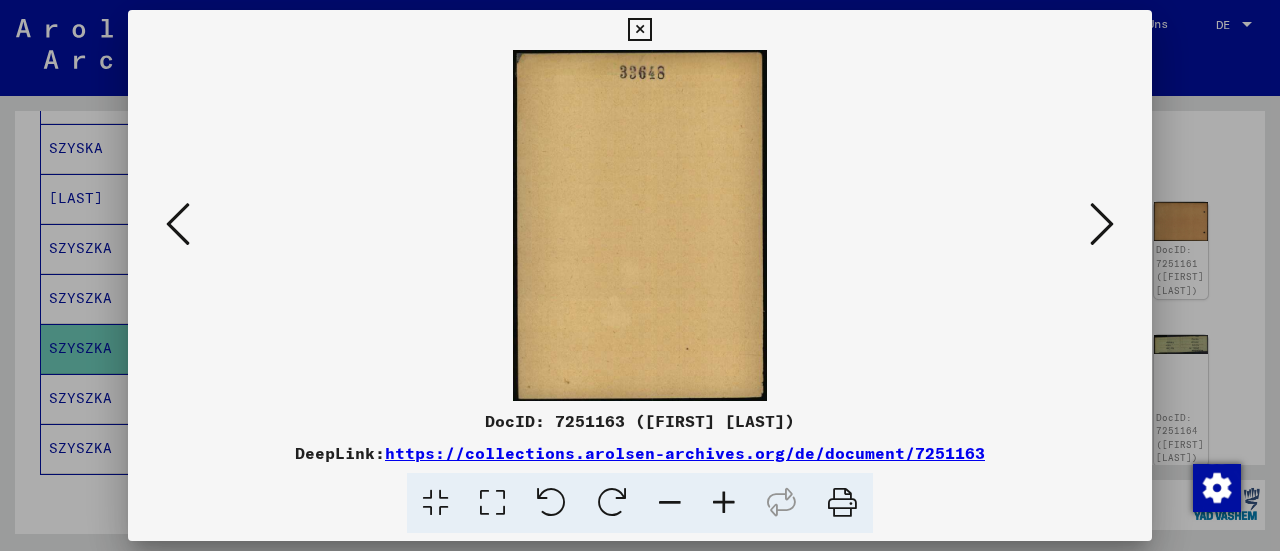 click at bounding box center [1102, 224] 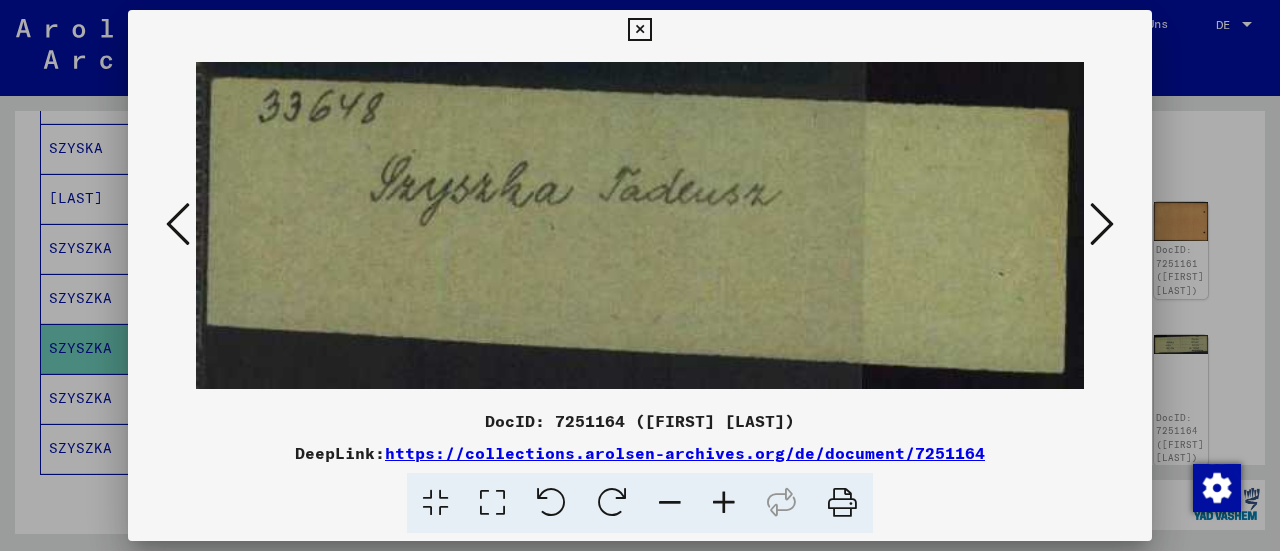 click at bounding box center [1102, 224] 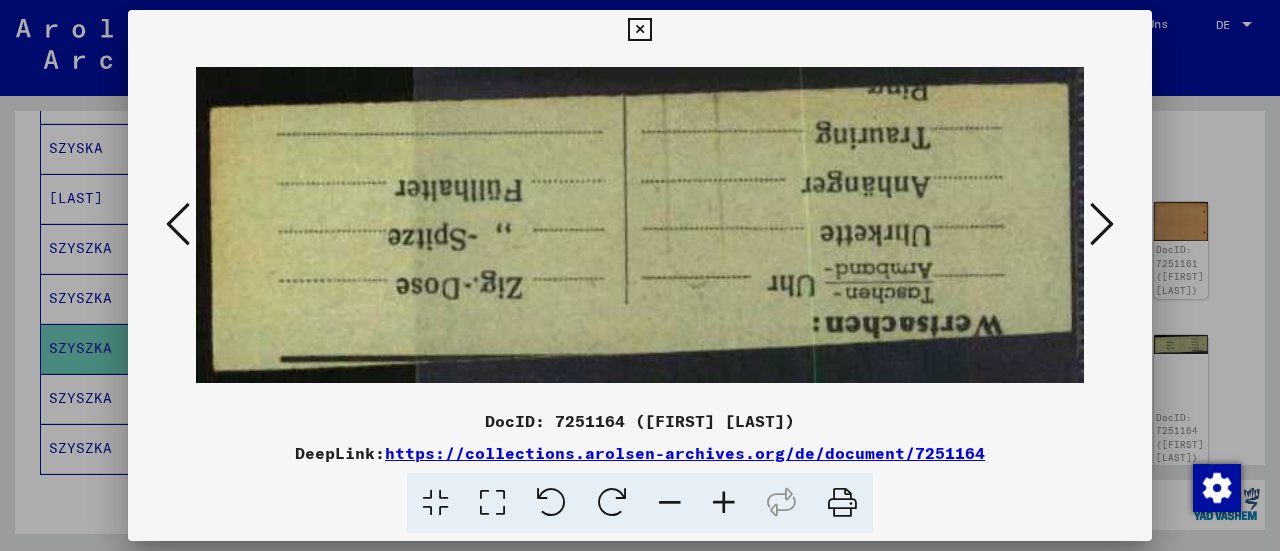 click at bounding box center (1102, 224) 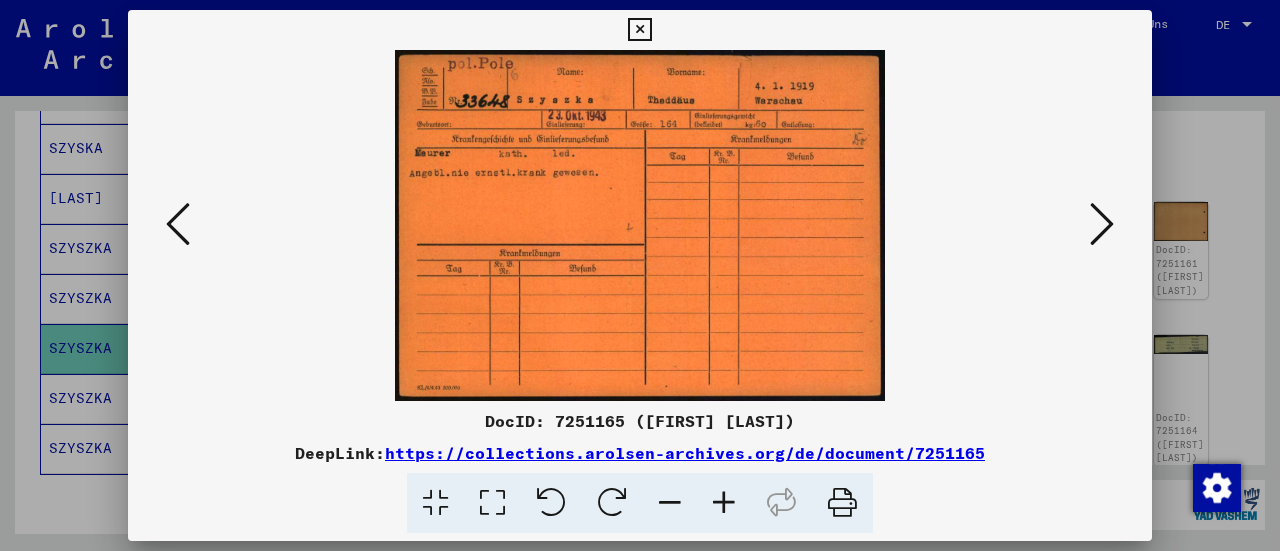 click at bounding box center [1102, 224] 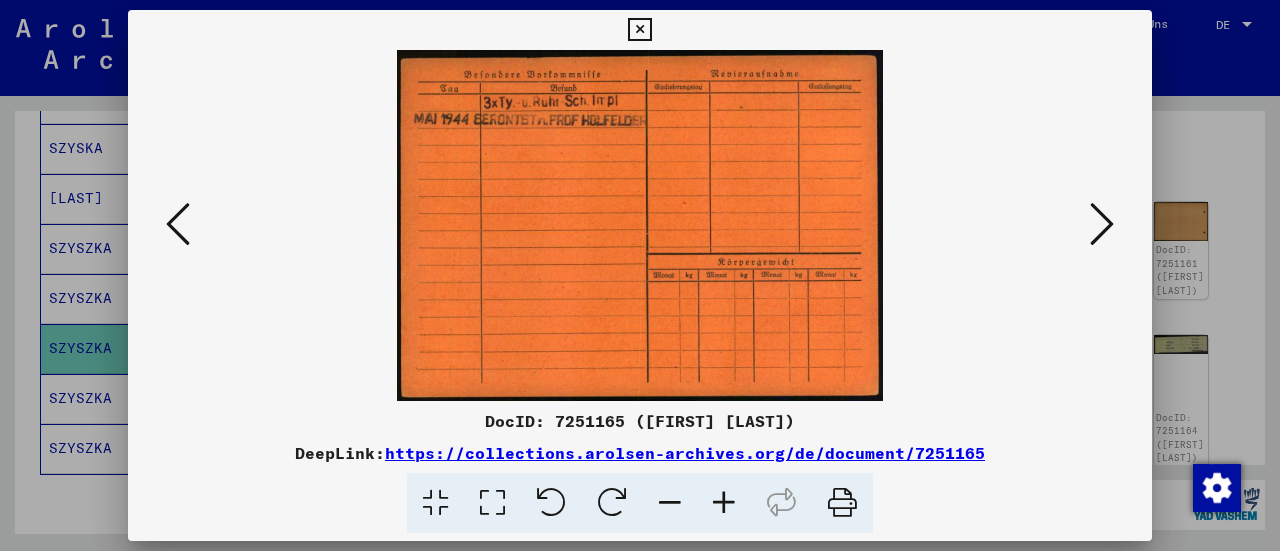 click at bounding box center (1102, 224) 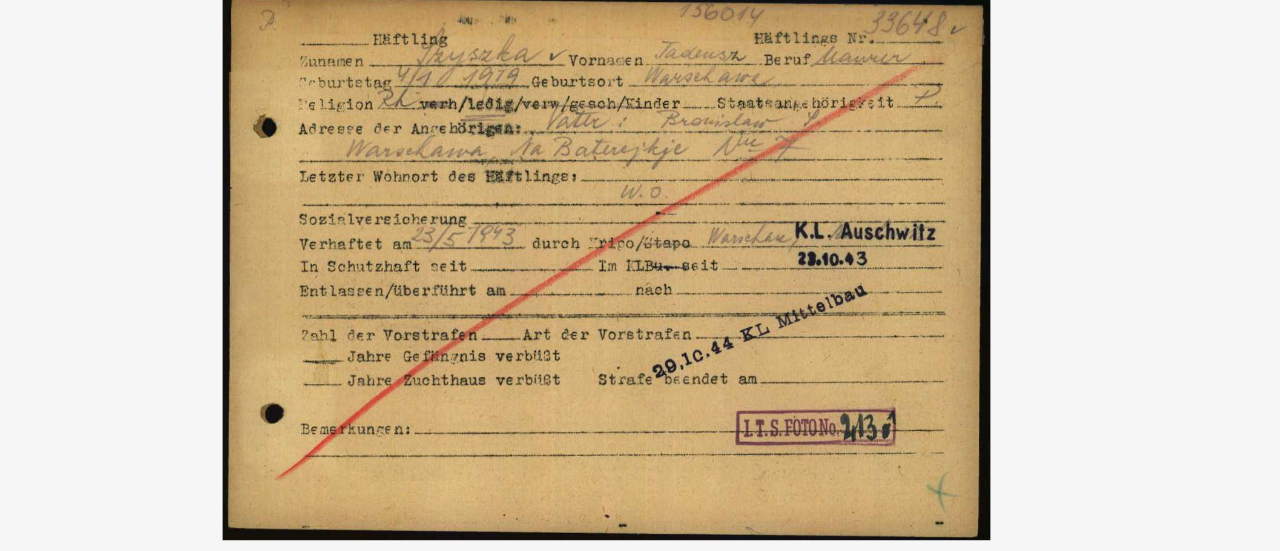 drag, startPoint x: 675, startPoint y: 181, endPoint x: 675, endPoint y: 196, distance: 15 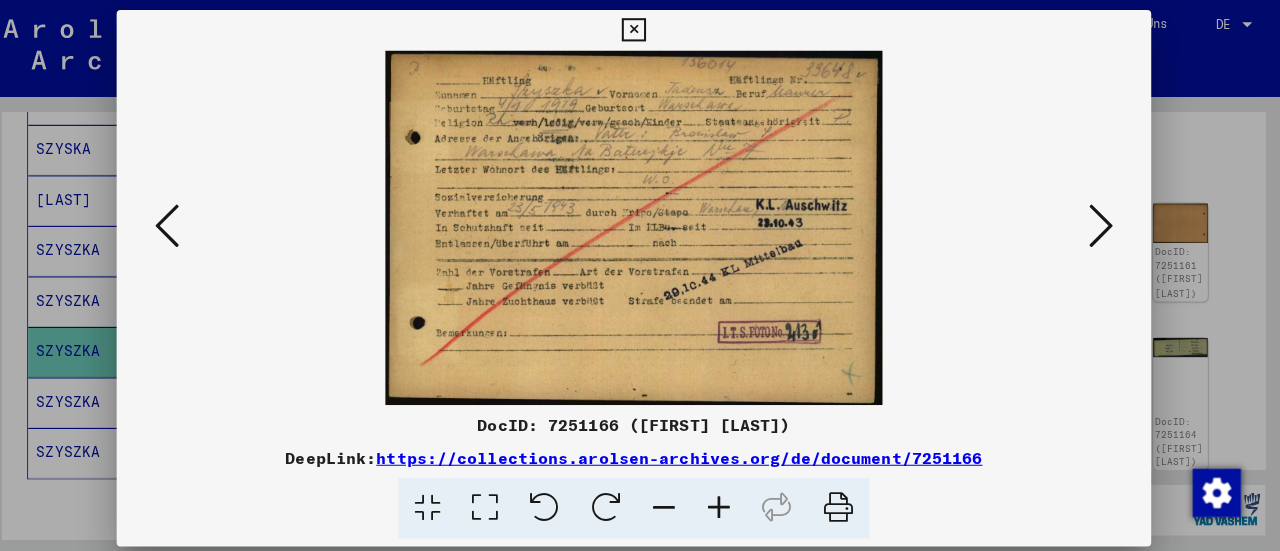 scroll, scrollTop: 0, scrollLeft: 0, axis: both 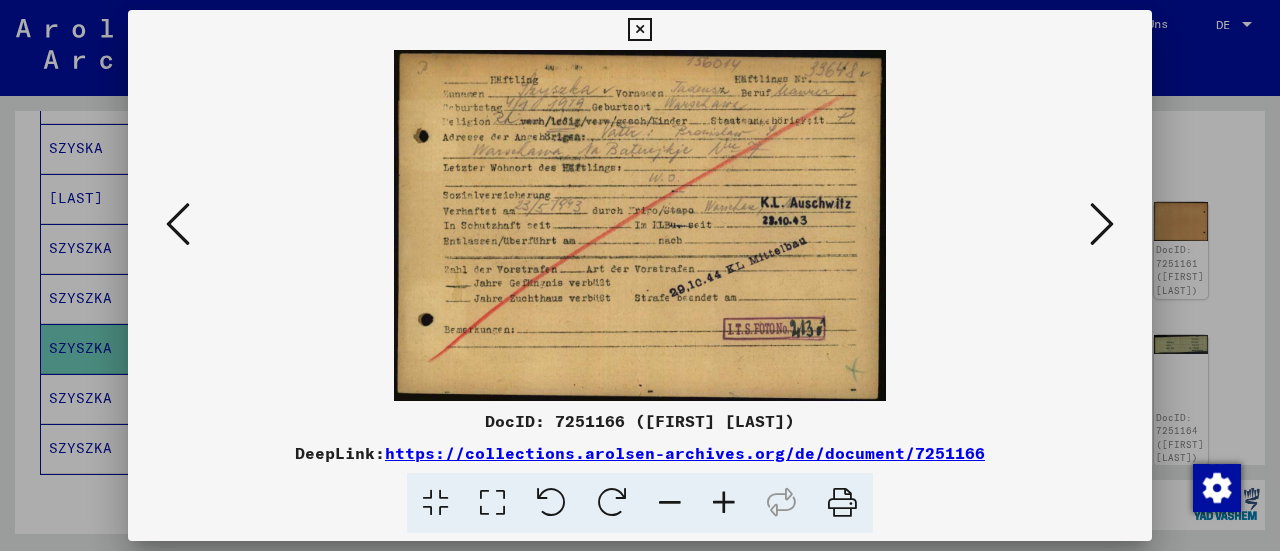 click at bounding box center (1102, 224) 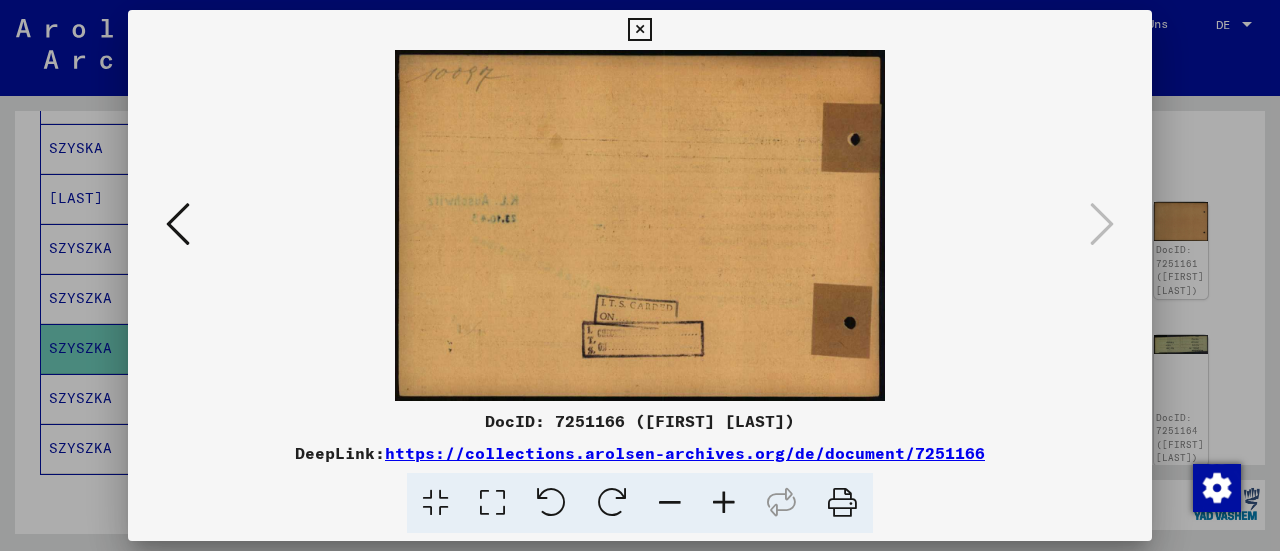 click at bounding box center (178, 224) 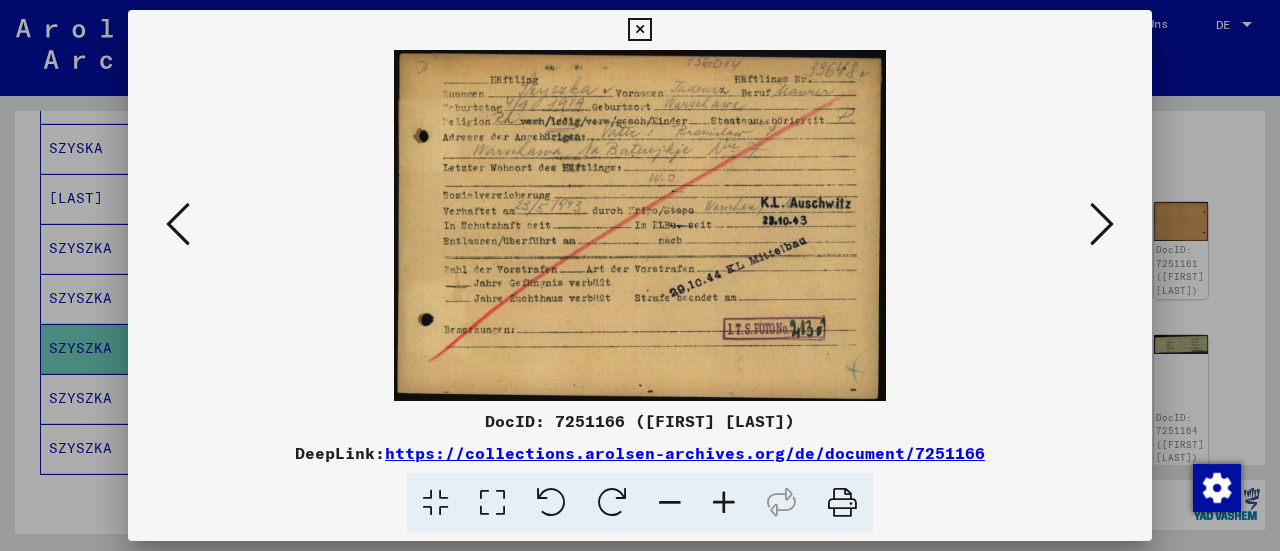 click at bounding box center [639, 30] 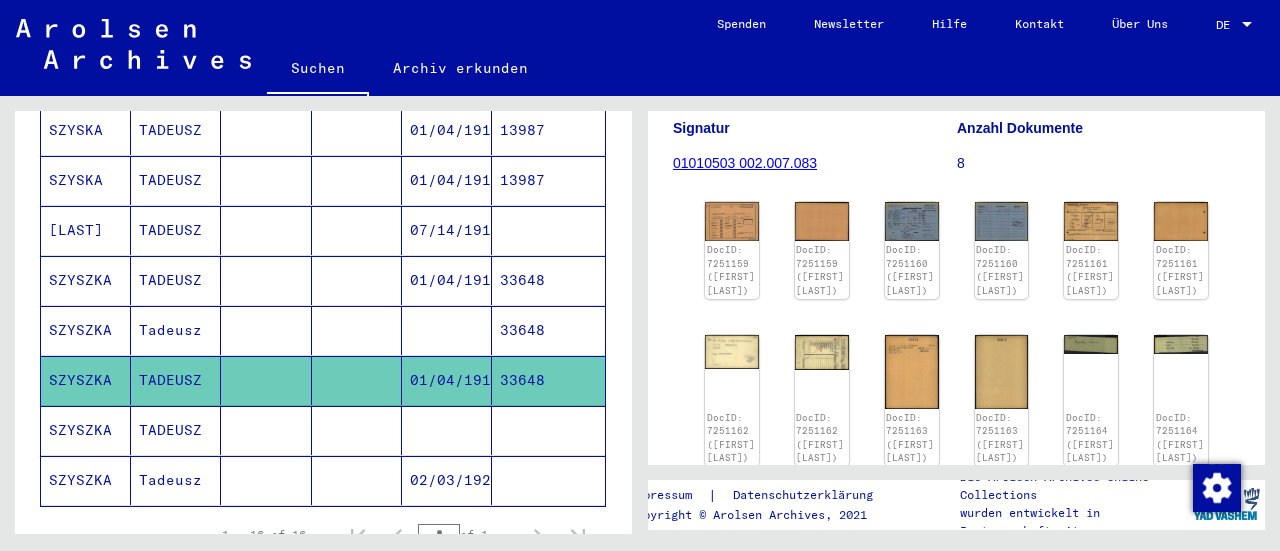scroll, scrollTop: 722, scrollLeft: 0, axis: vertical 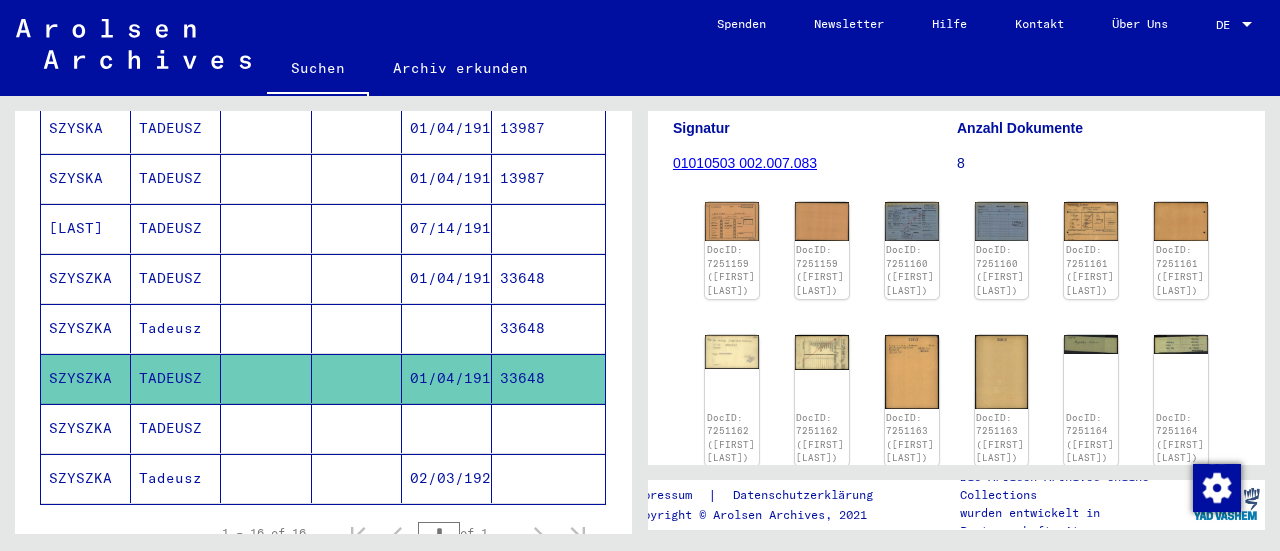 click on "01/04/1919" at bounding box center (447, 328) 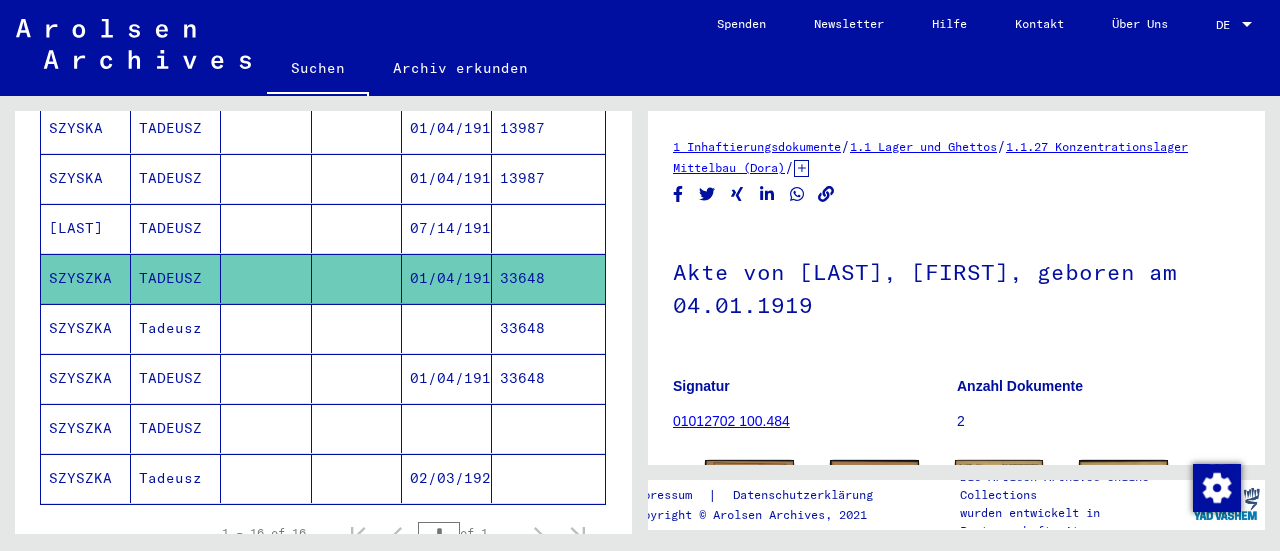 scroll, scrollTop: 0, scrollLeft: 0, axis: both 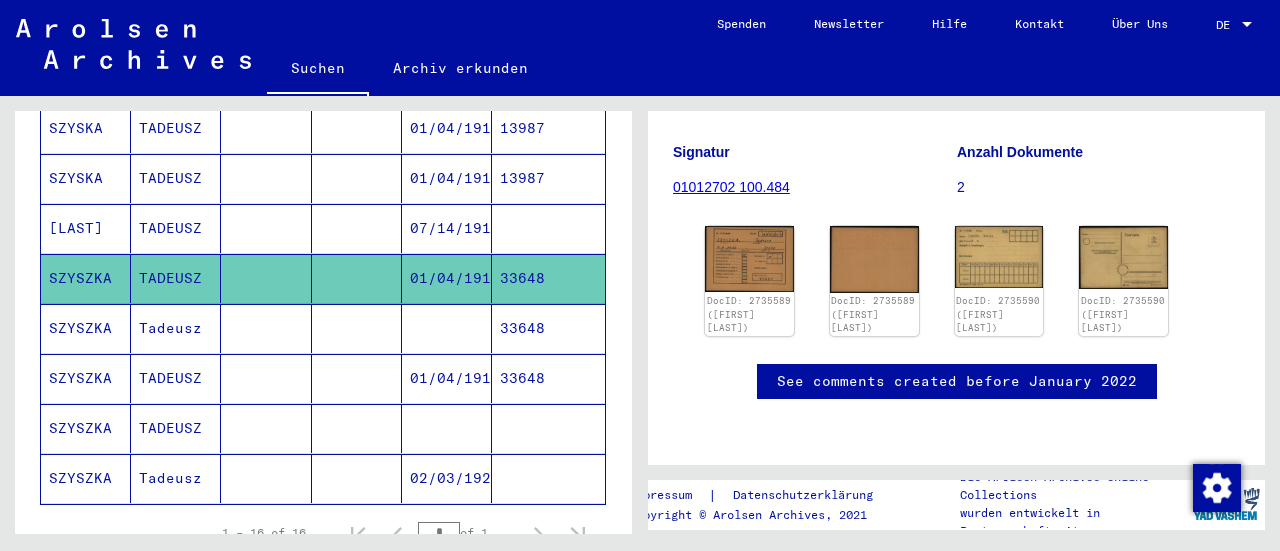 click at bounding box center [447, 378] 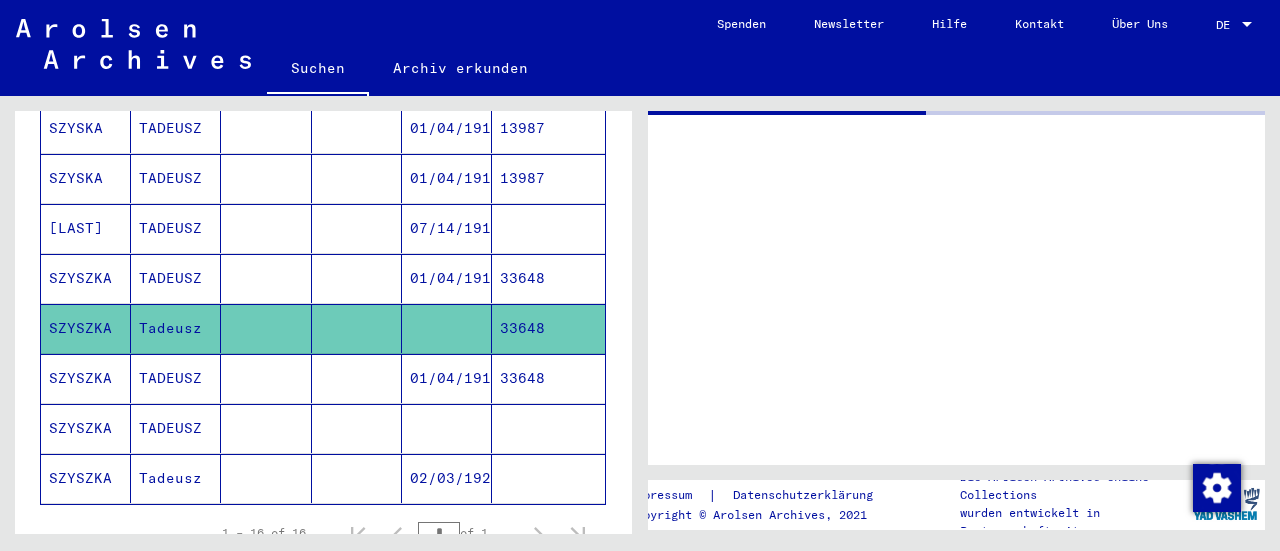 scroll, scrollTop: 0, scrollLeft: 0, axis: both 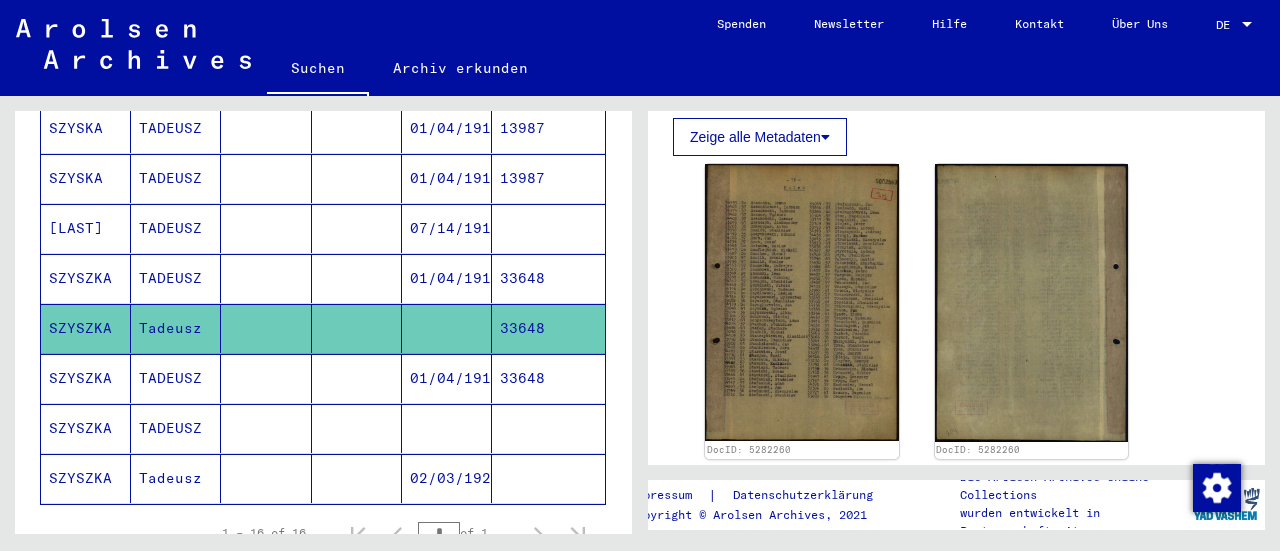 click at bounding box center [357, 478] 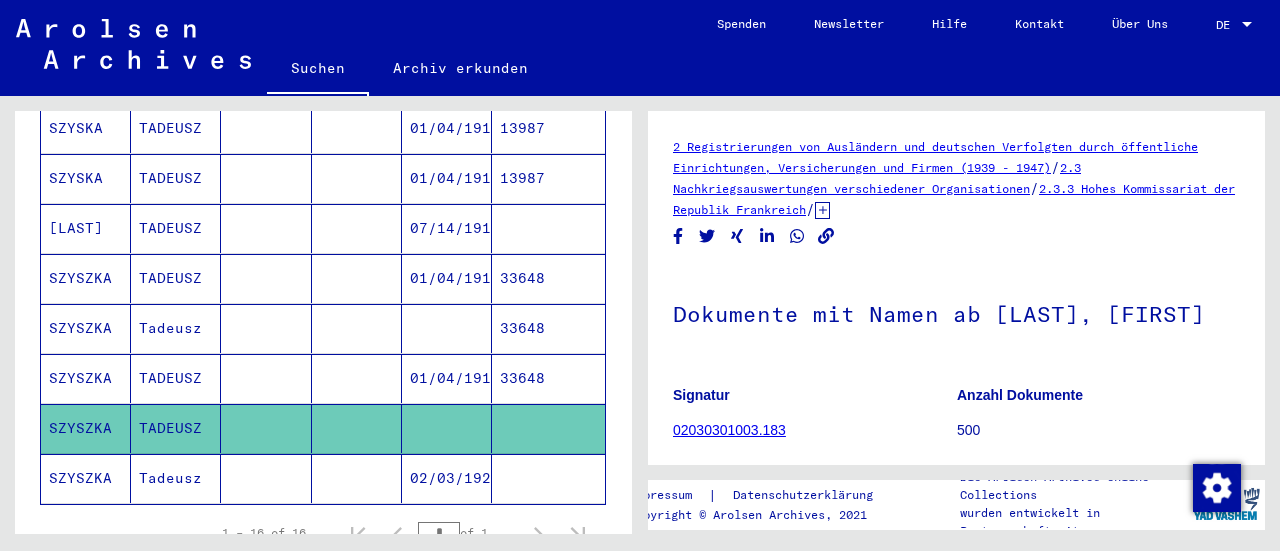 scroll, scrollTop: 285, scrollLeft: 0, axis: vertical 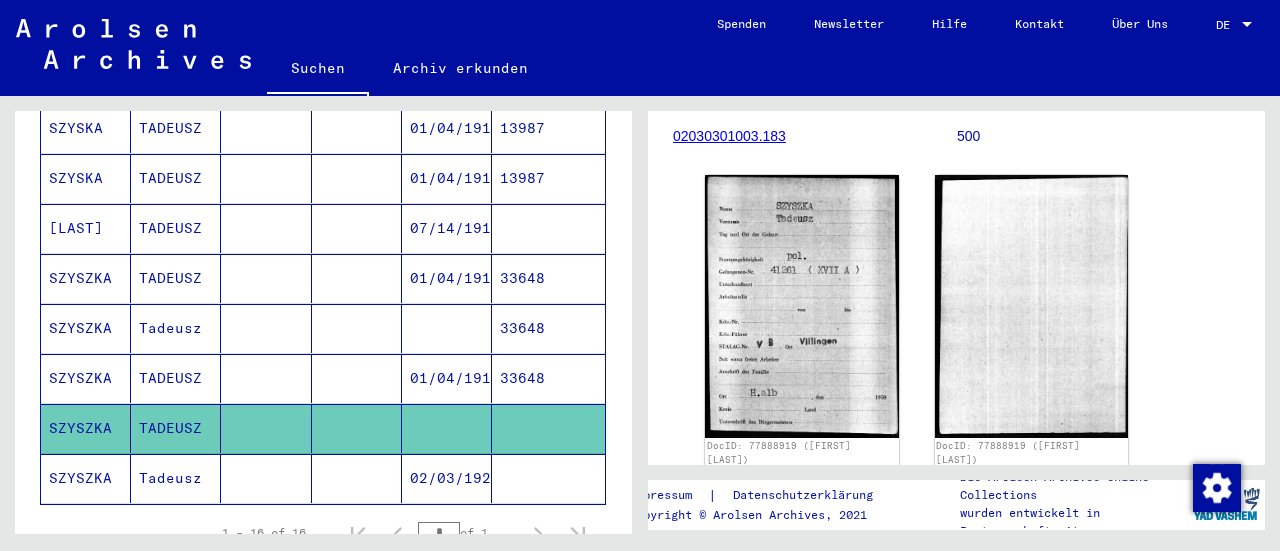 click at bounding box center [357, 428] 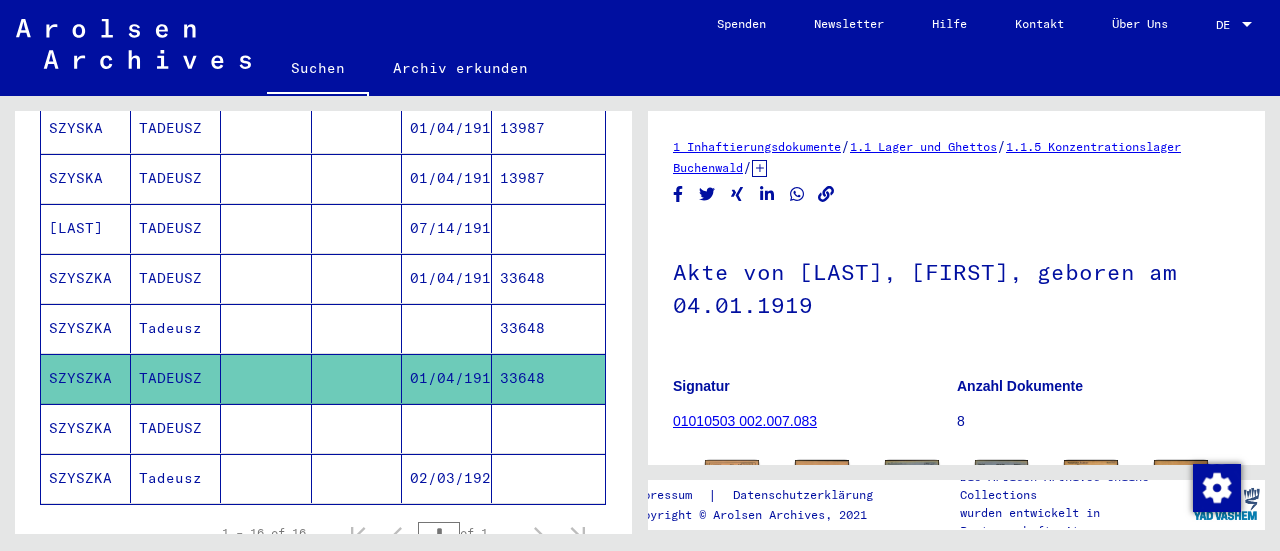 scroll, scrollTop: 256, scrollLeft: 0, axis: vertical 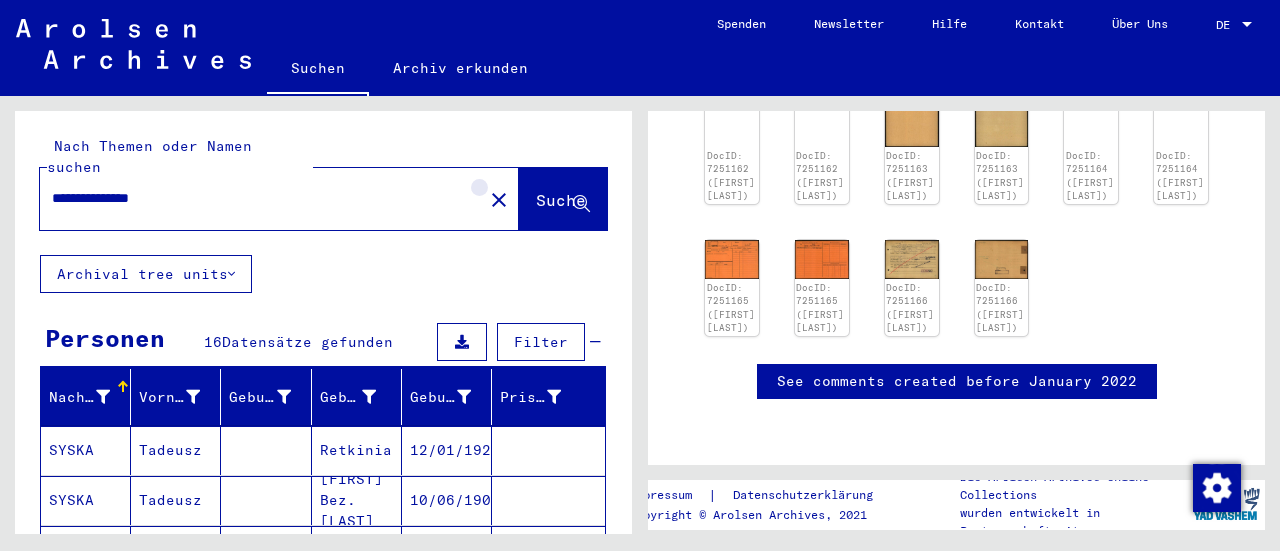 click on "close" 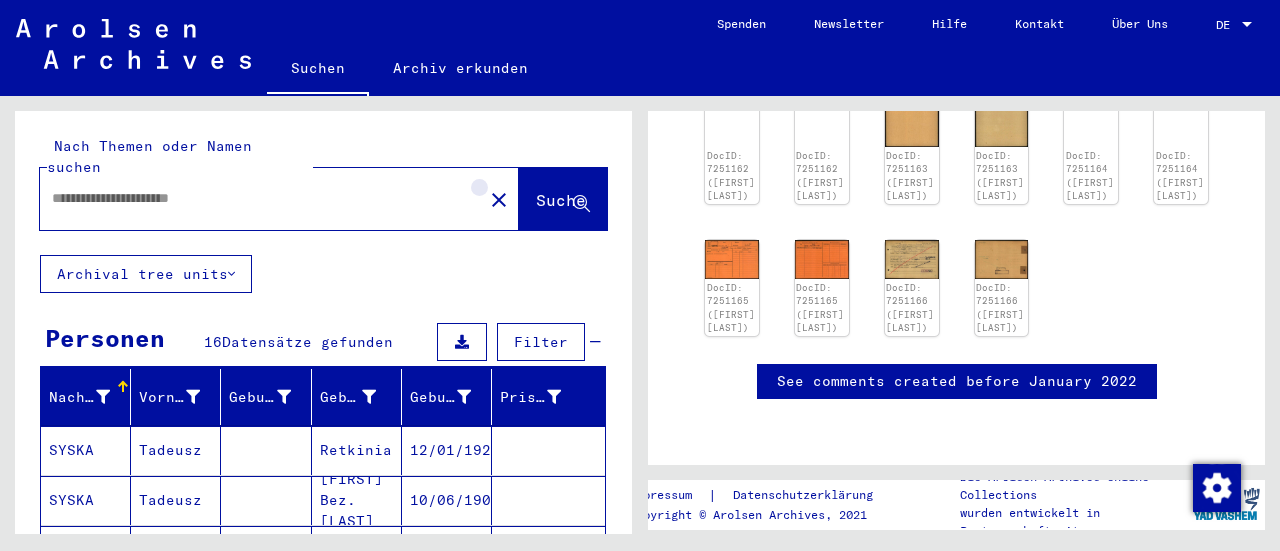 scroll, scrollTop: 0, scrollLeft: 0, axis: both 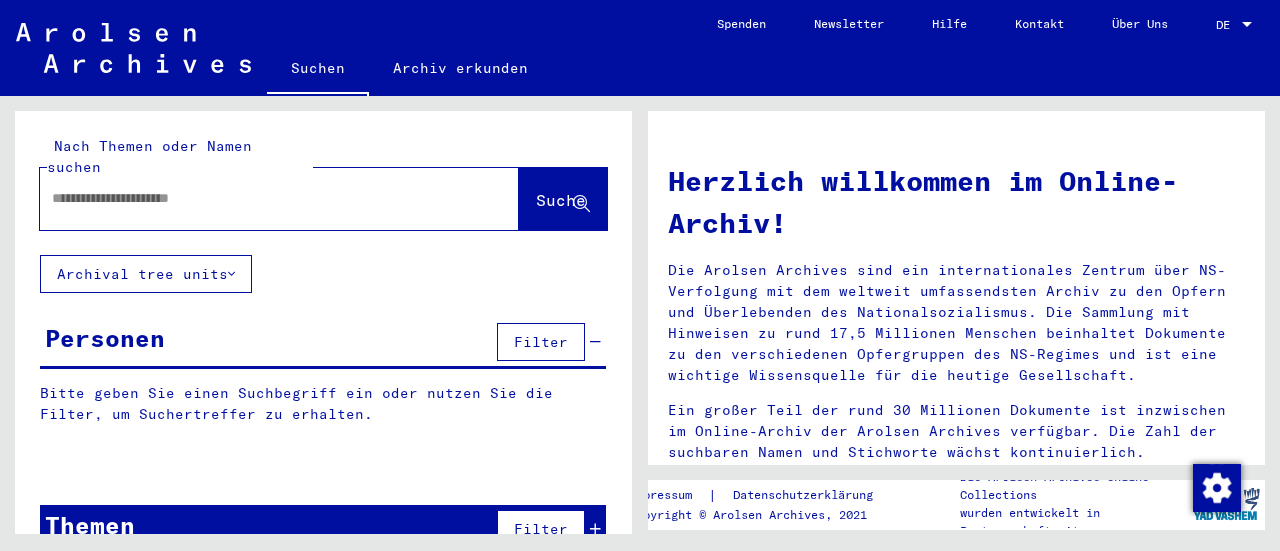 click 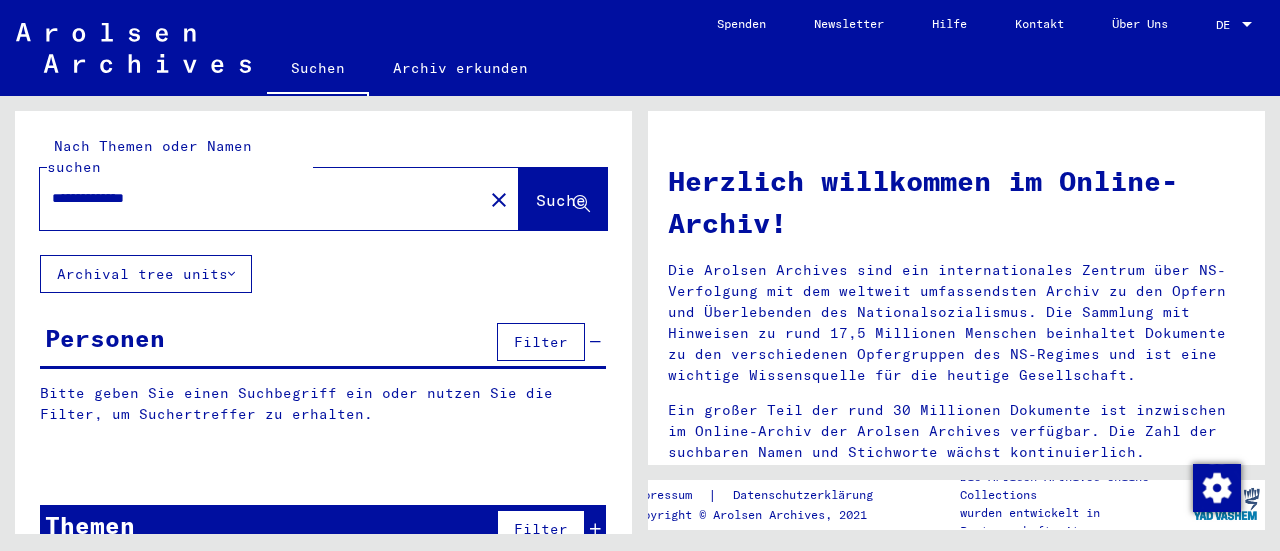 type on "**********" 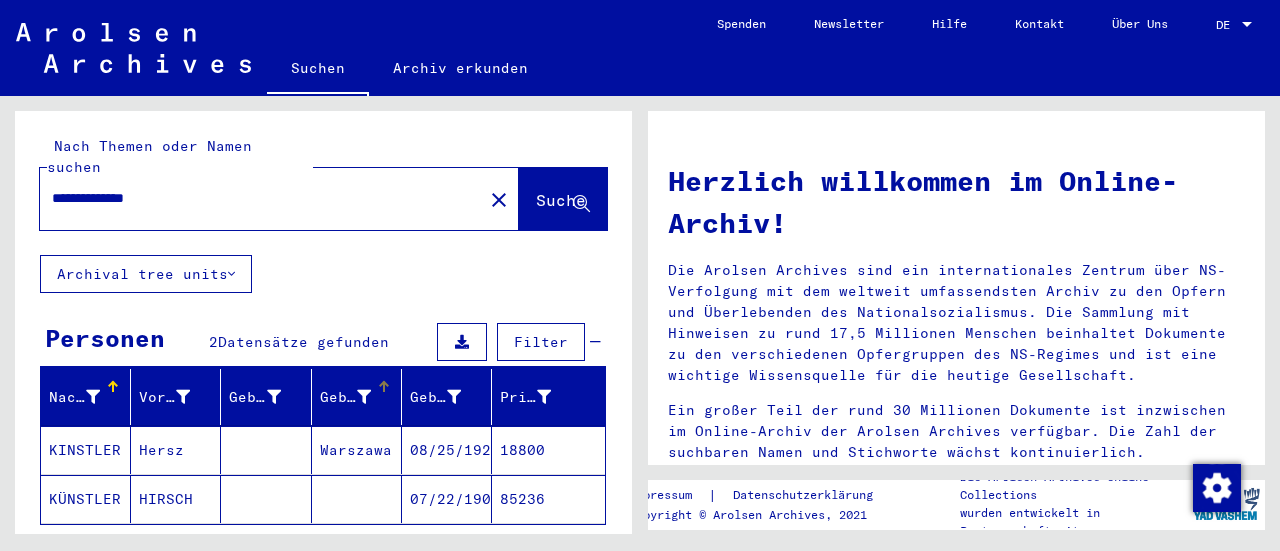 scroll, scrollTop: 72, scrollLeft: 0, axis: vertical 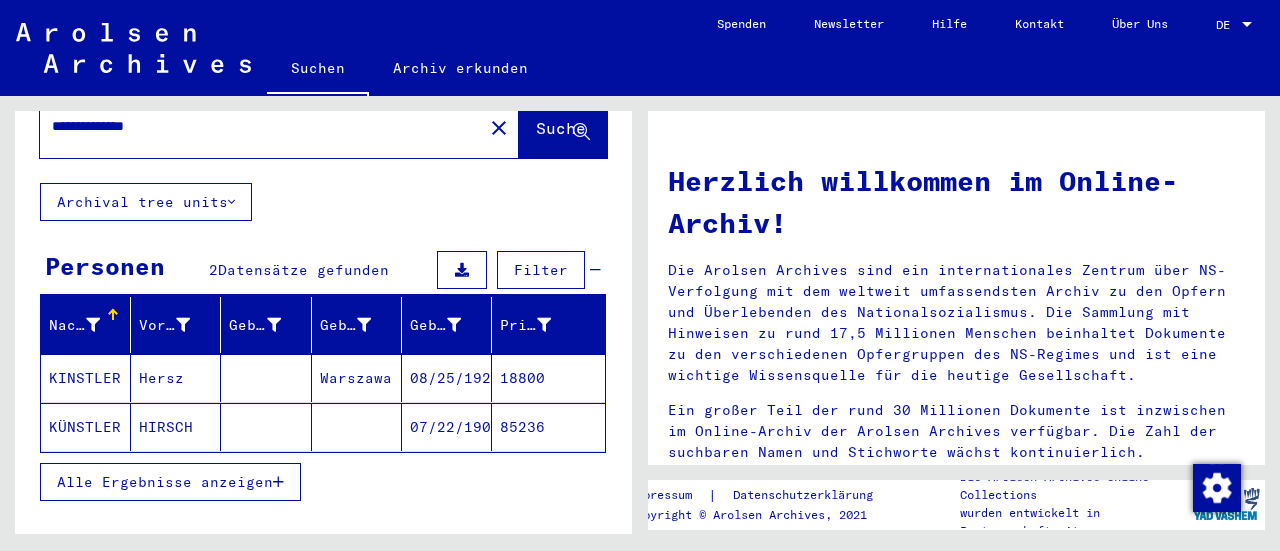 click at bounding box center (266, 427) 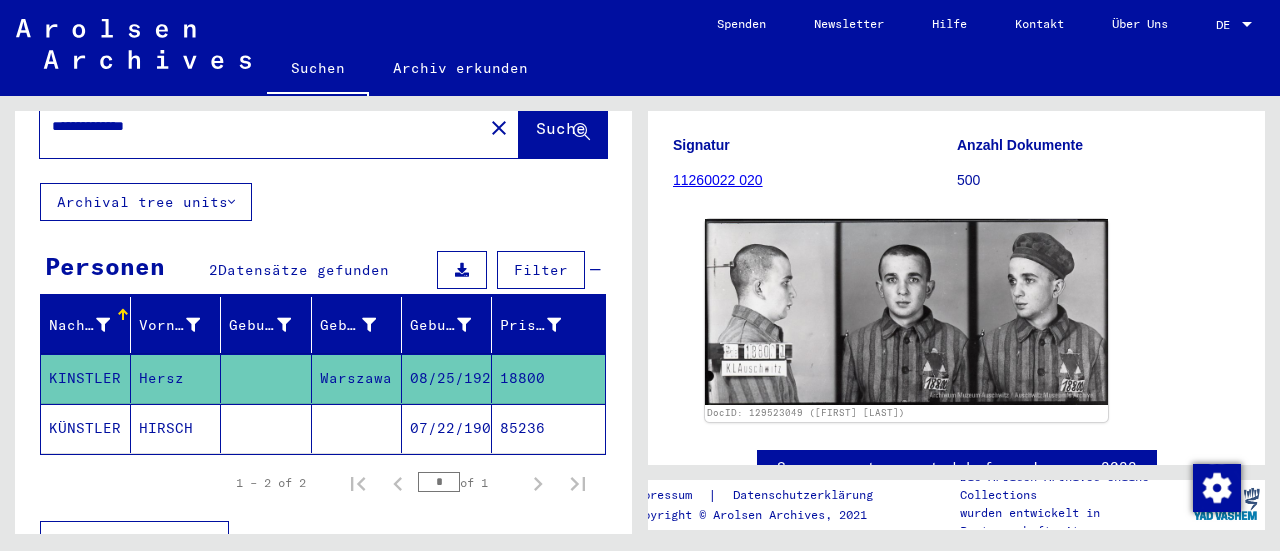 scroll, scrollTop: 224, scrollLeft: 0, axis: vertical 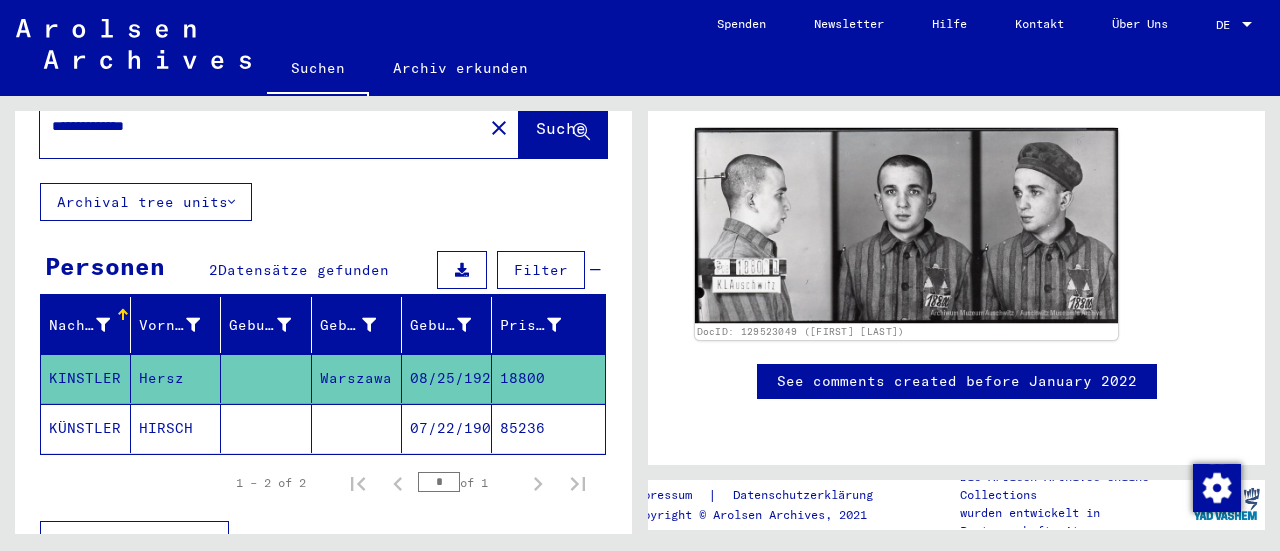 click 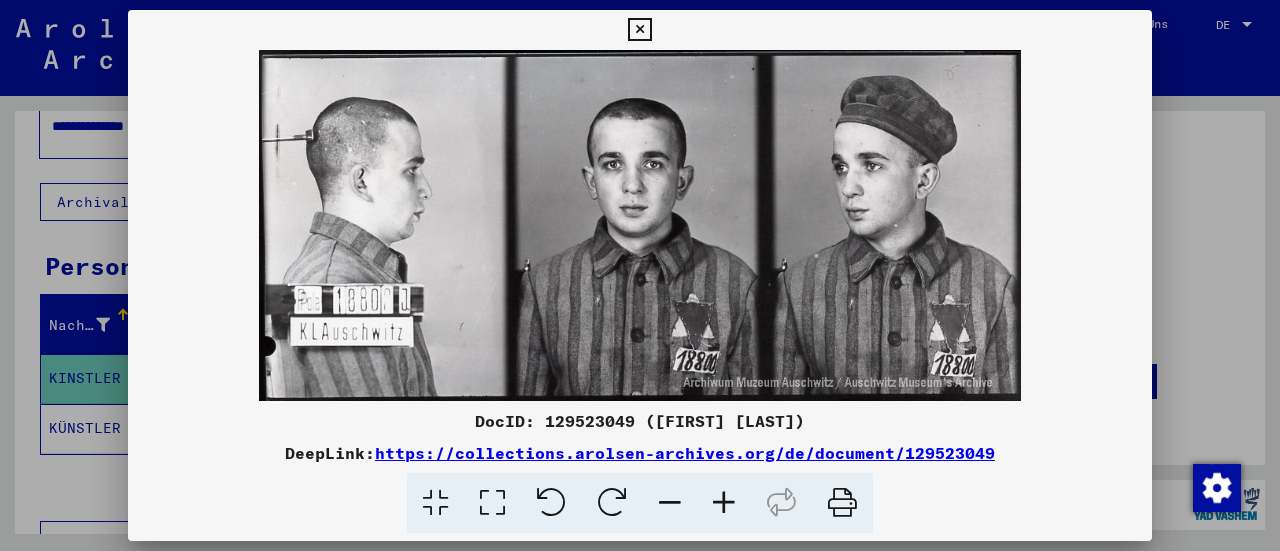 click at bounding box center (639, 30) 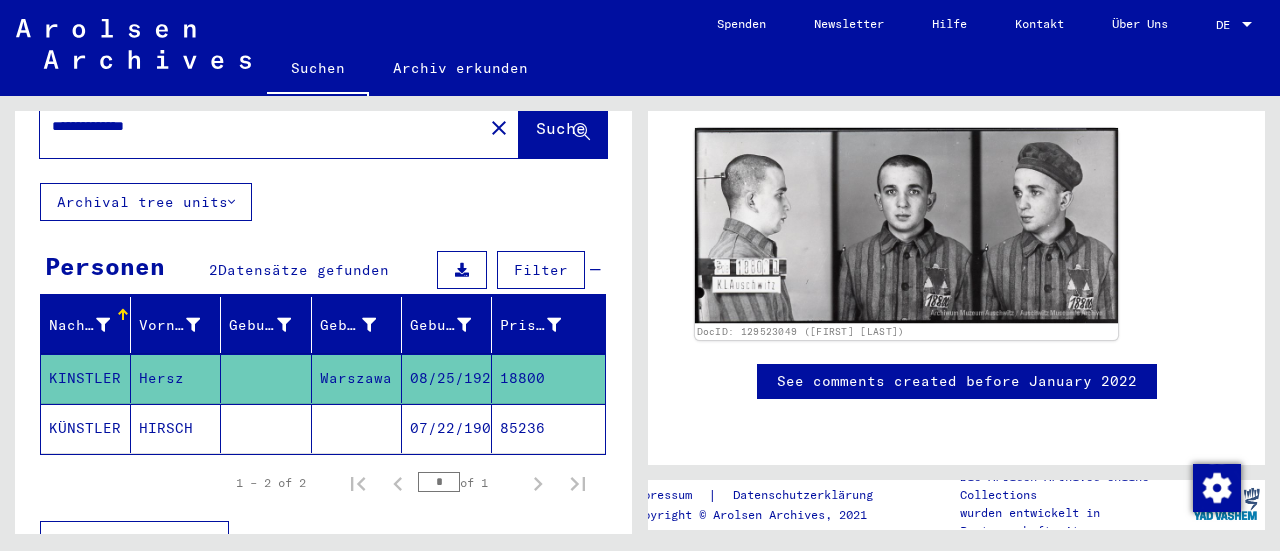 click 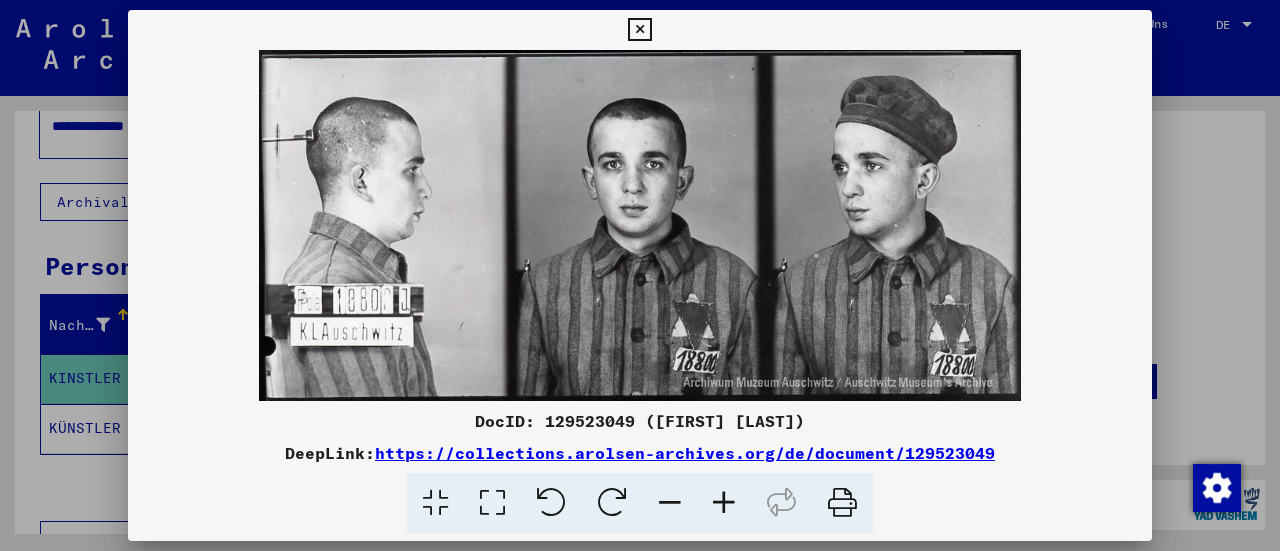 click at bounding box center [639, 30] 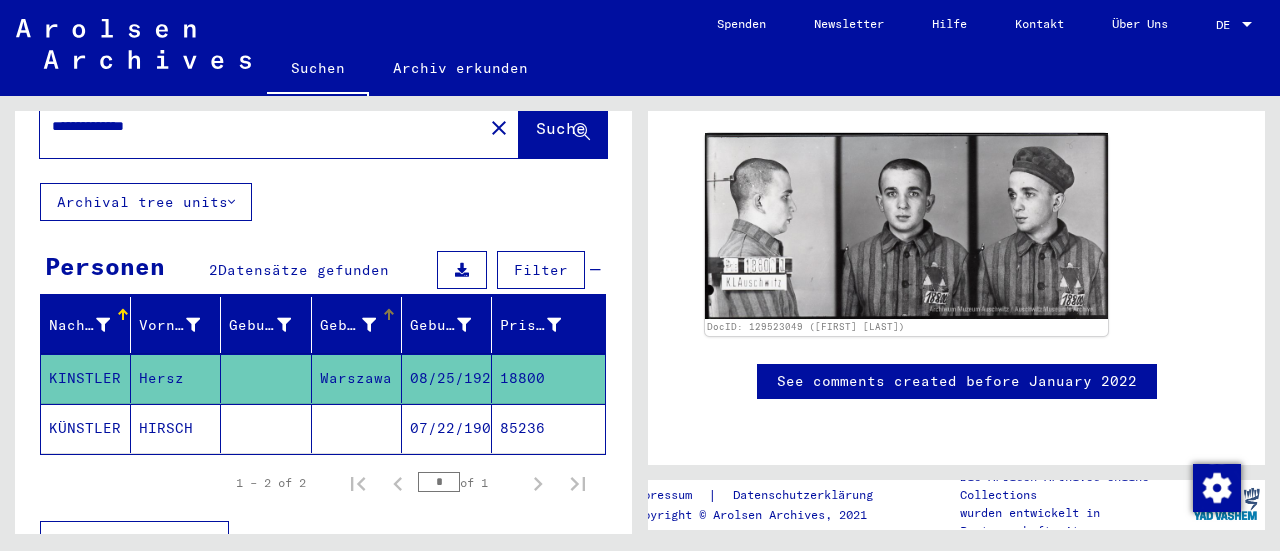 scroll, scrollTop: 0, scrollLeft: 0, axis: both 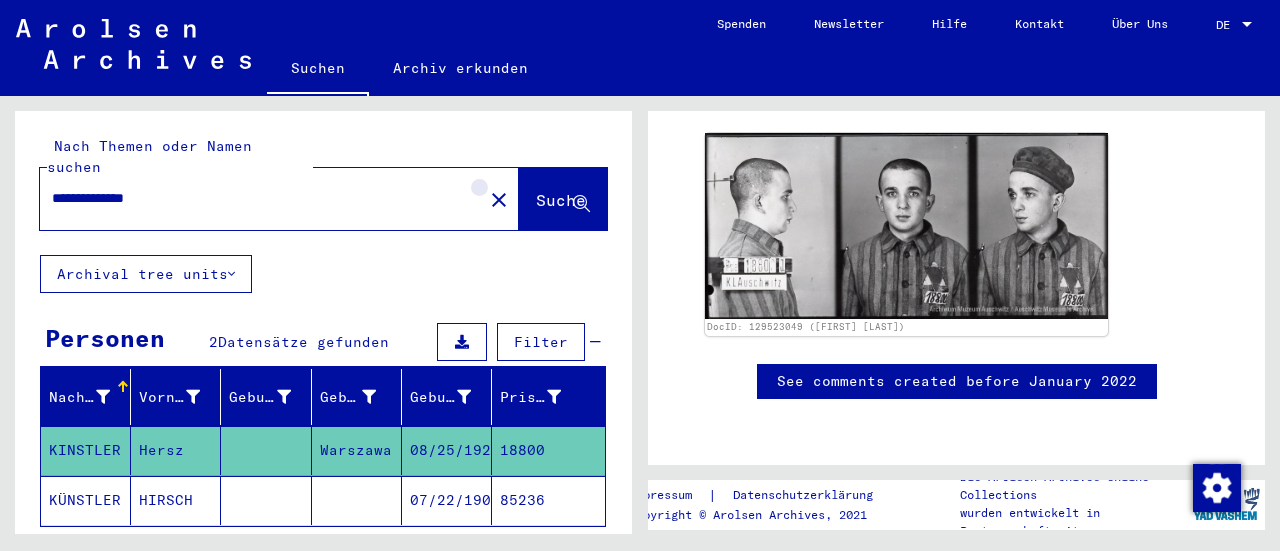 click on "close" 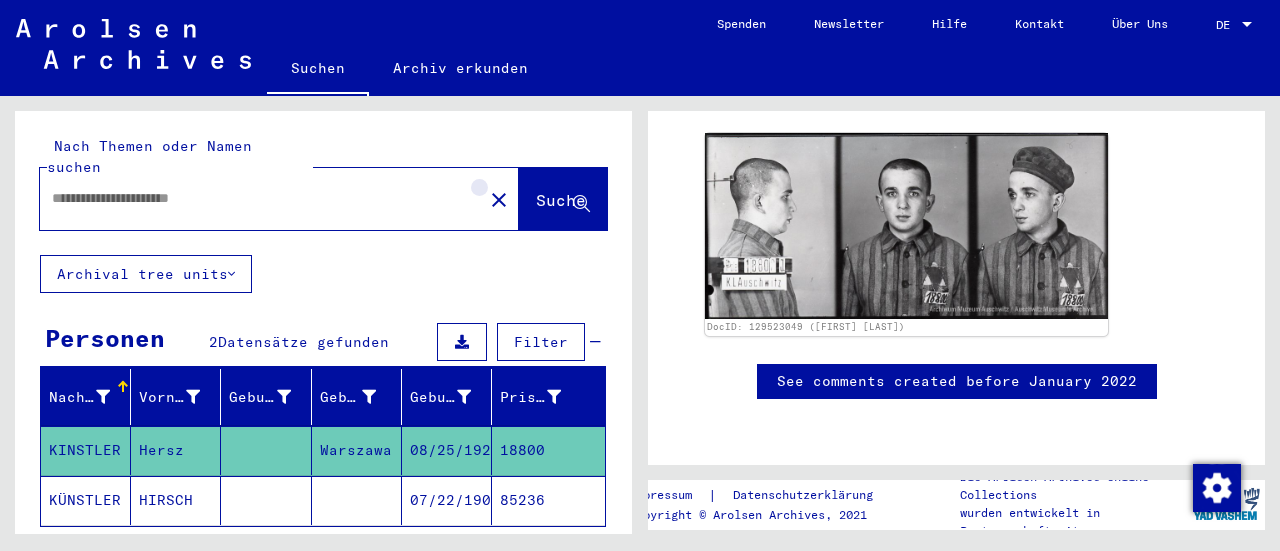 scroll, scrollTop: 0, scrollLeft: 0, axis: both 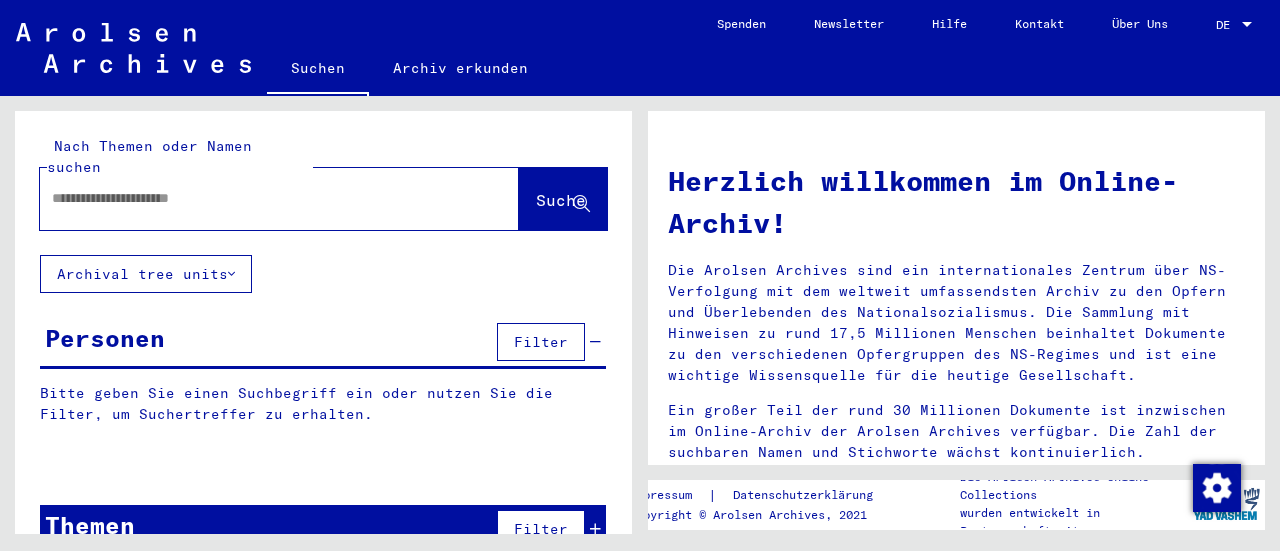 click at bounding box center [255, 198] 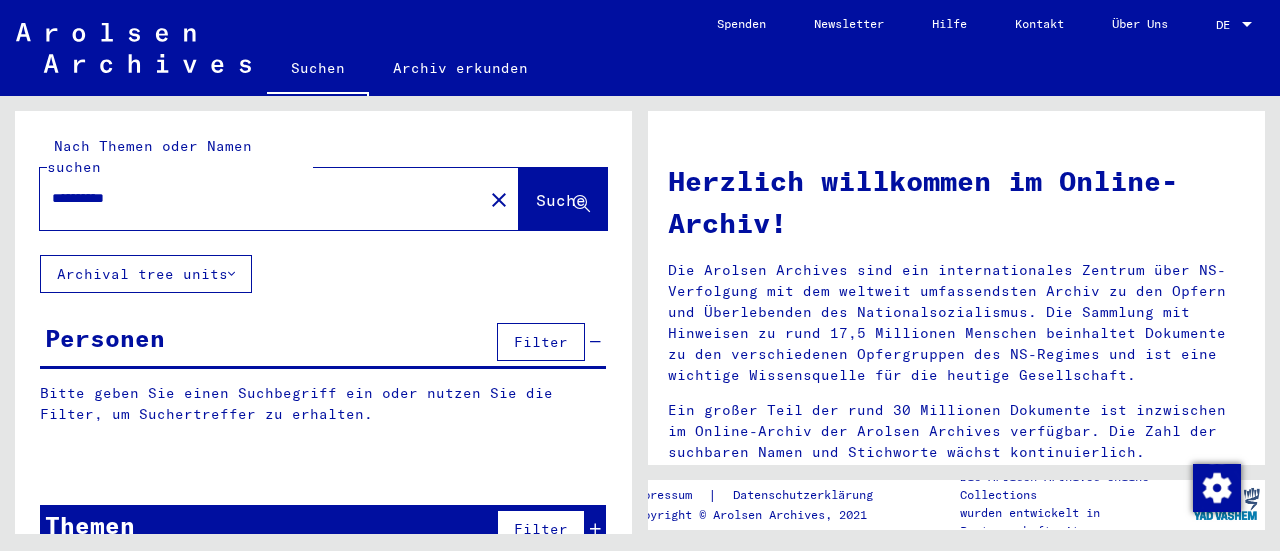 type on "**********" 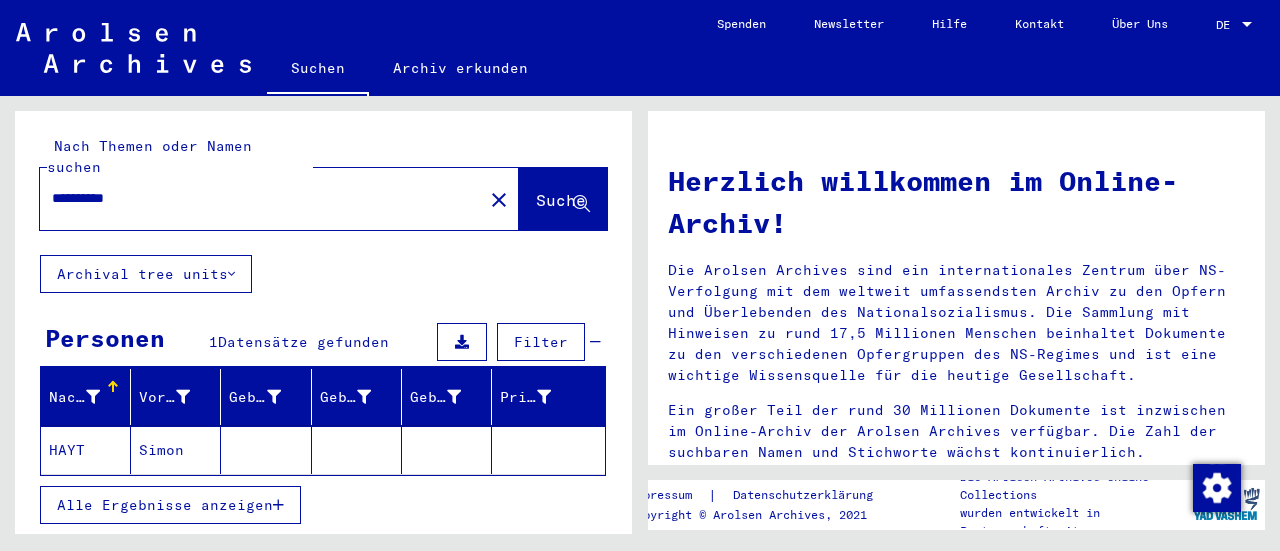 click on "Simon" 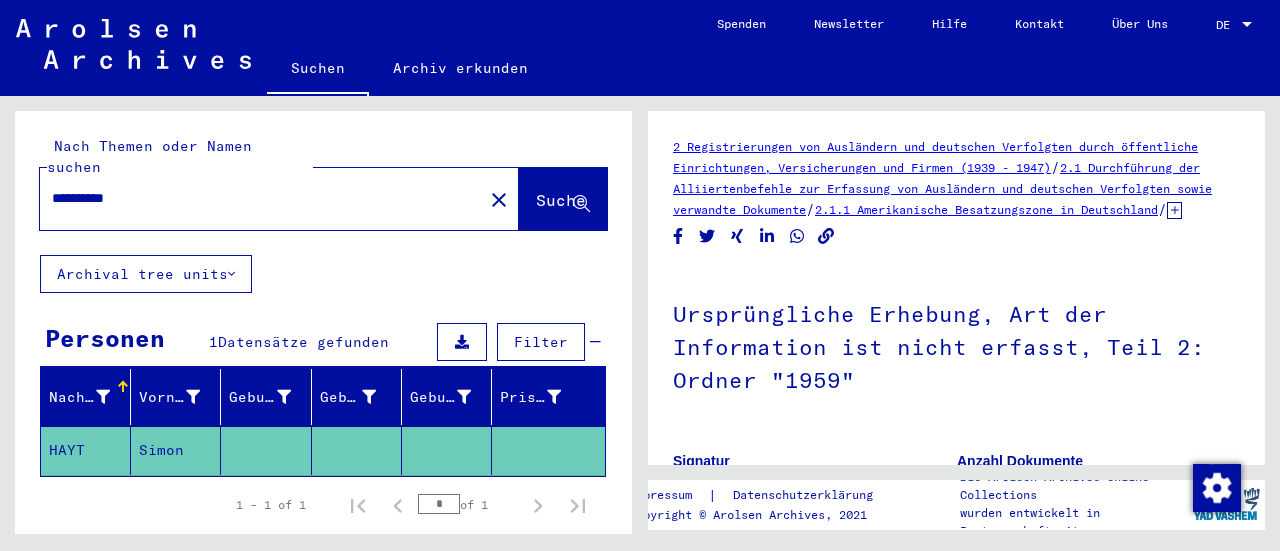 scroll, scrollTop: 0, scrollLeft: 0, axis: both 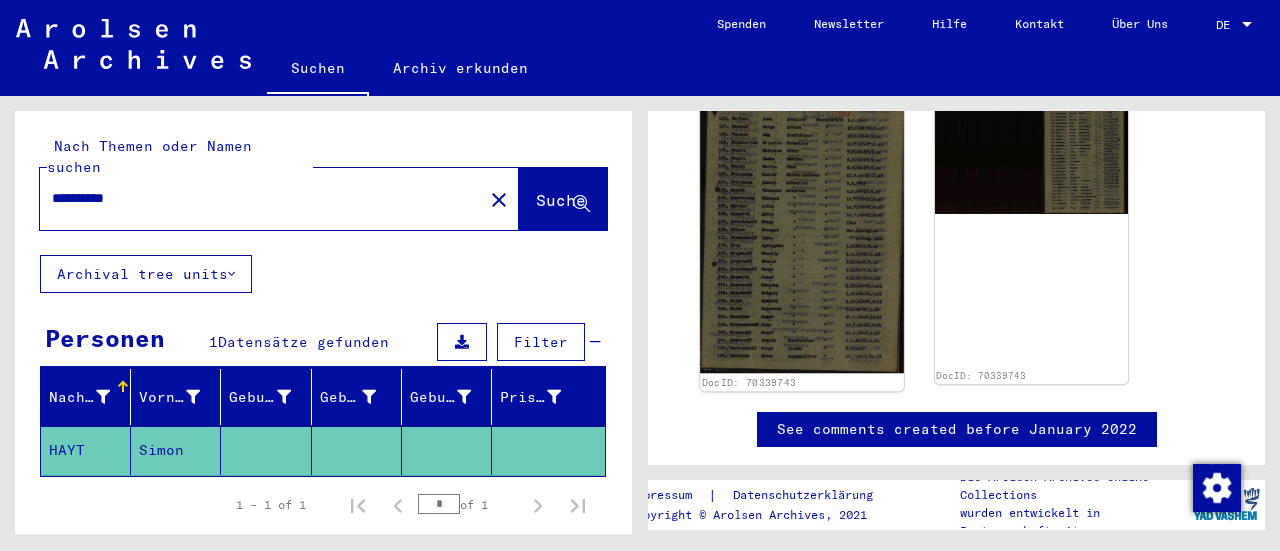 click 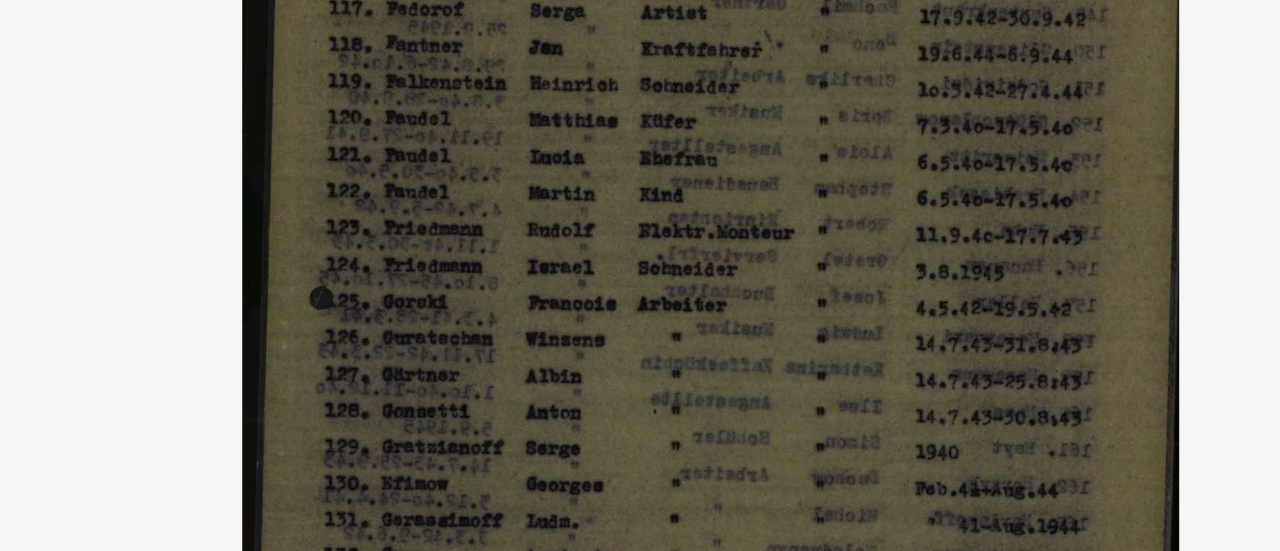 drag, startPoint x: 621, startPoint y: 130, endPoint x: 625, endPoint y: 201, distance: 71.11259 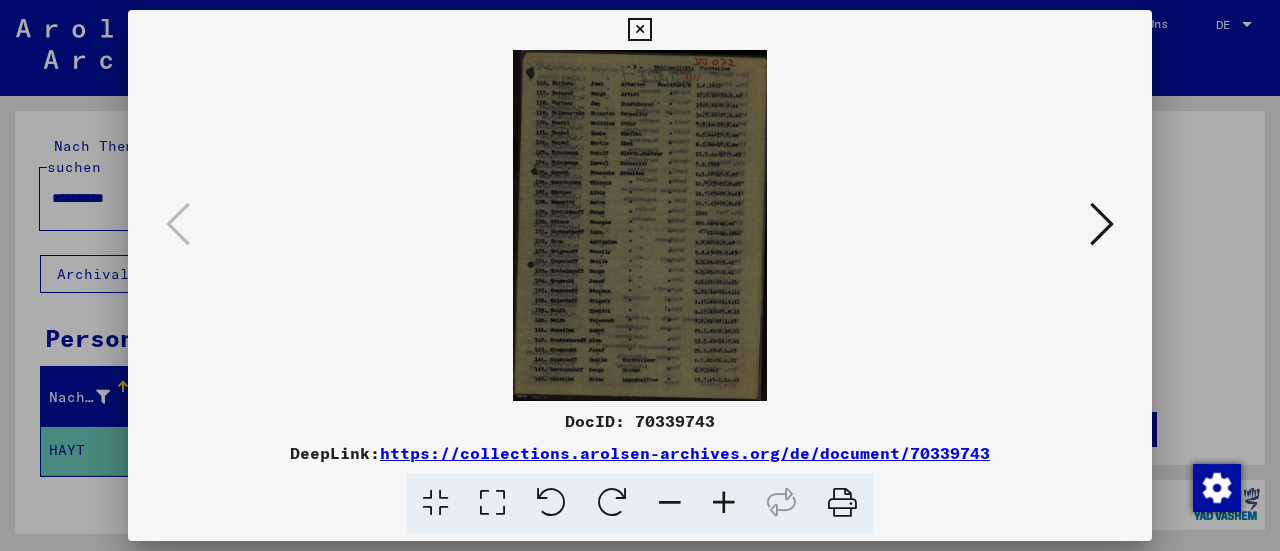 click at bounding box center (1102, 224) 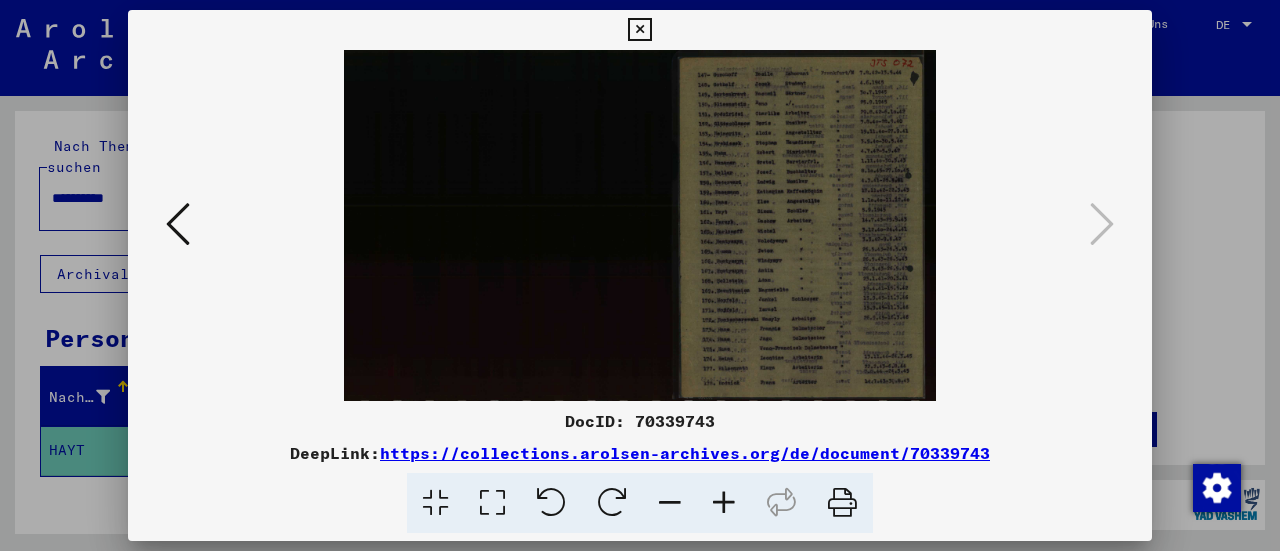 click at bounding box center (178, 224) 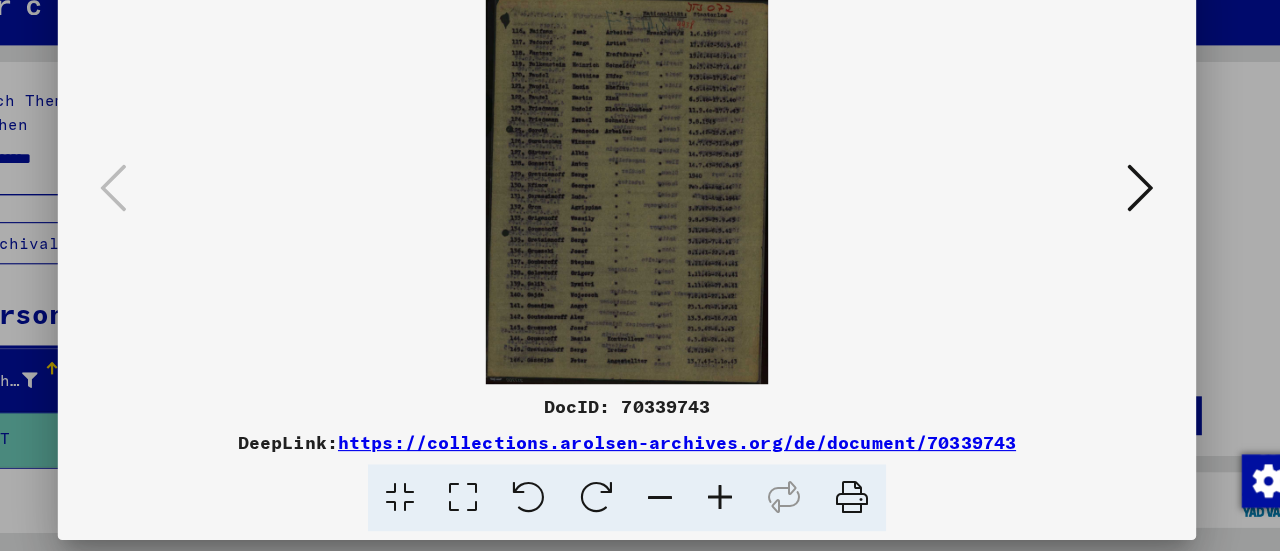 scroll, scrollTop: 0, scrollLeft: 0, axis: both 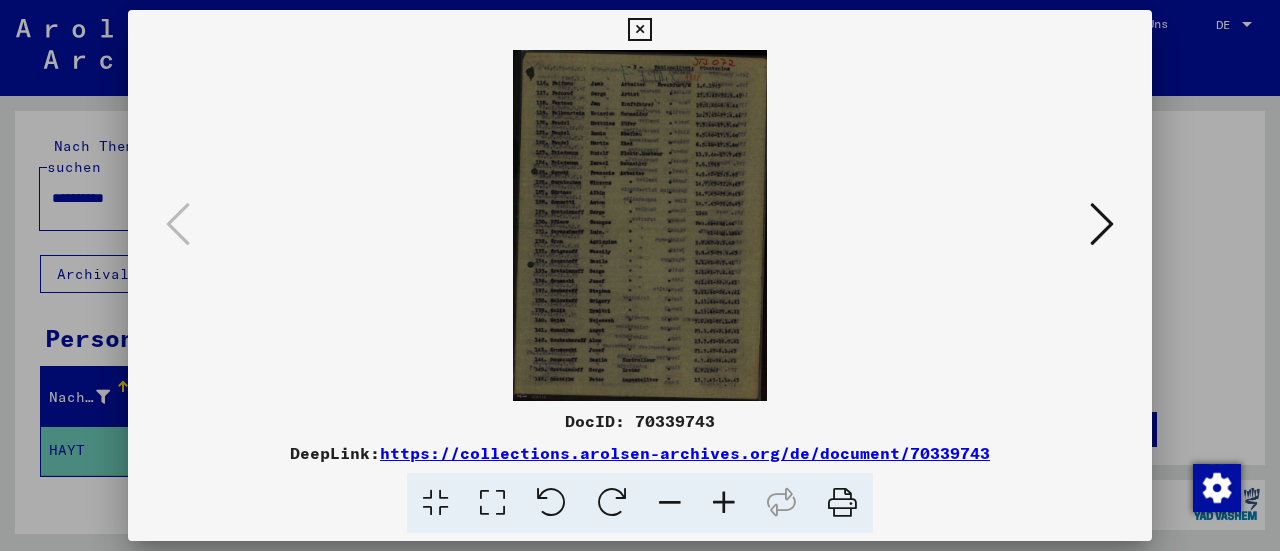 click at bounding box center (1102, 224) 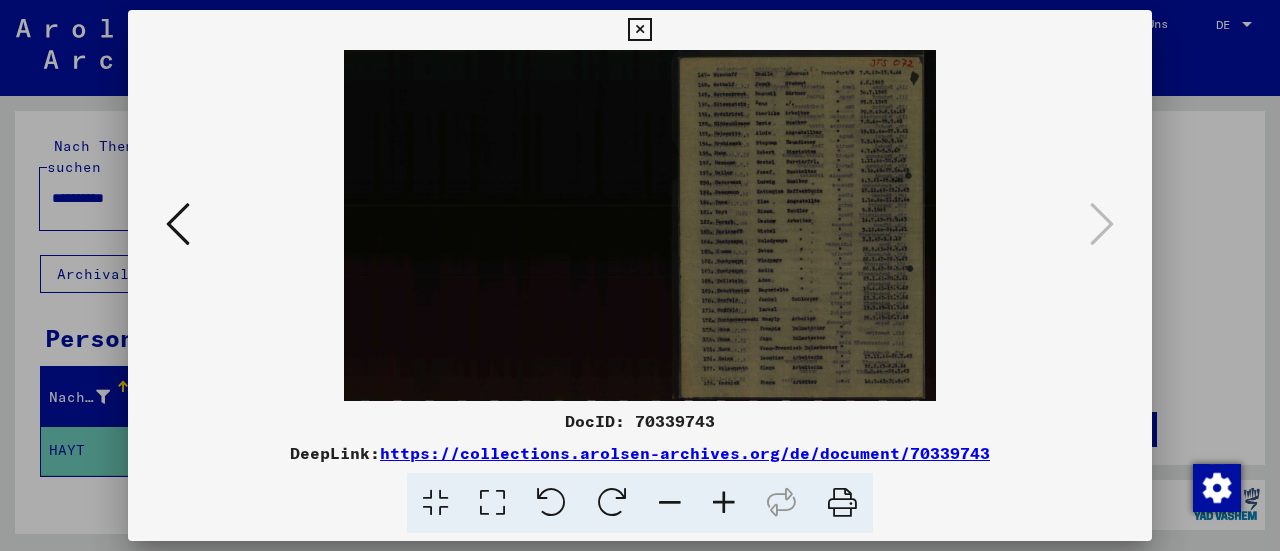 click at bounding box center [639, 30] 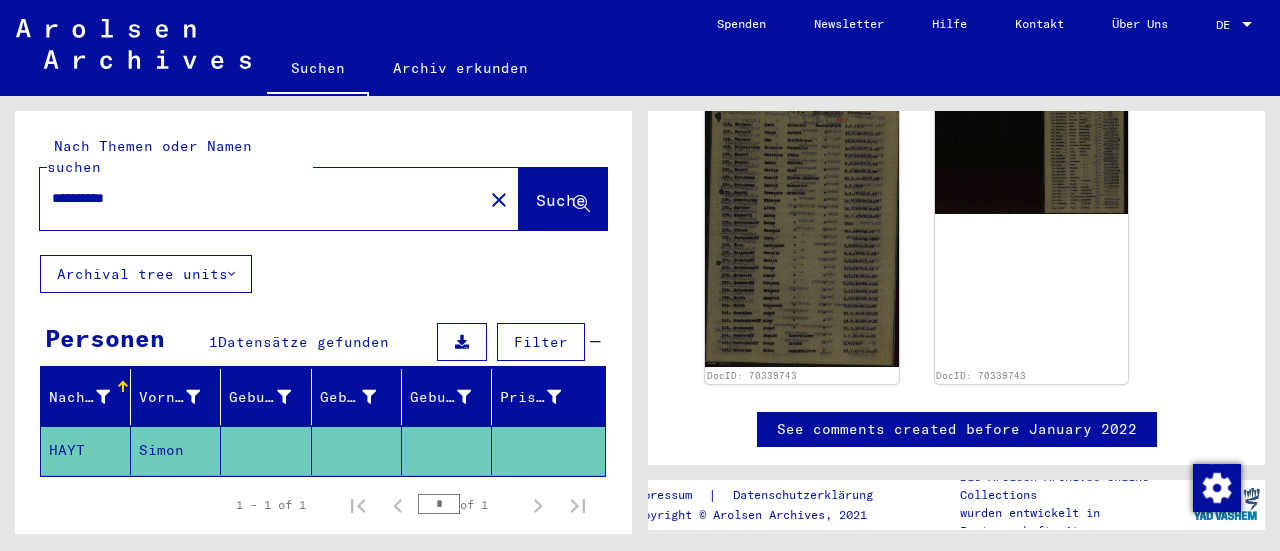 scroll, scrollTop: 42, scrollLeft: 0, axis: vertical 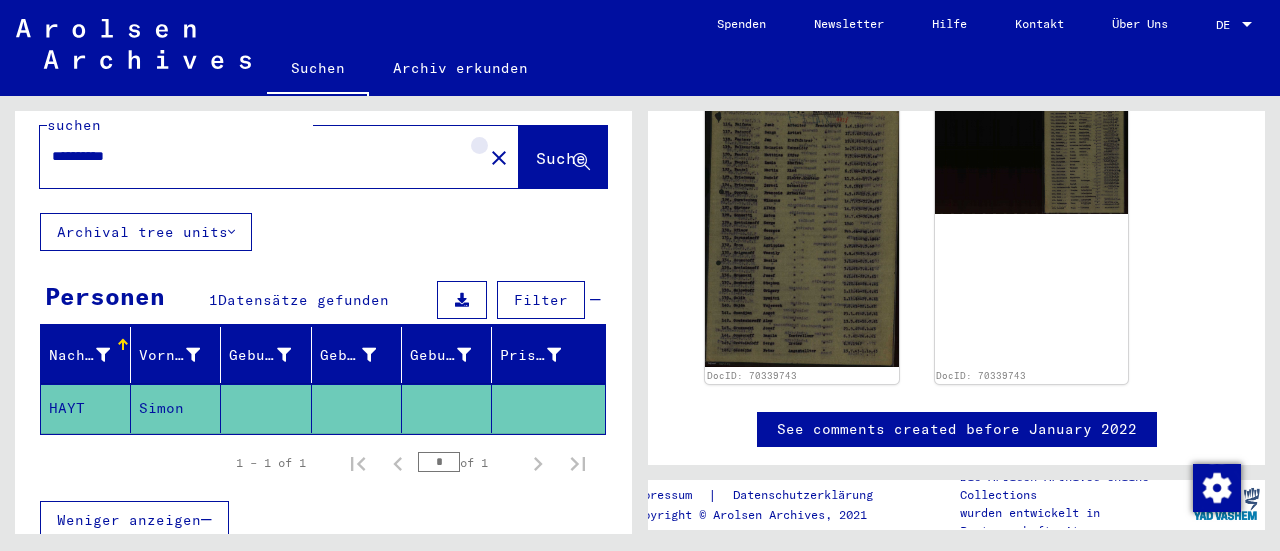 click on "close" 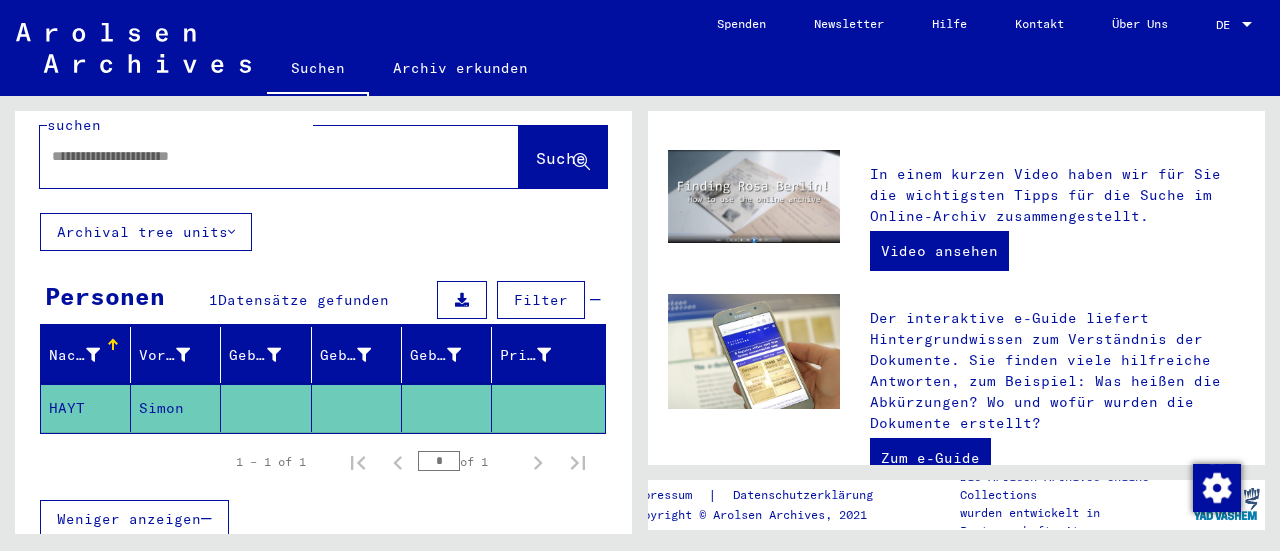 scroll, scrollTop: 0, scrollLeft: 0, axis: both 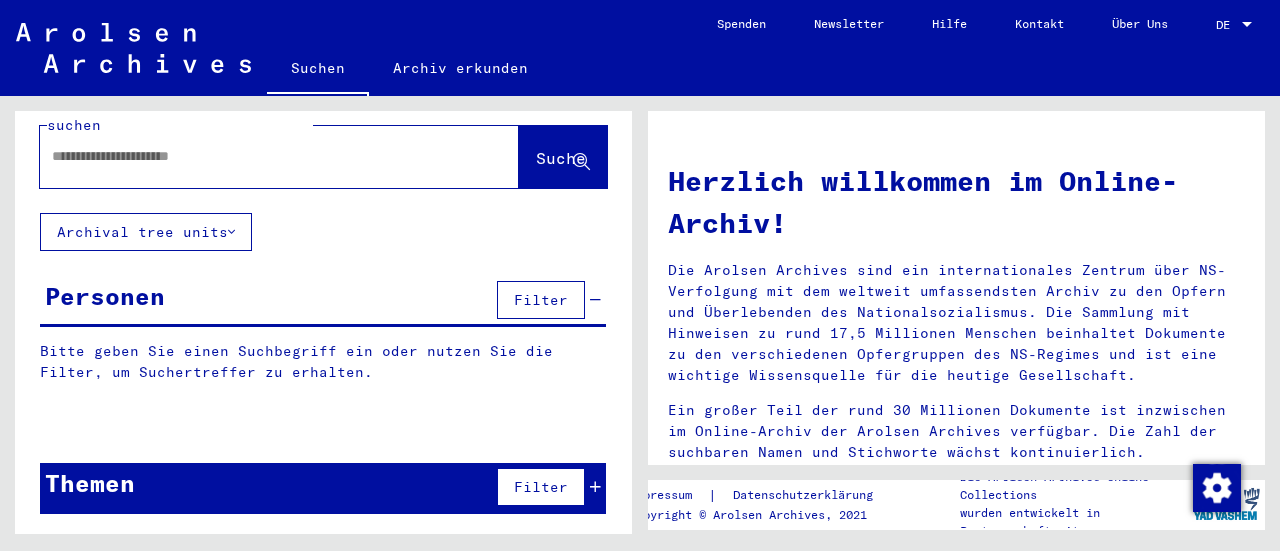 click at bounding box center (255, 156) 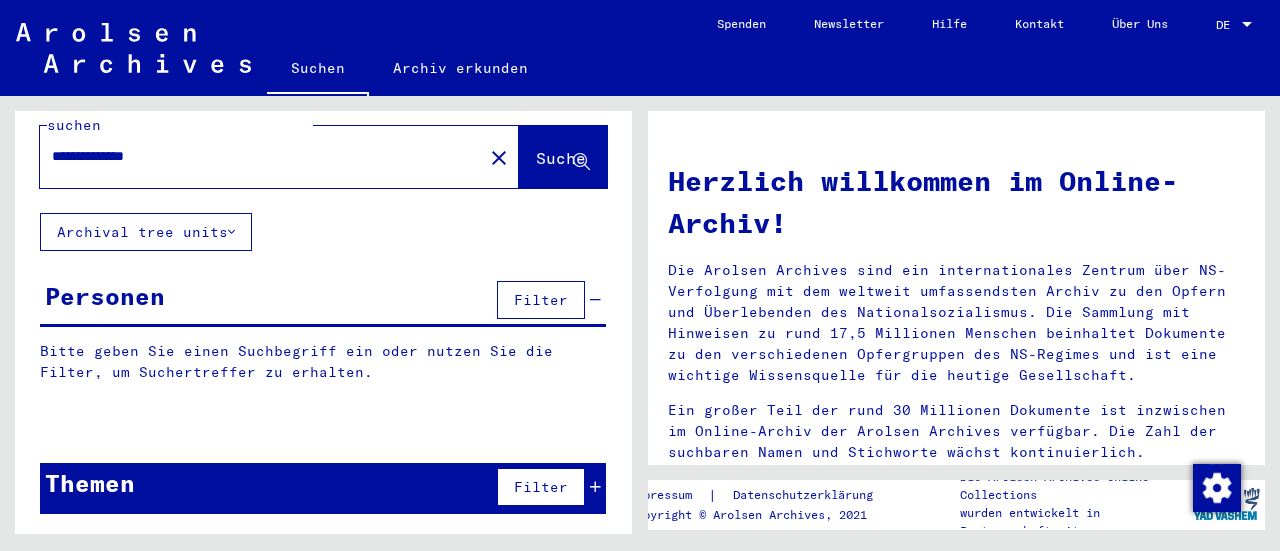 scroll, scrollTop: 0, scrollLeft: 0, axis: both 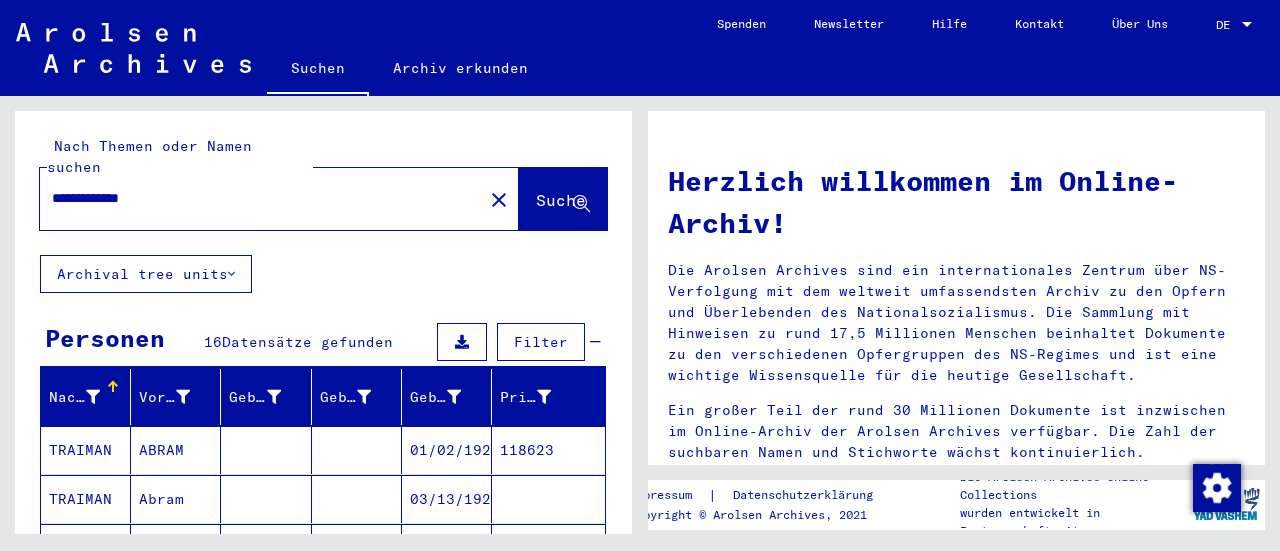 type on "**********" 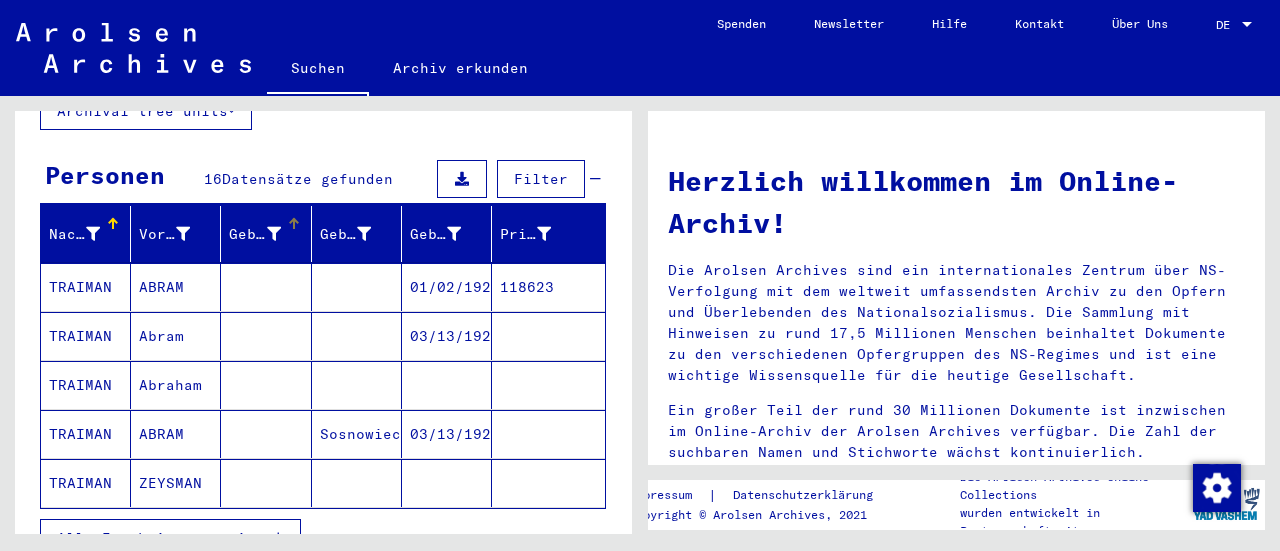 scroll, scrollTop: 164, scrollLeft: 0, axis: vertical 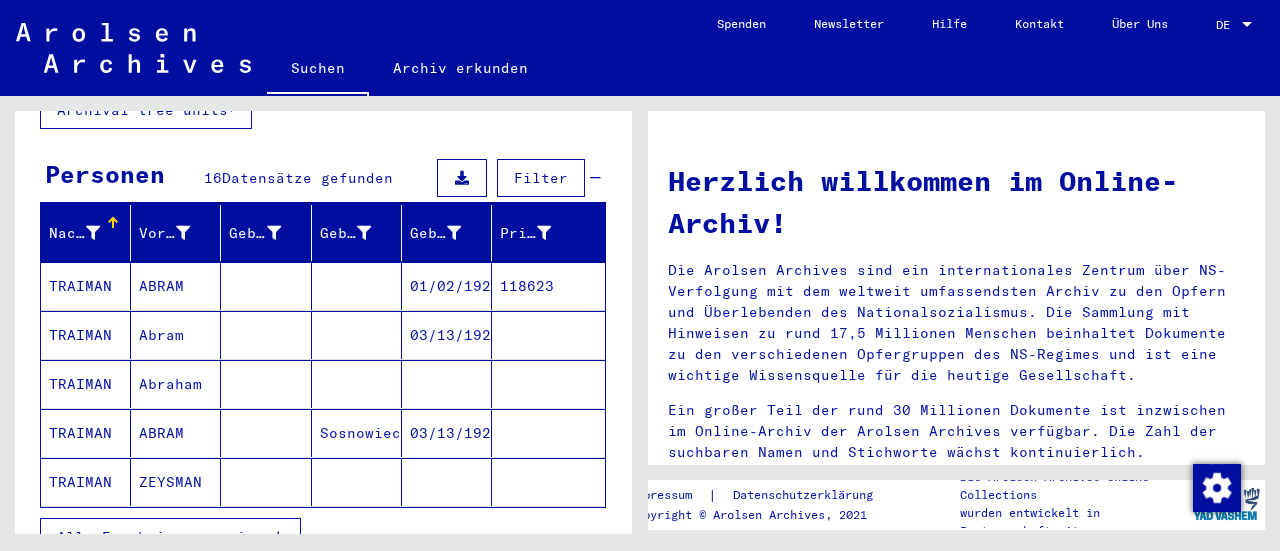 click at bounding box center [357, 335] 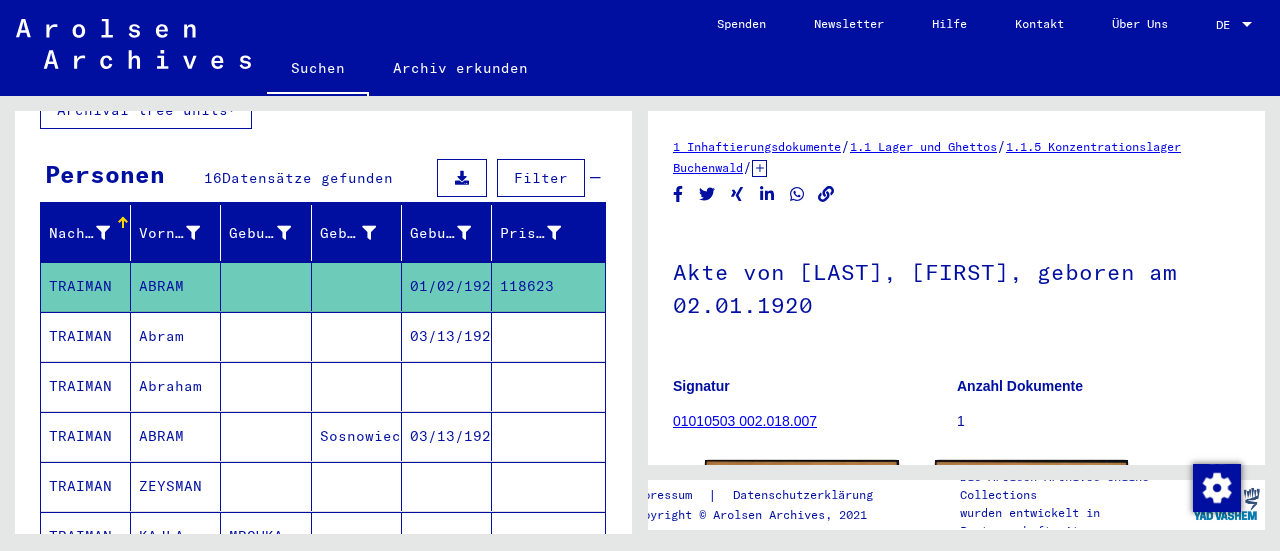 scroll, scrollTop: 0, scrollLeft: 0, axis: both 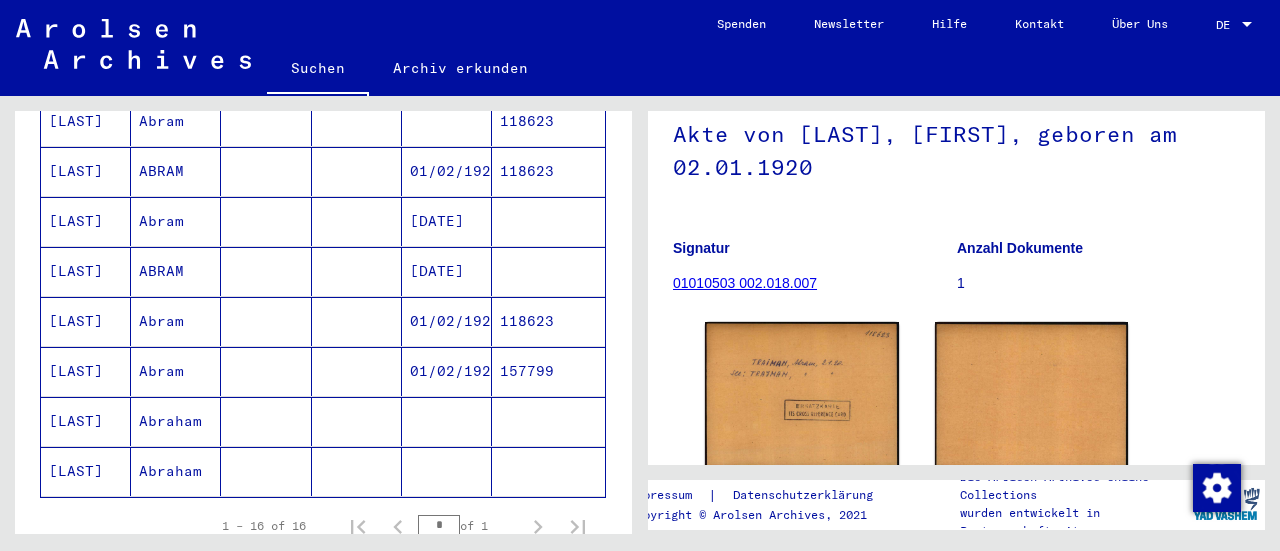 click at bounding box center (357, 421) 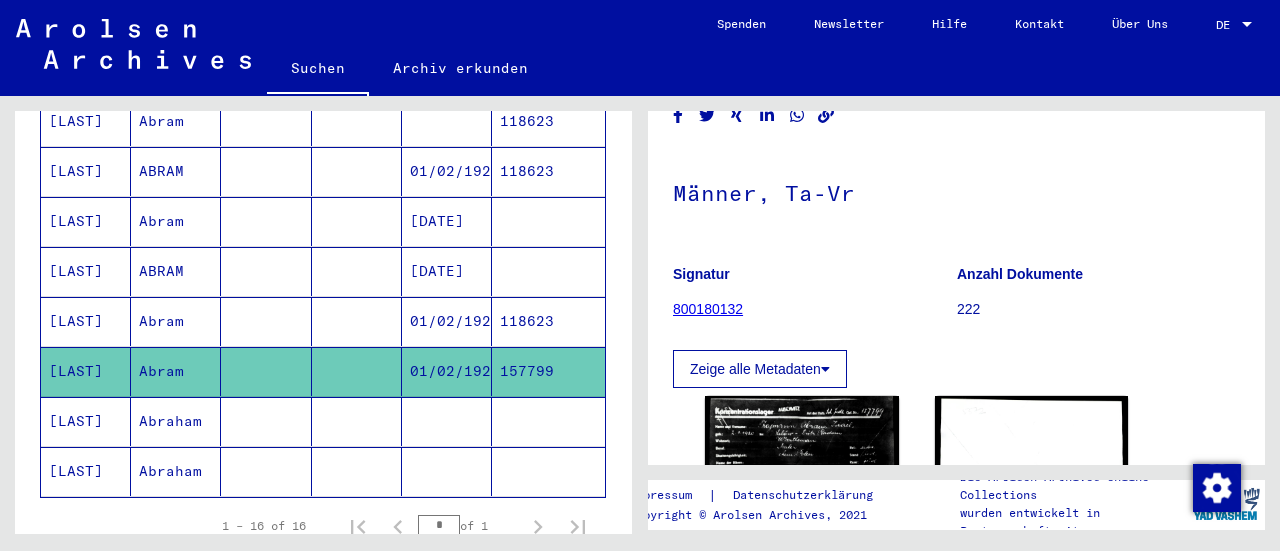 scroll, scrollTop: 207, scrollLeft: 0, axis: vertical 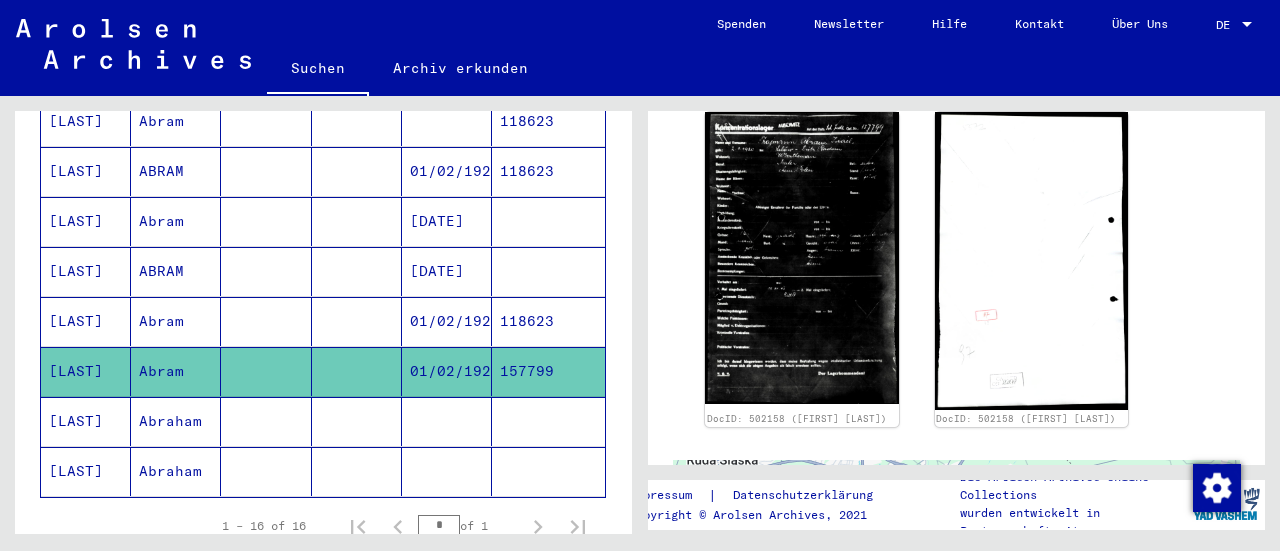 click at bounding box center (357, 371) 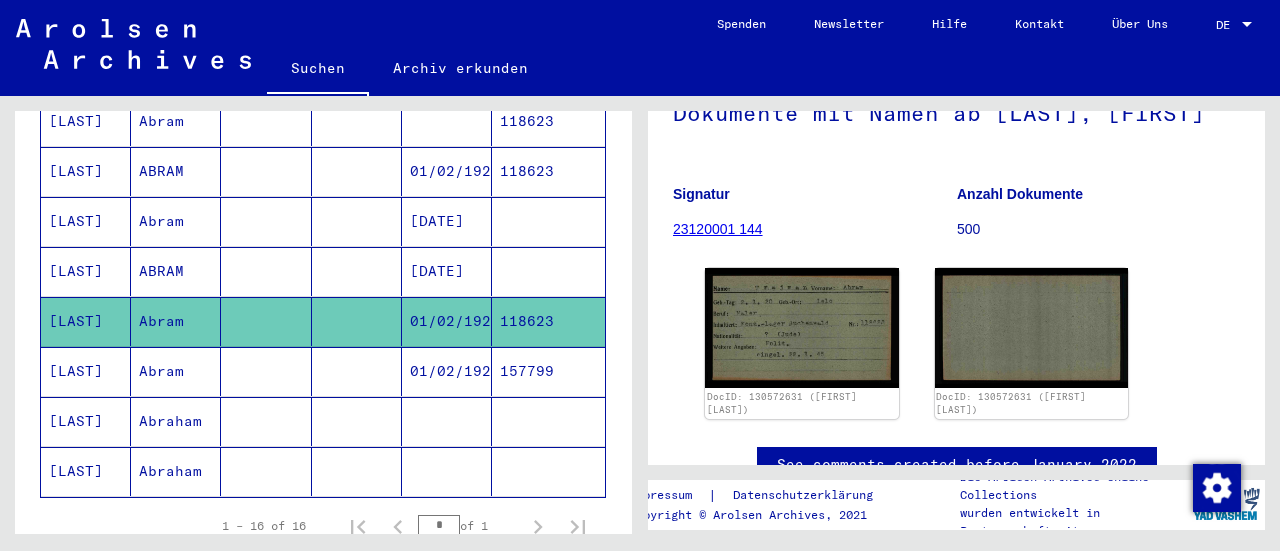 scroll, scrollTop: 282, scrollLeft: 0, axis: vertical 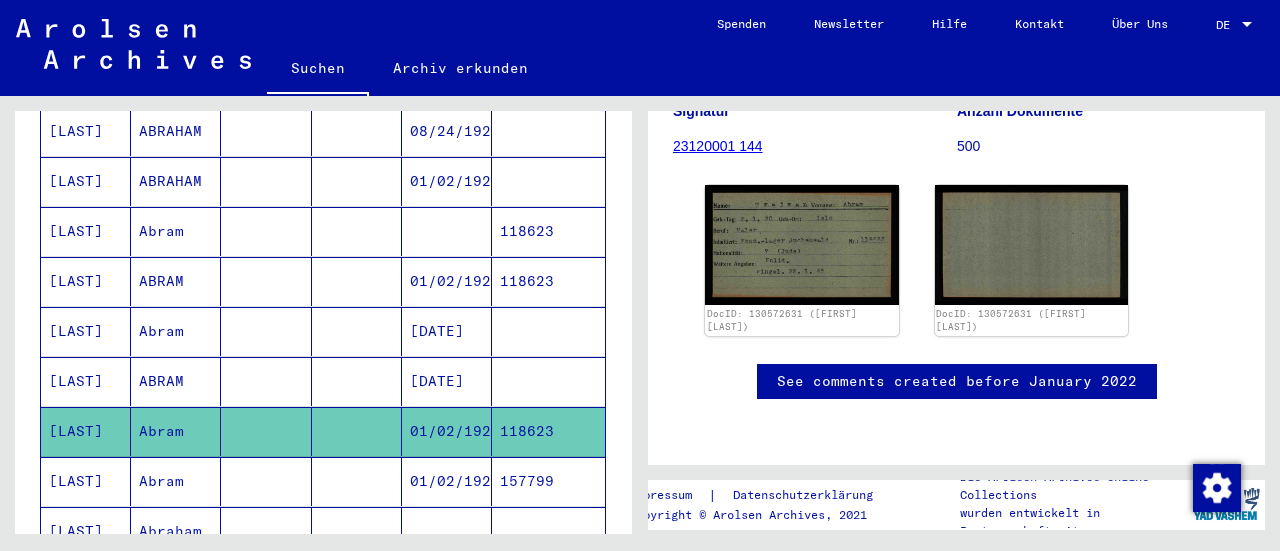 click at bounding box center (357, 331) 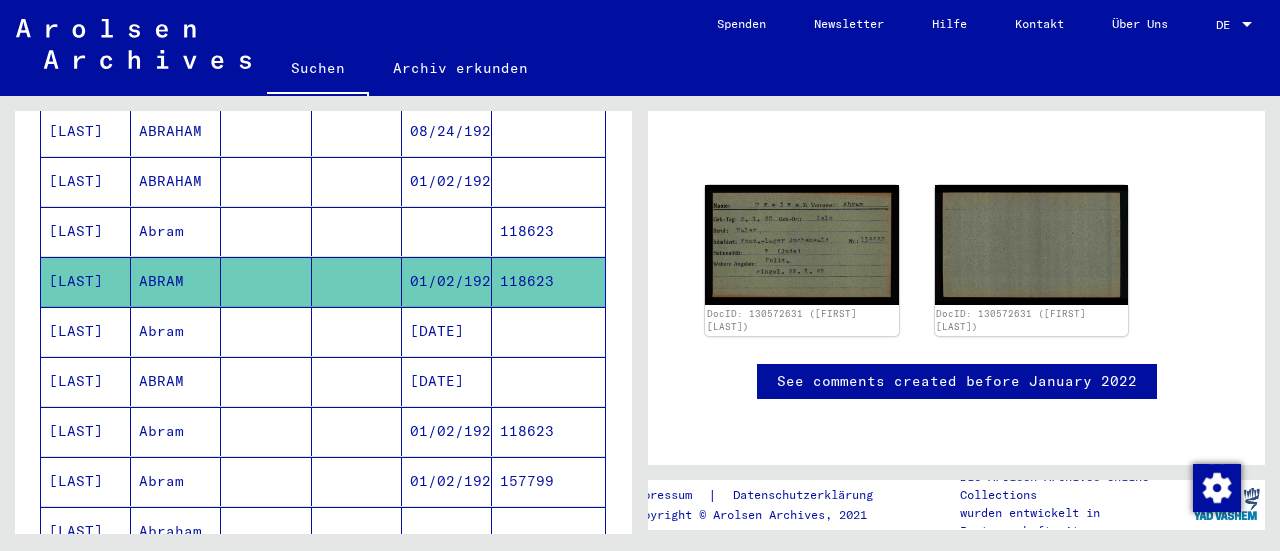 scroll, scrollTop: 205, scrollLeft: 0, axis: vertical 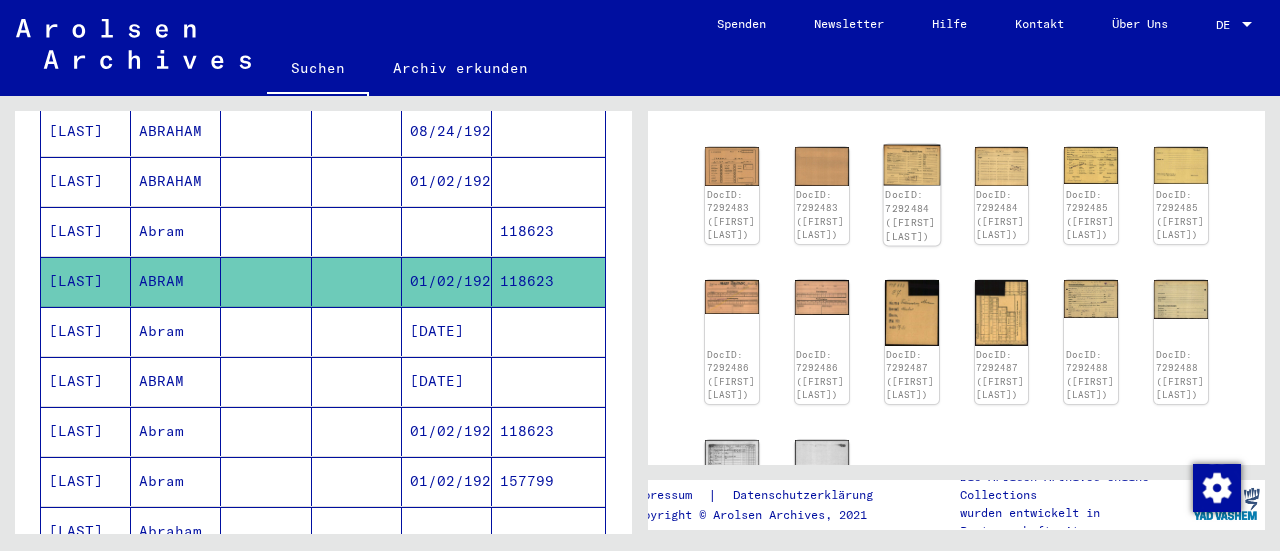 click 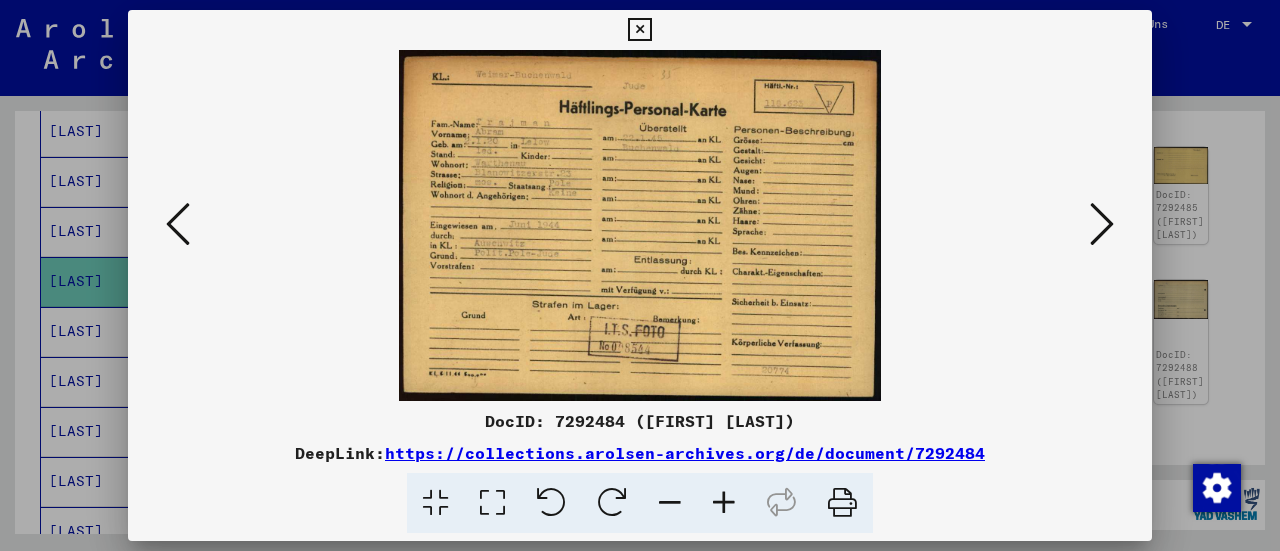 type 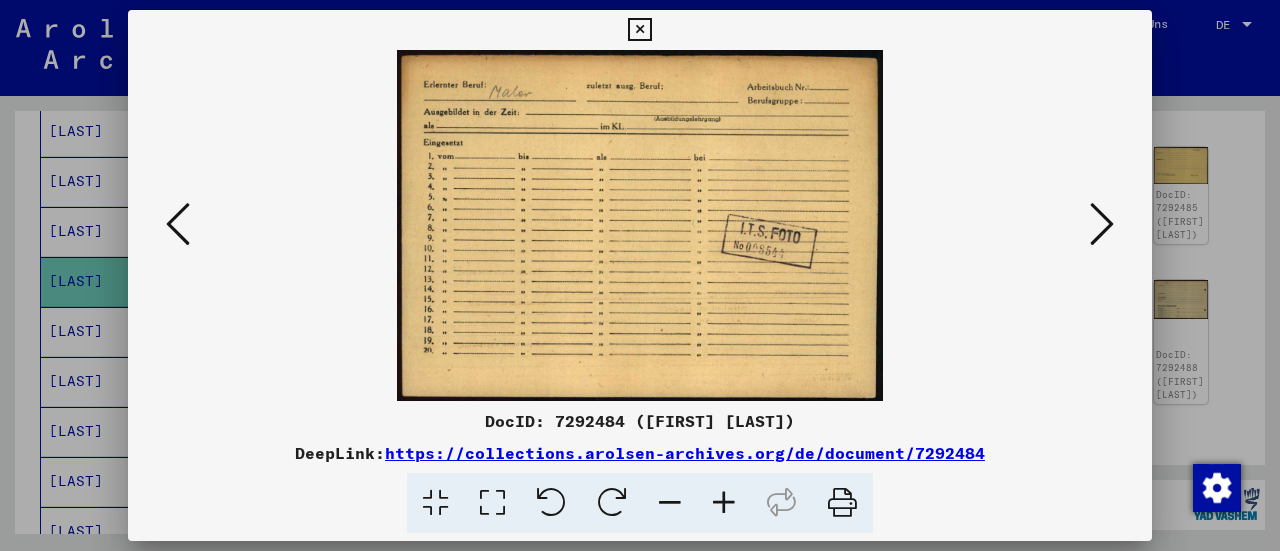 click at bounding box center [1102, 224] 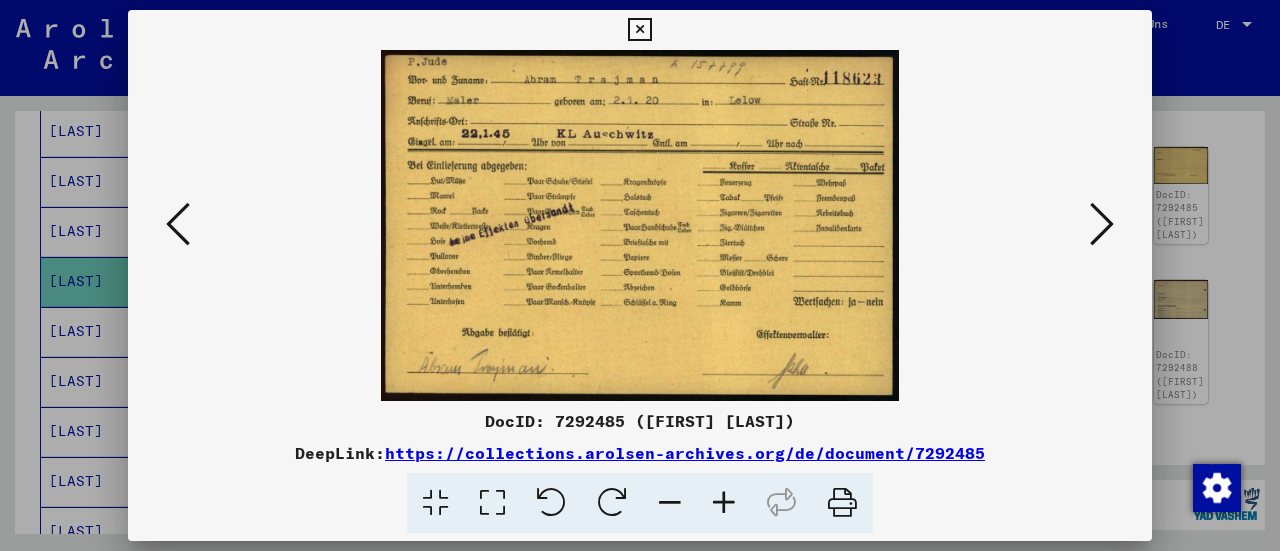 click at bounding box center [639, 30] 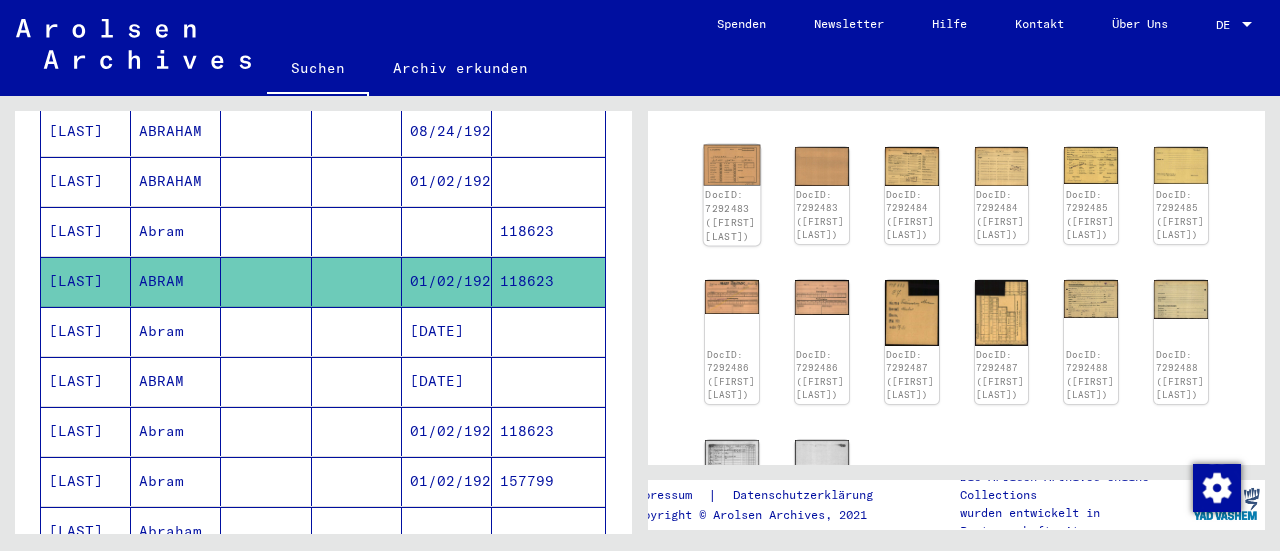 click 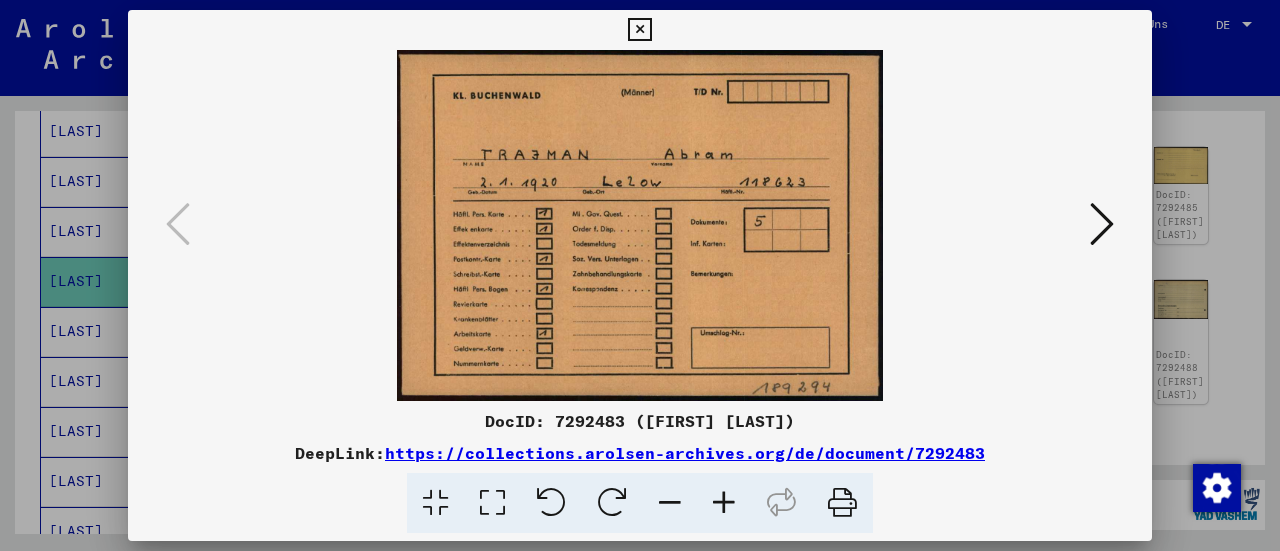 click at bounding box center [1102, 225] 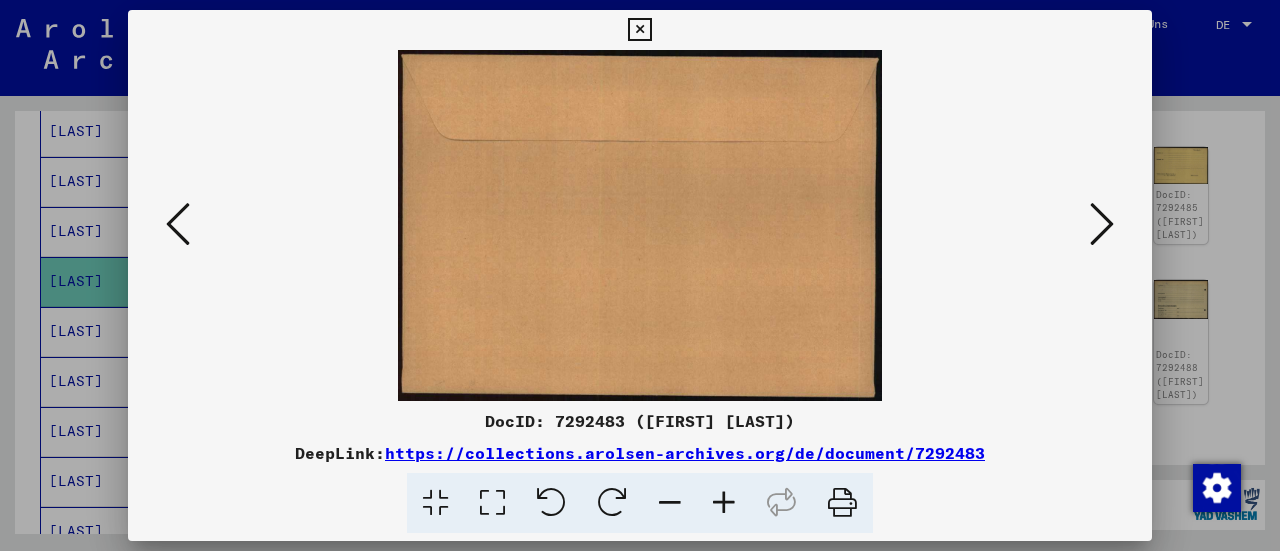 click at bounding box center (1102, 224) 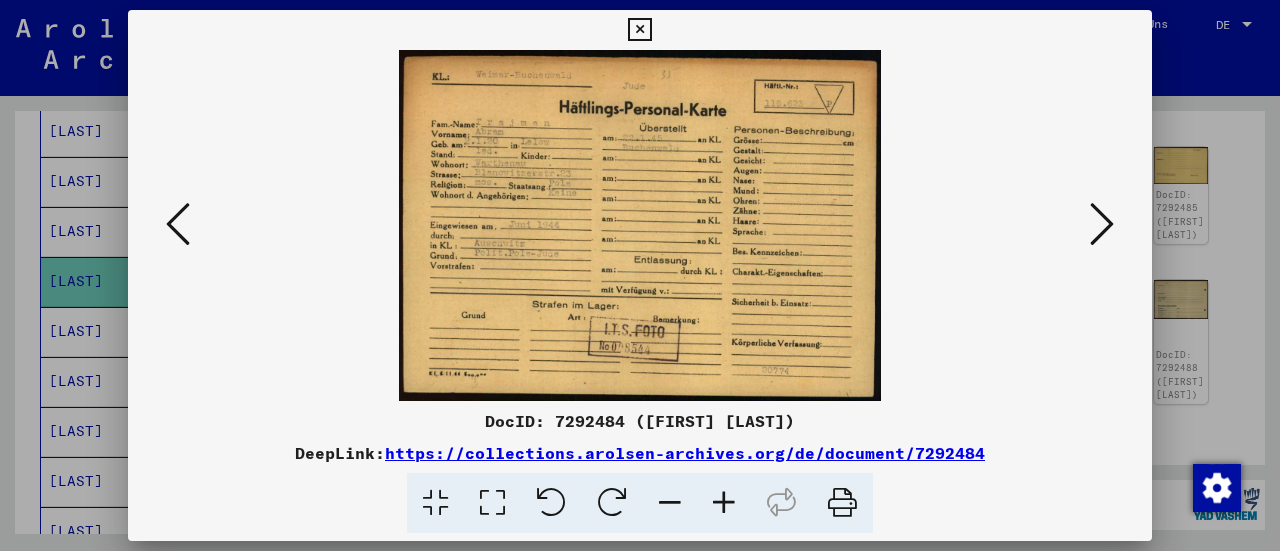 click at bounding box center (1102, 224) 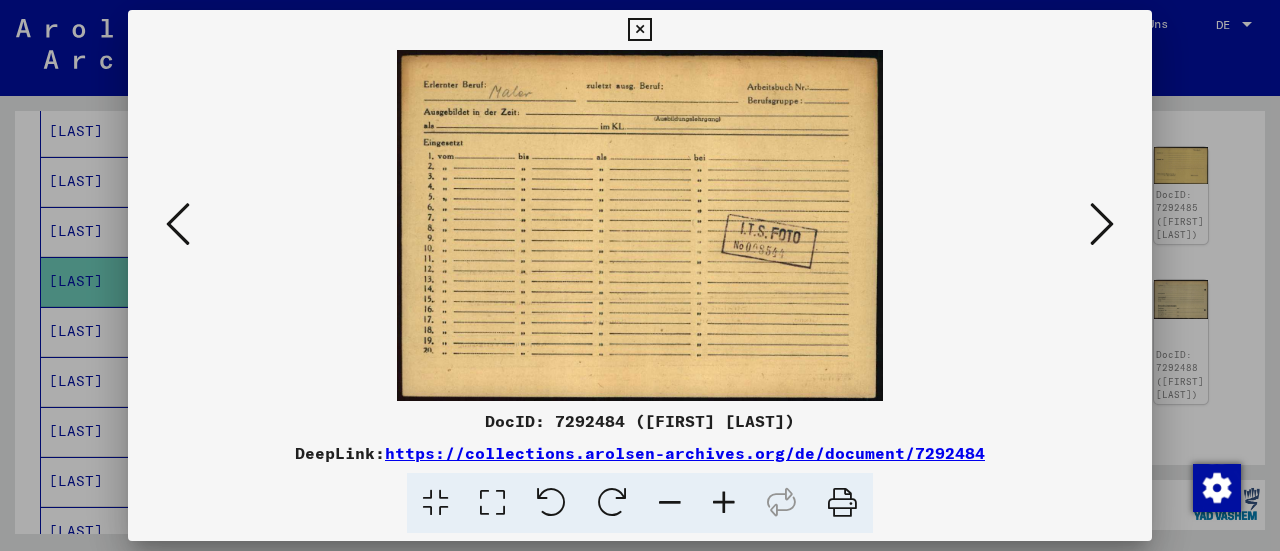click at bounding box center (1102, 224) 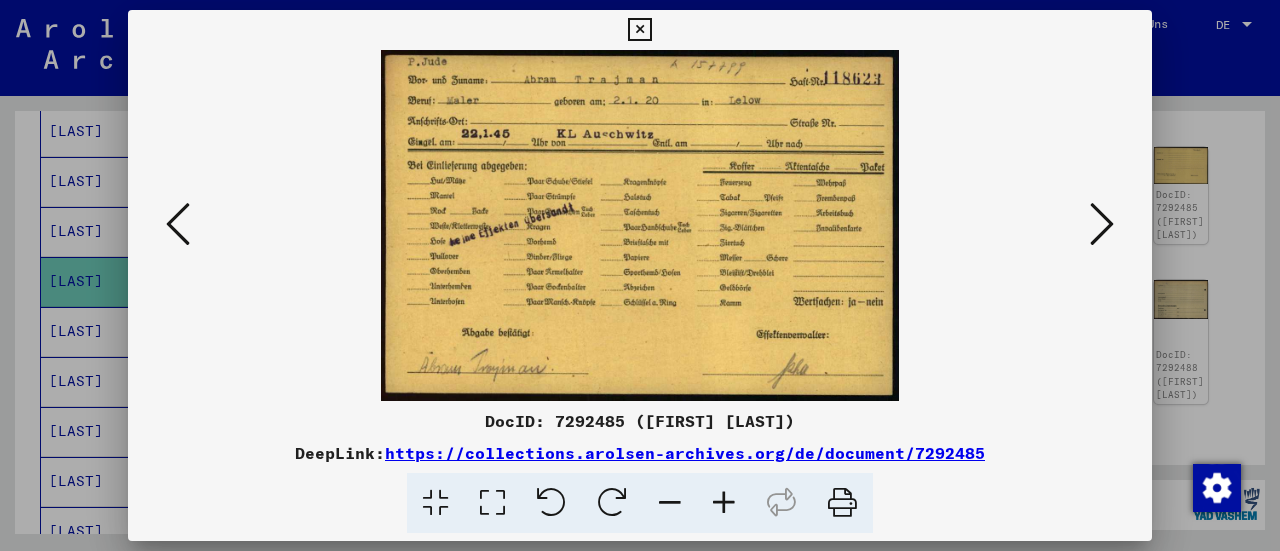 click at bounding box center [1102, 224] 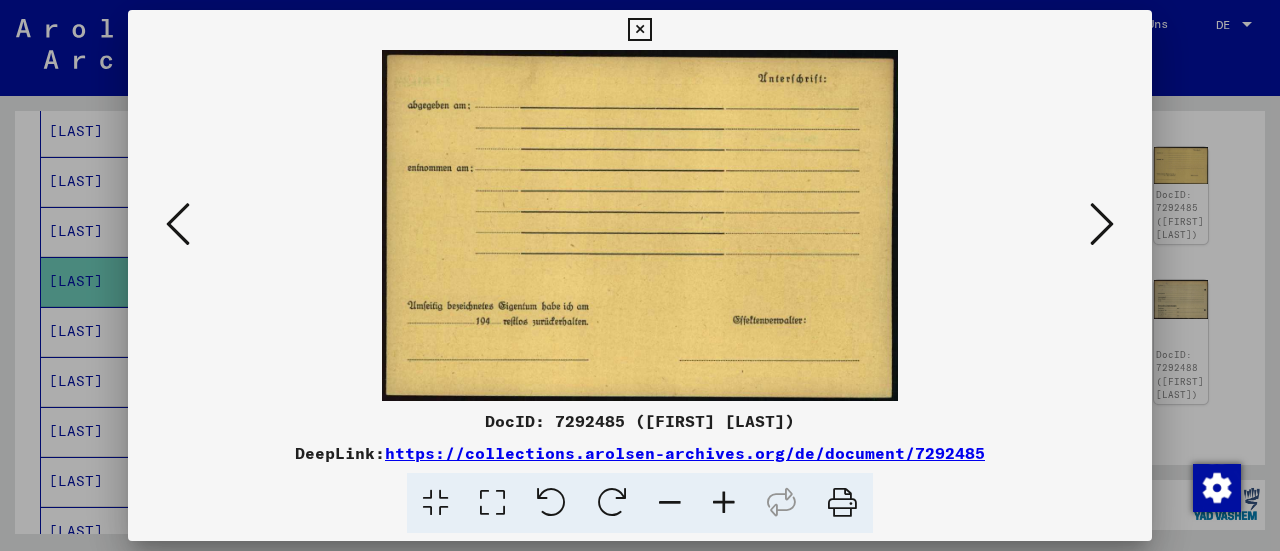 click at bounding box center (1102, 224) 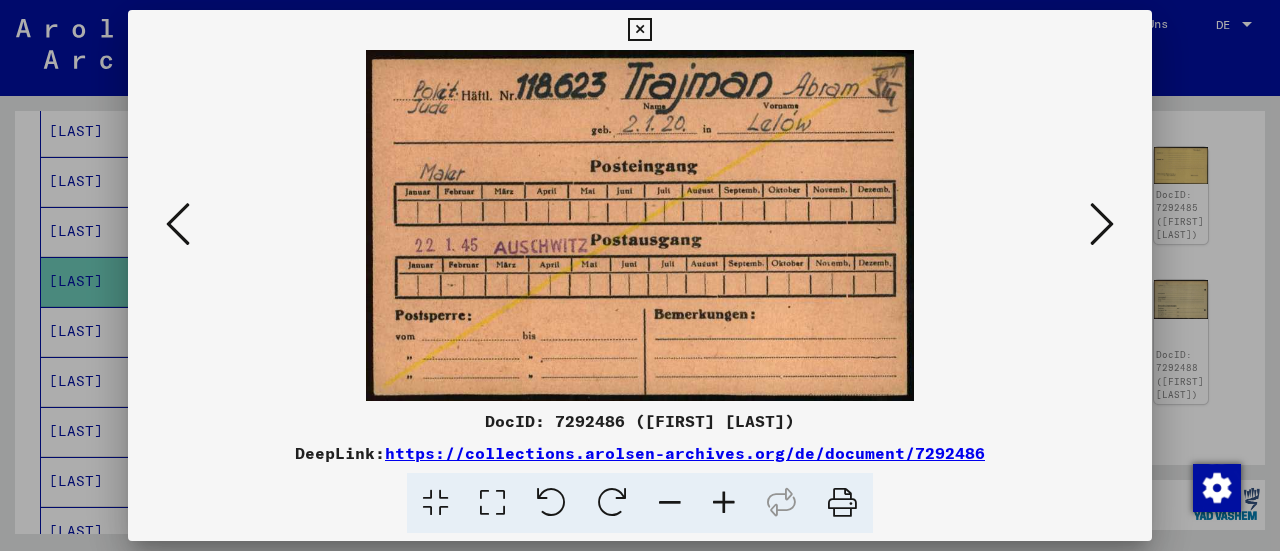 click at bounding box center (1102, 224) 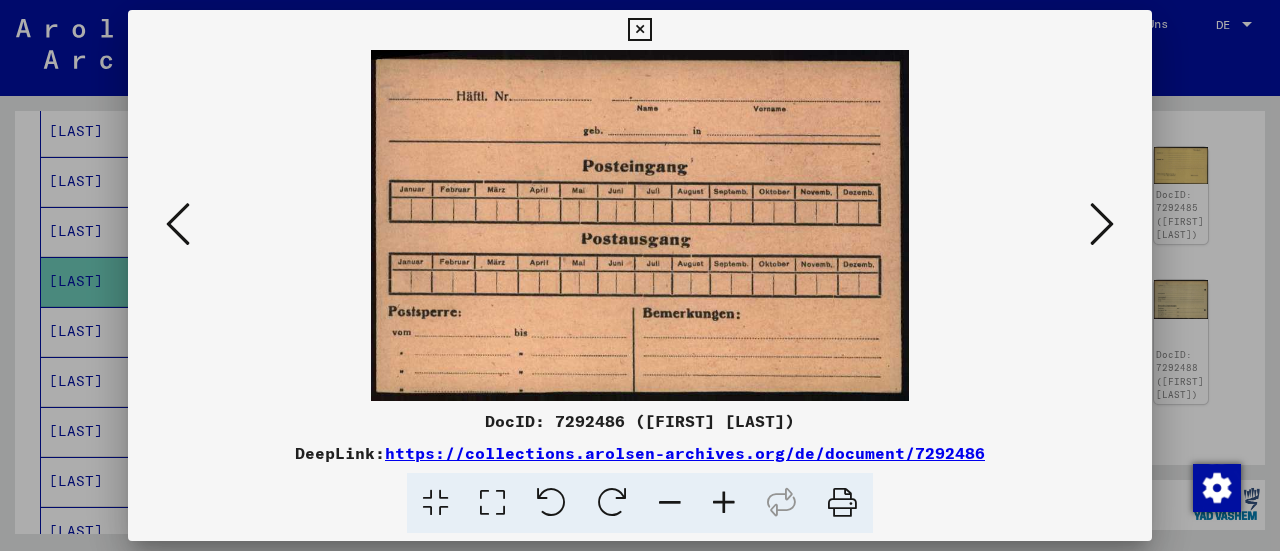 click at bounding box center (1102, 224) 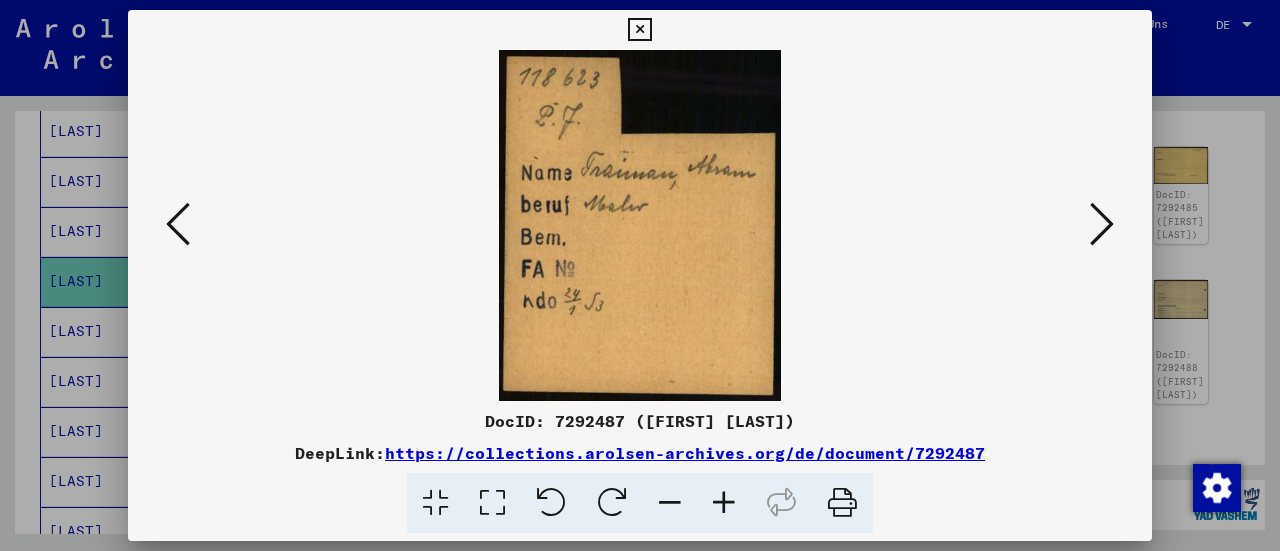 click at bounding box center (1102, 224) 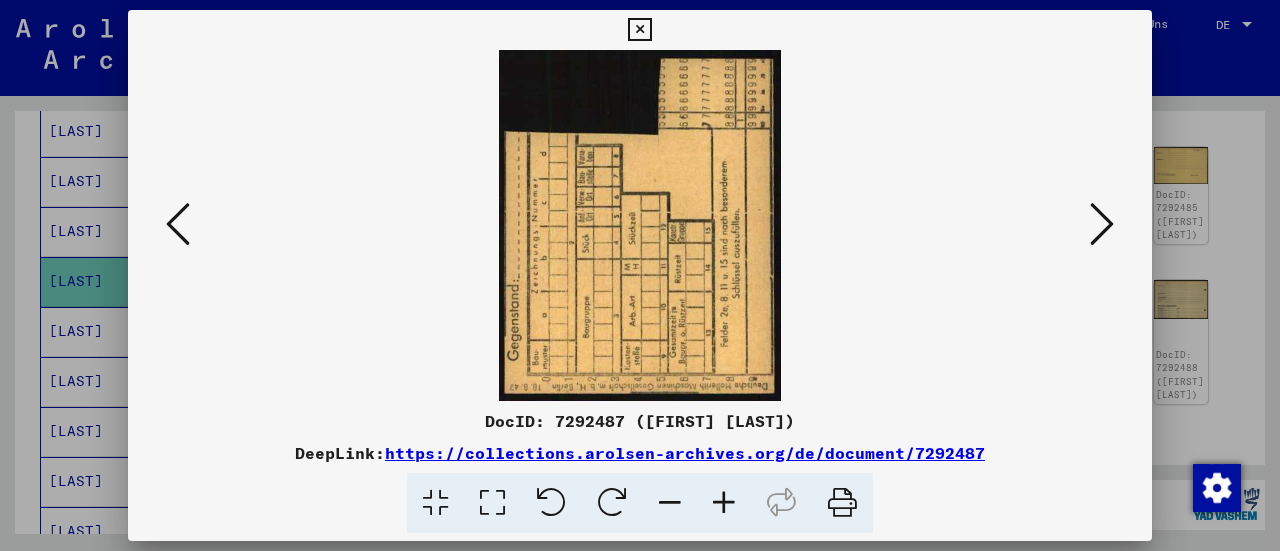 click at bounding box center [1102, 224] 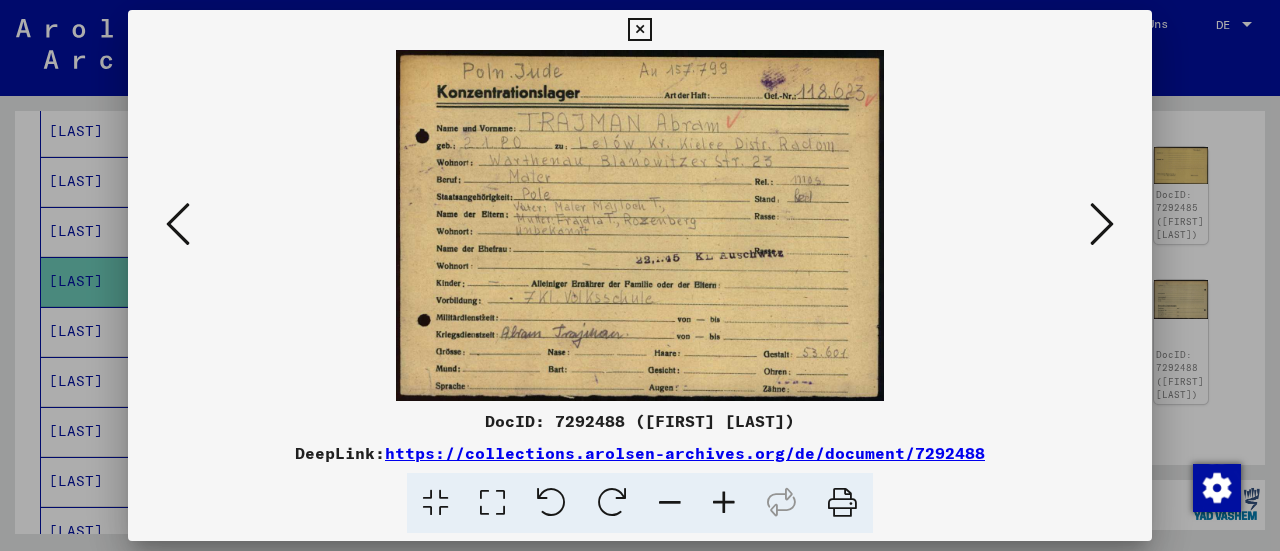 click at bounding box center (1102, 224) 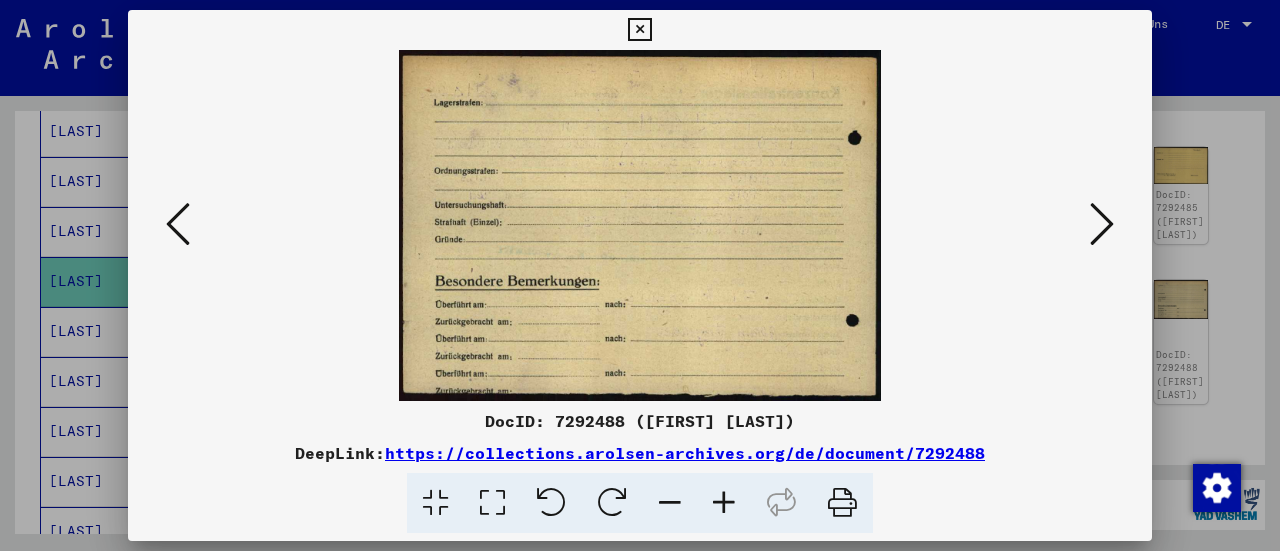 click at bounding box center (1102, 224) 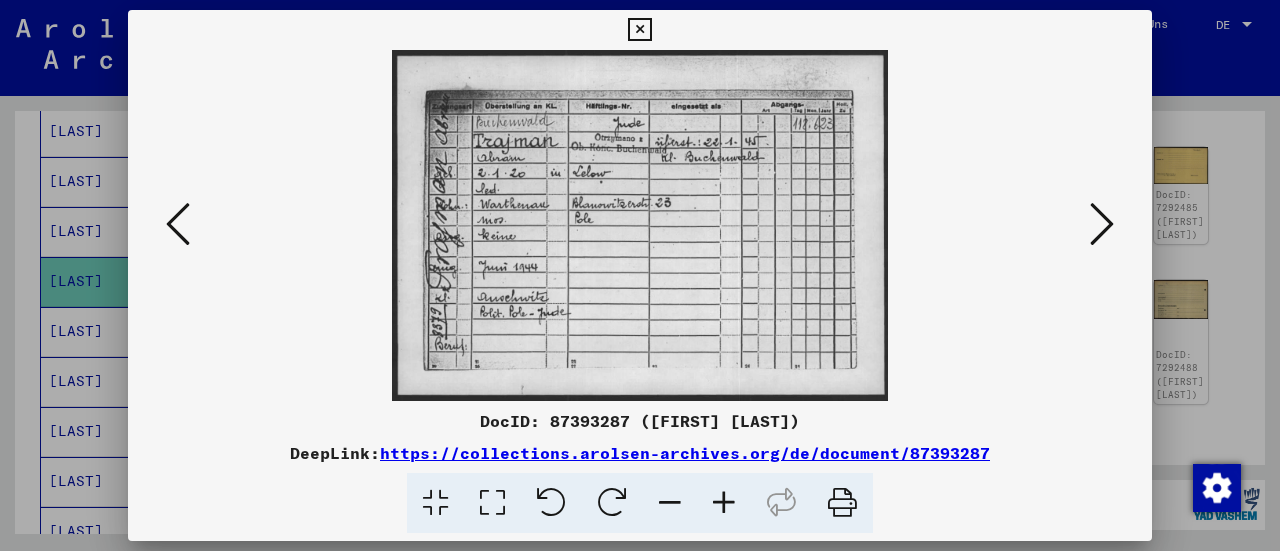 click at bounding box center (1102, 224) 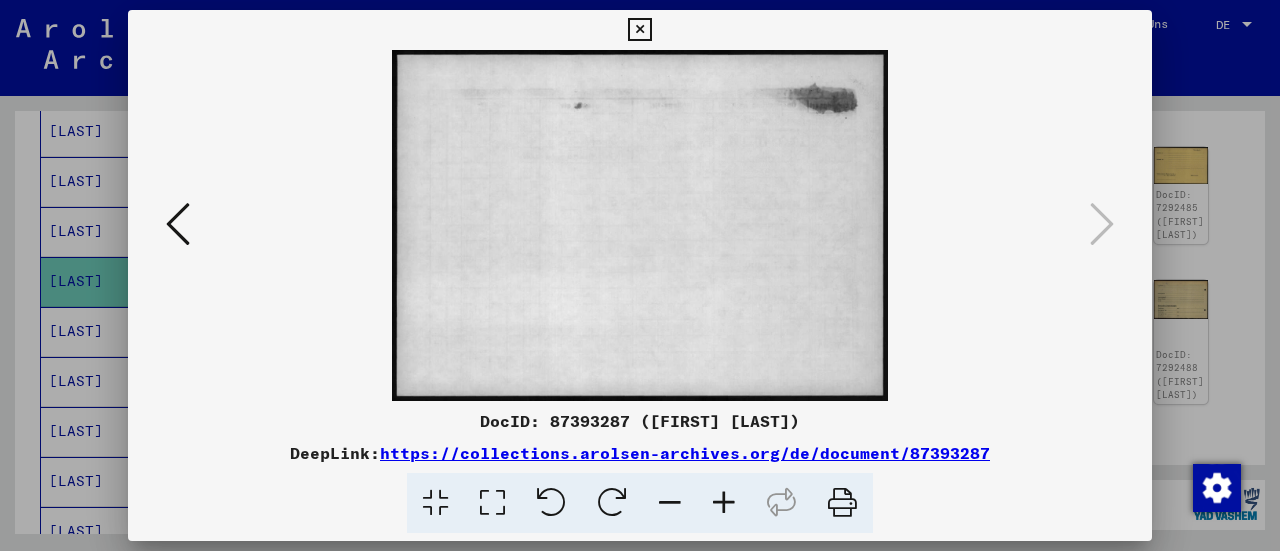 click at bounding box center [178, 224] 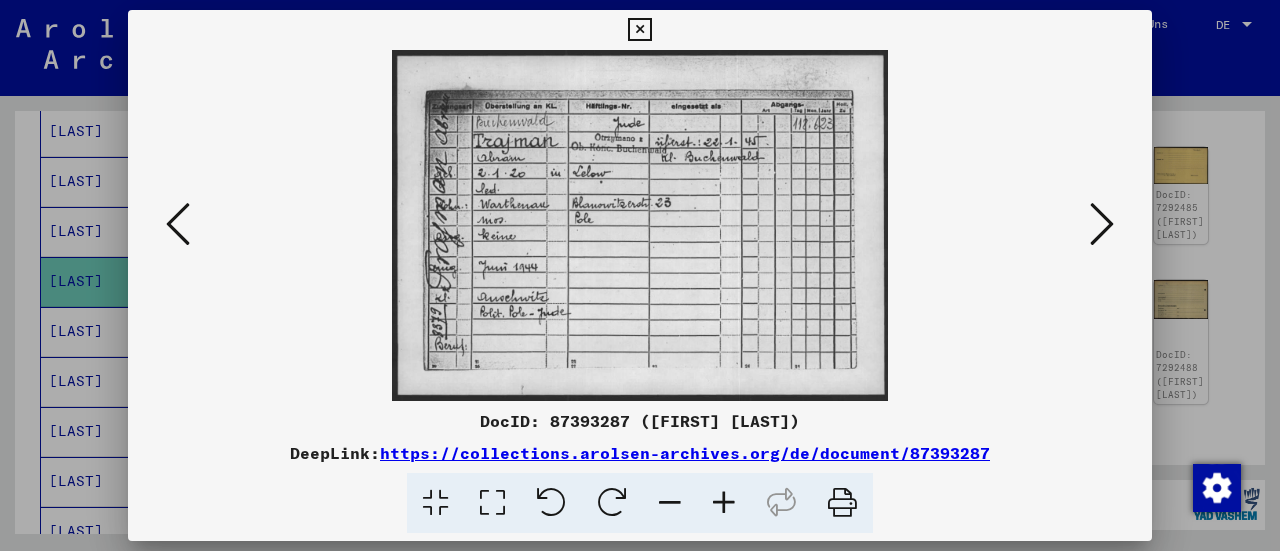 click at bounding box center (178, 224) 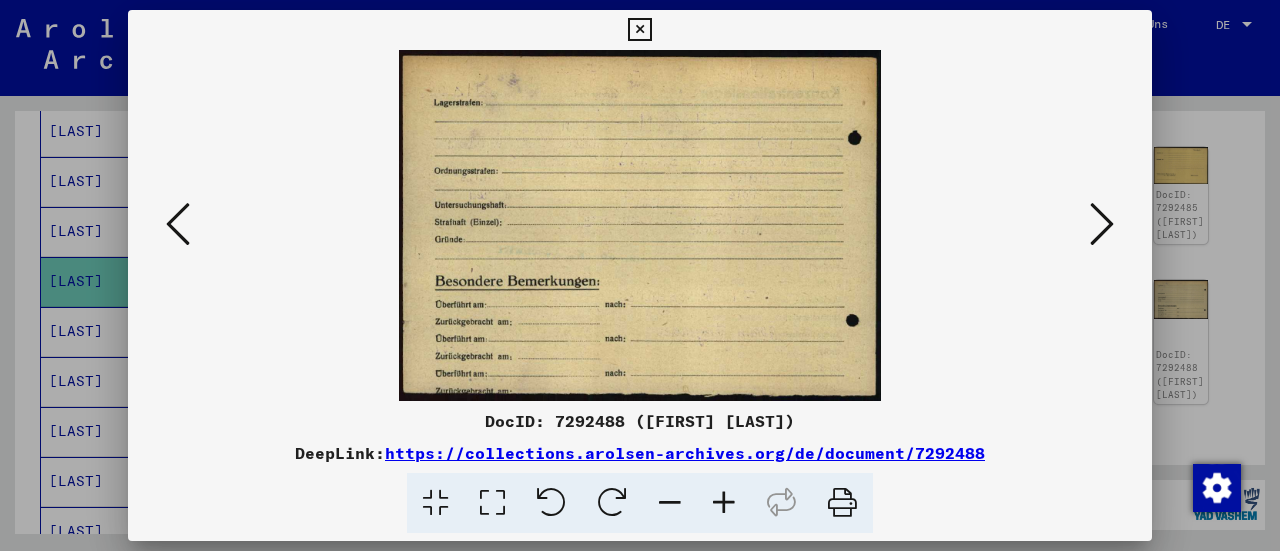 click at bounding box center (178, 224) 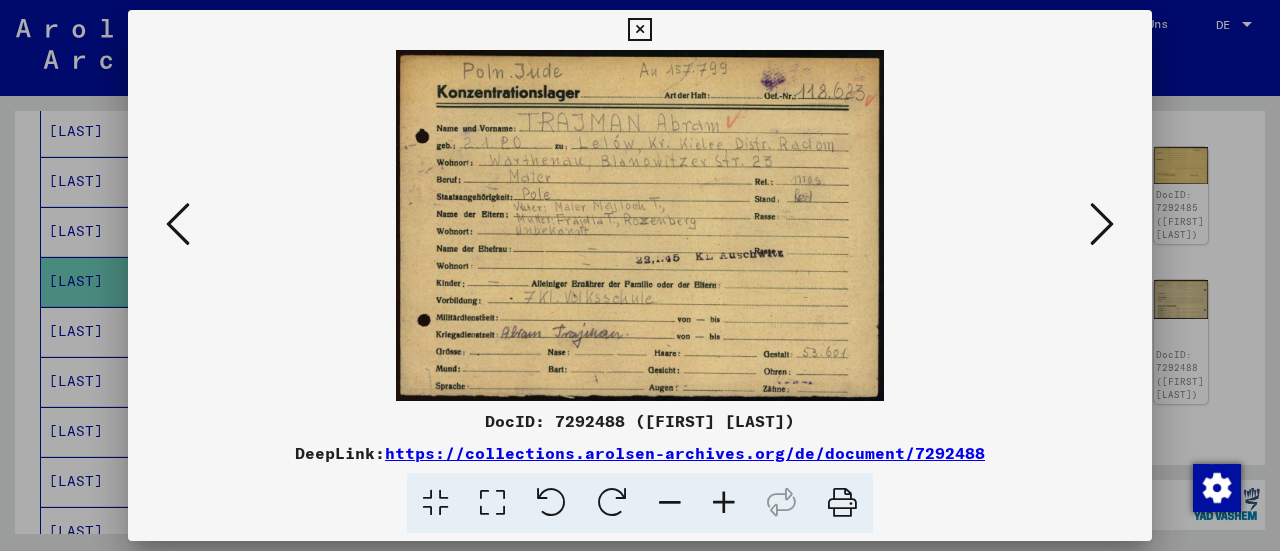 click at bounding box center [178, 224] 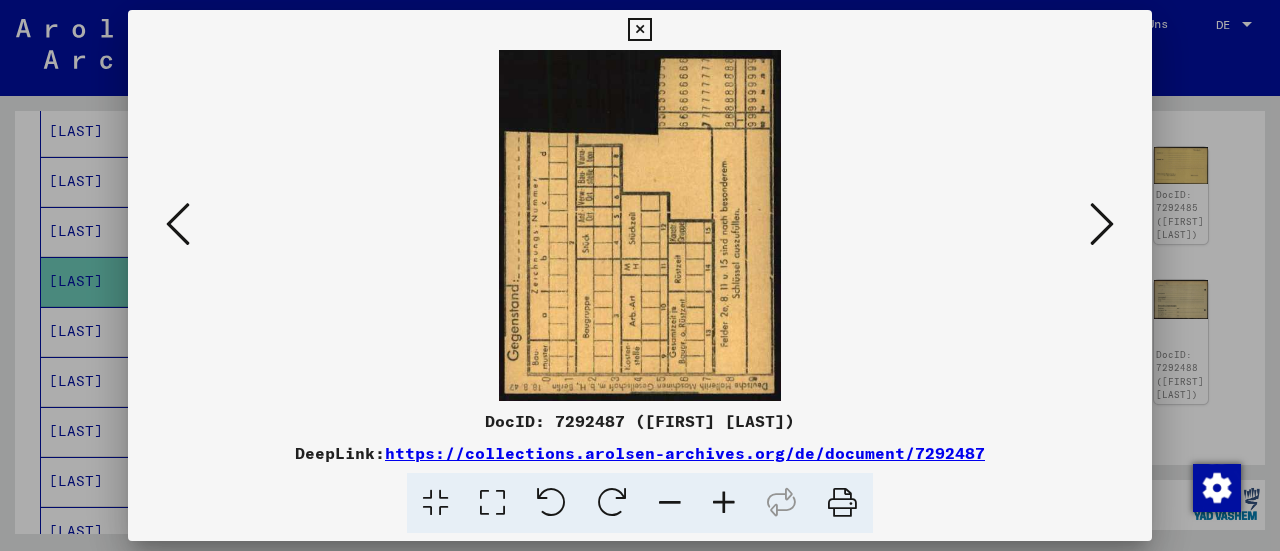 click at bounding box center (178, 224) 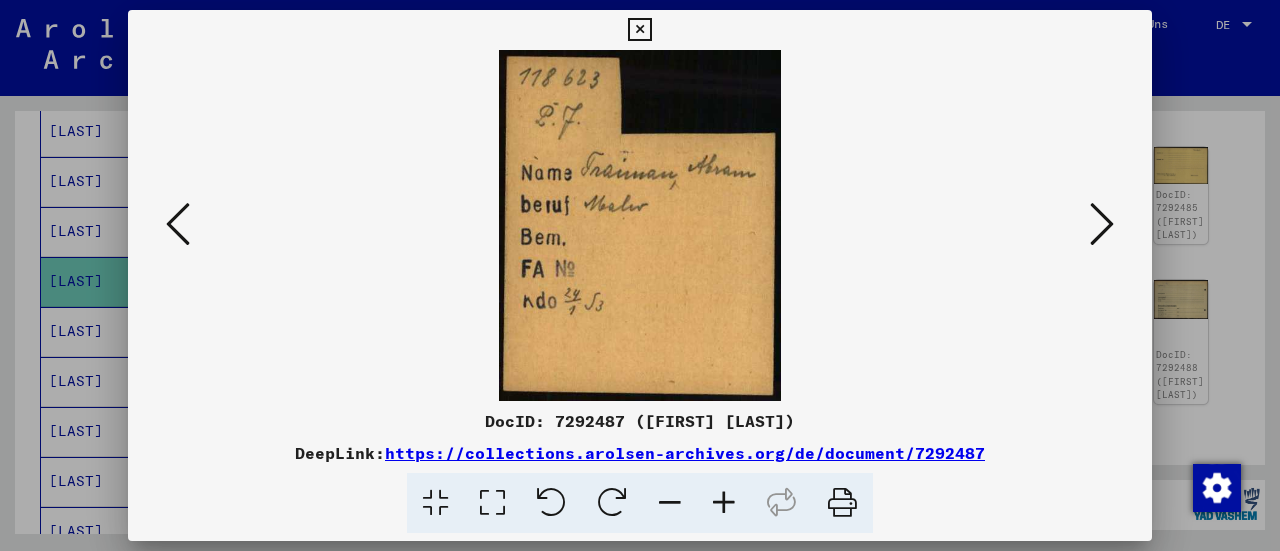 click at bounding box center [178, 224] 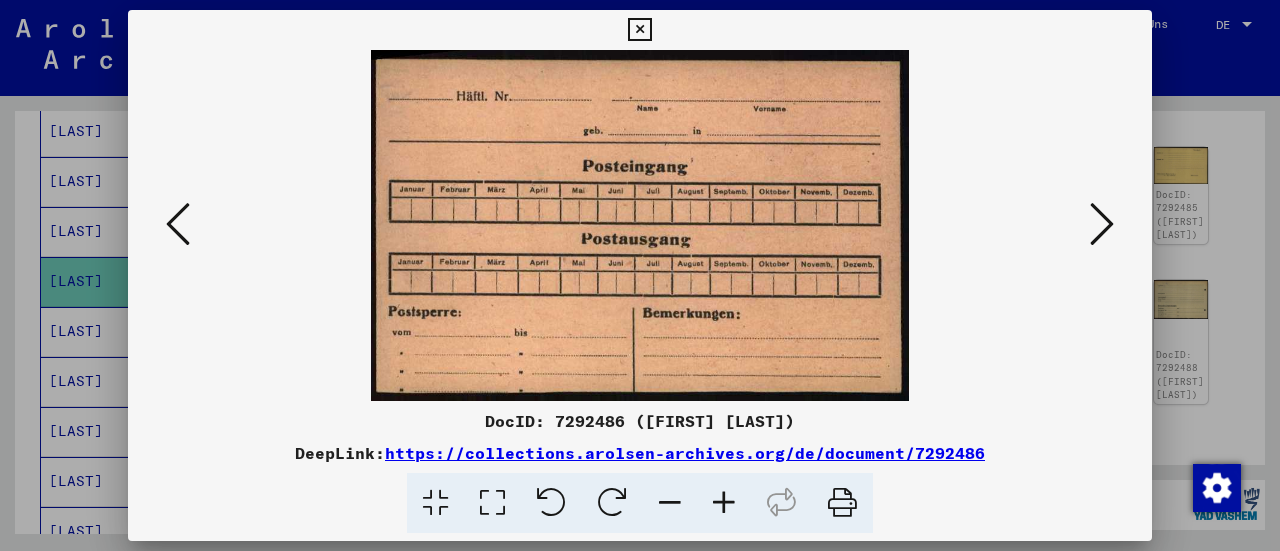 click at bounding box center (178, 224) 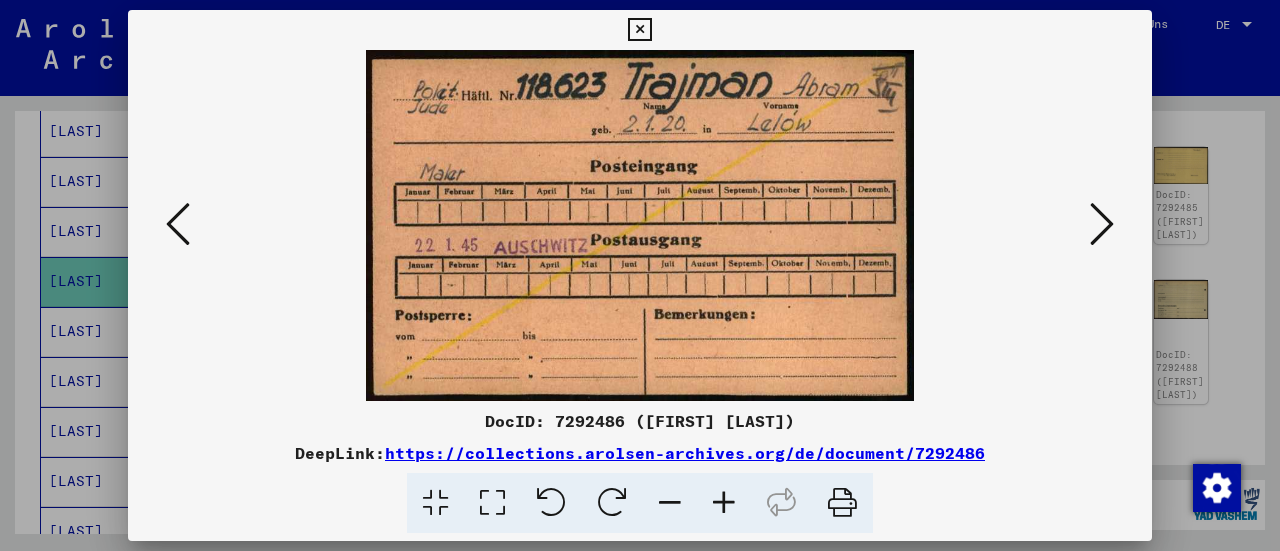 click at bounding box center [178, 224] 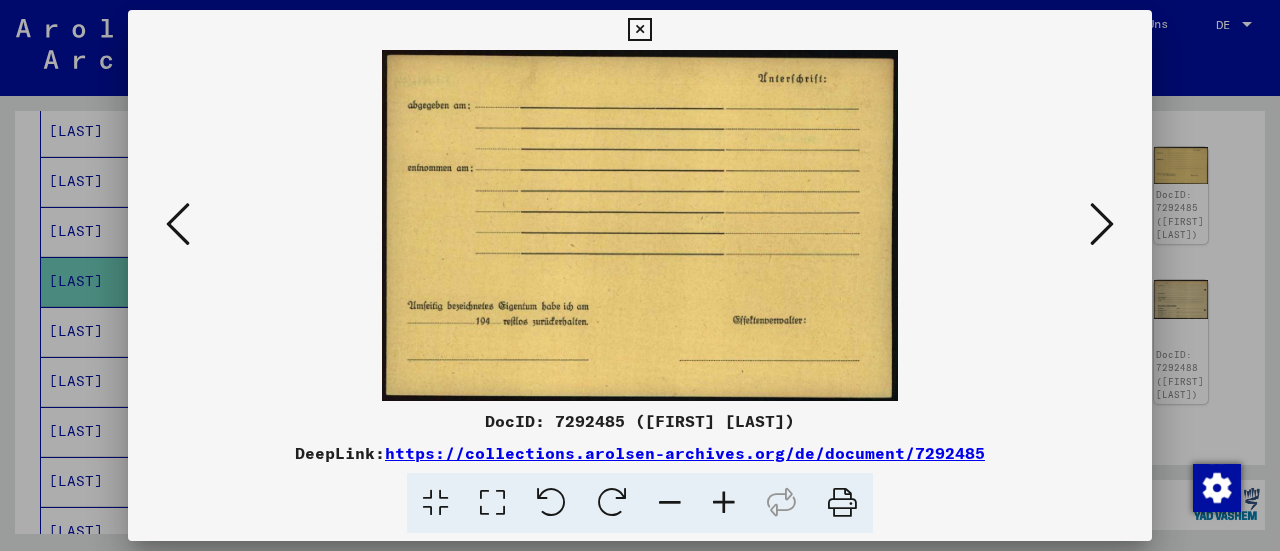 click at bounding box center (178, 224) 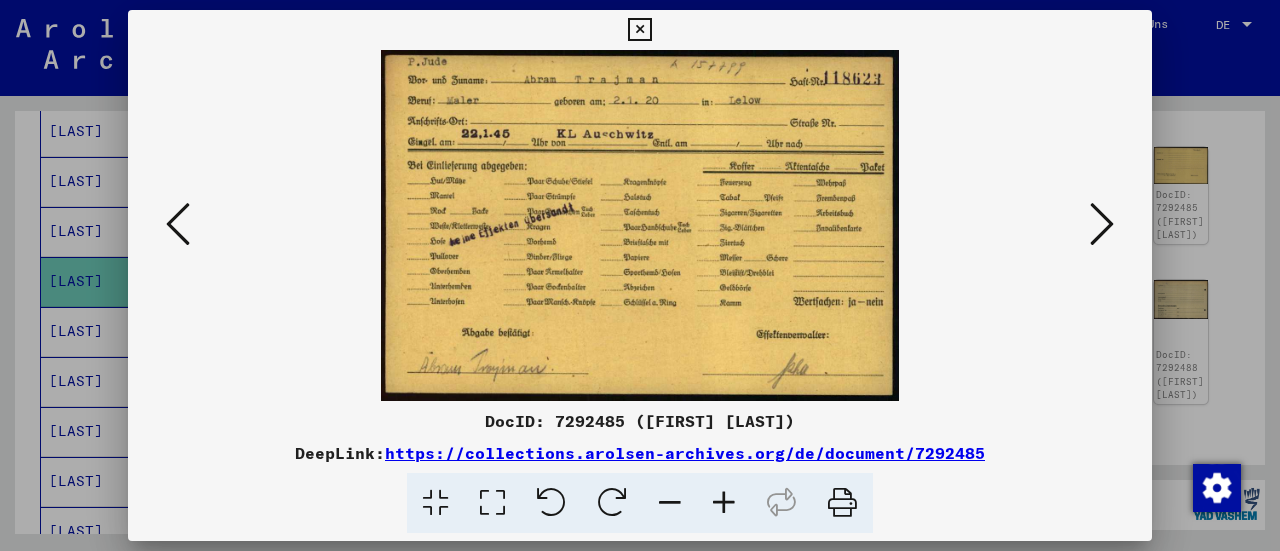 click at bounding box center (178, 224) 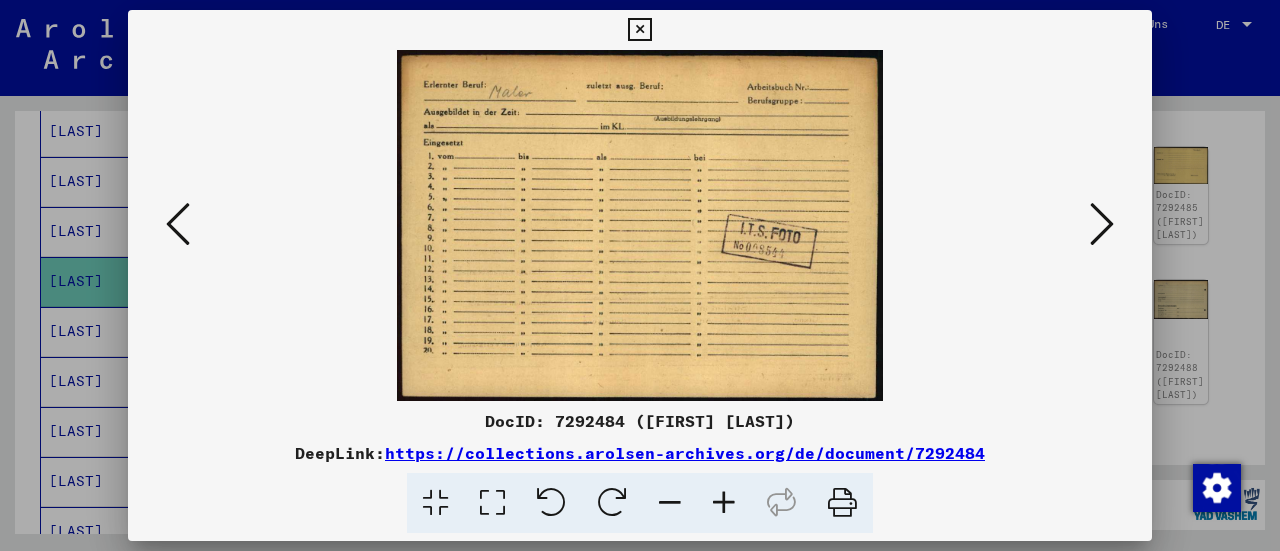 click at bounding box center [178, 224] 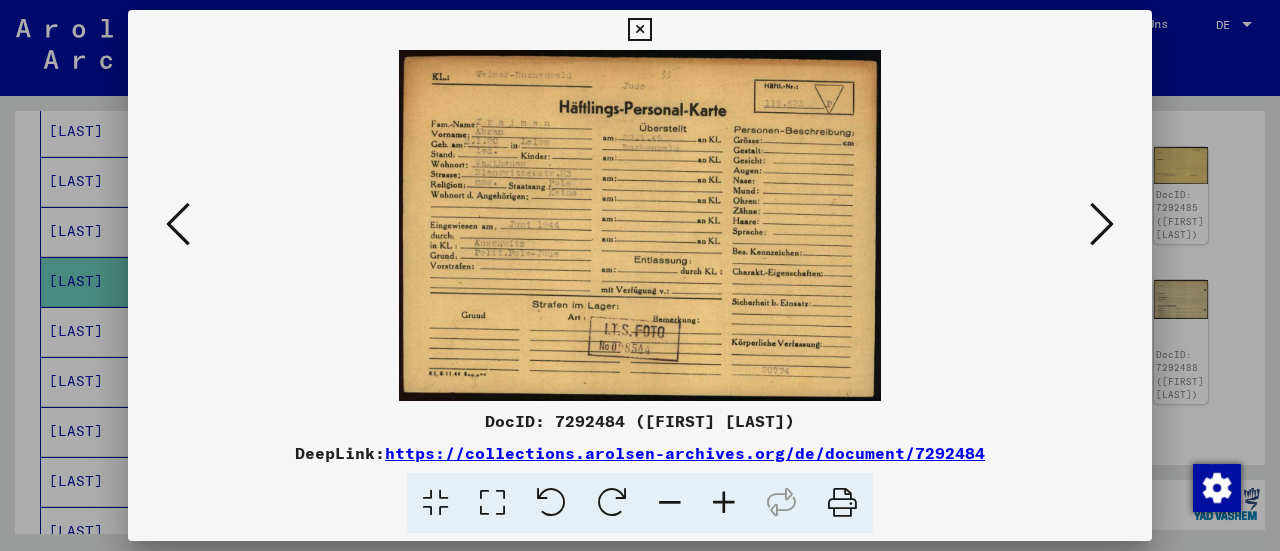 click at bounding box center (178, 224) 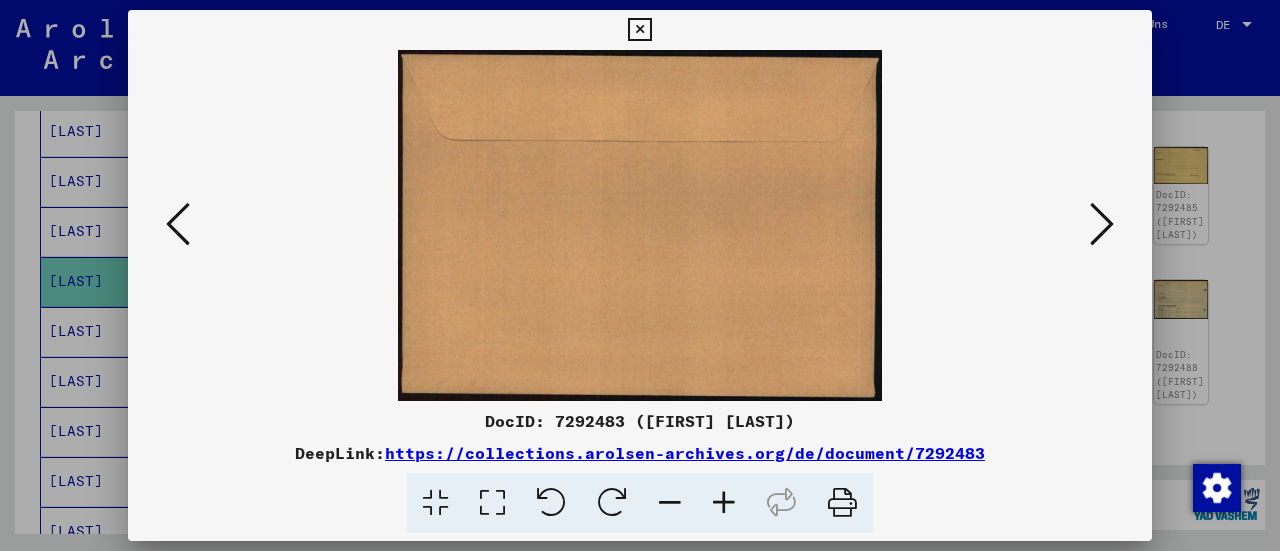 click at bounding box center [178, 224] 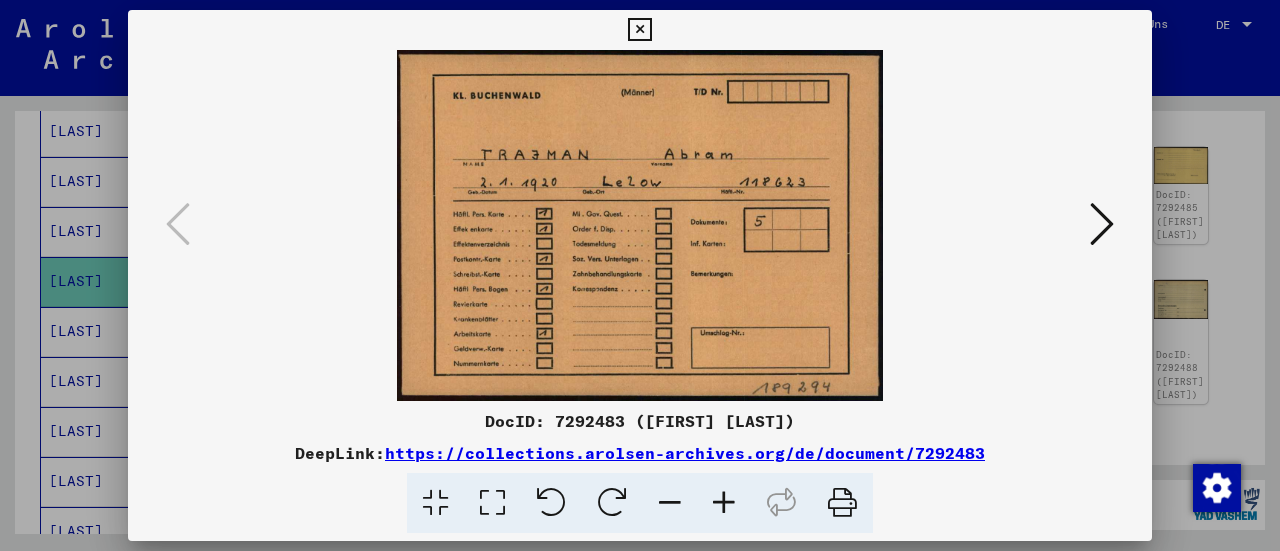 click at bounding box center (639, 30) 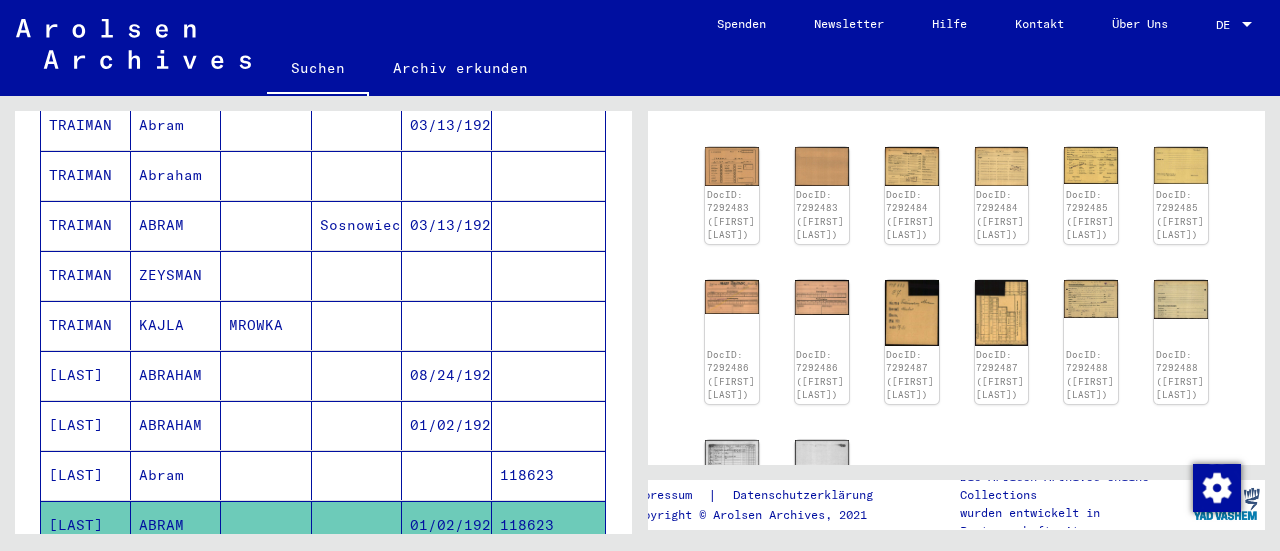 scroll, scrollTop: 374, scrollLeft: 0, axis: vertical 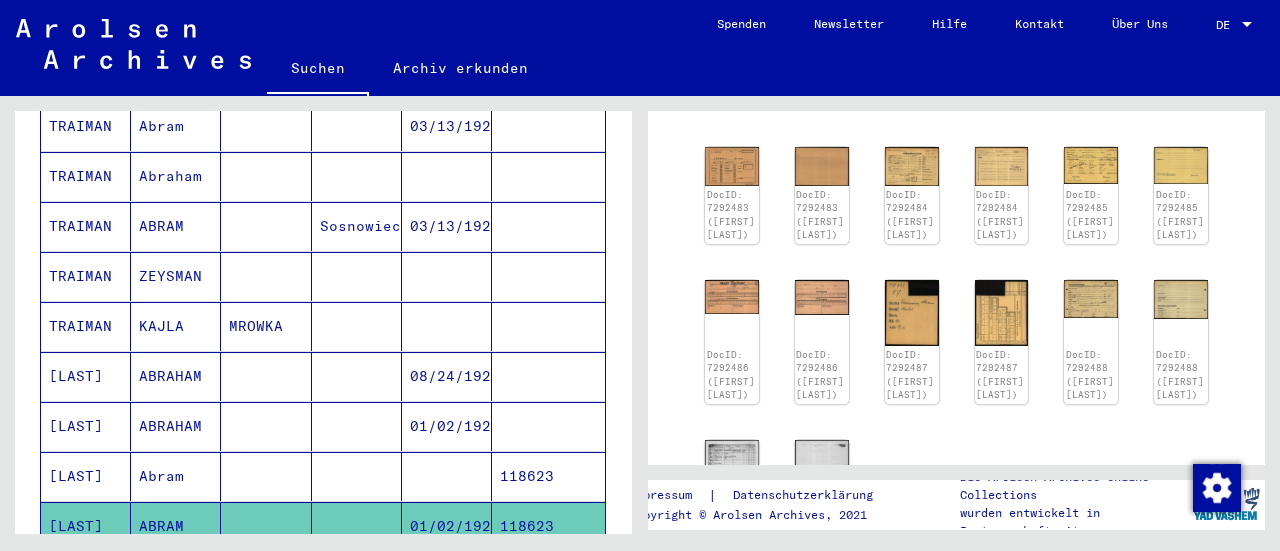 click at bounding box center [266, 476] 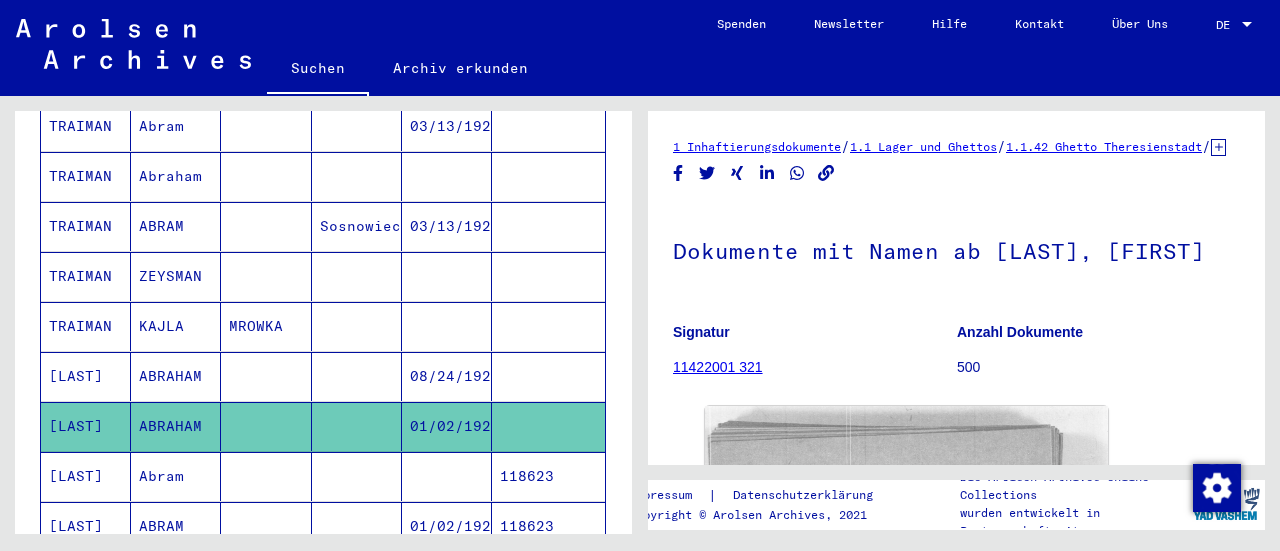scroll, scrollTop: 165, scrollLeft: 0, axis: vertical 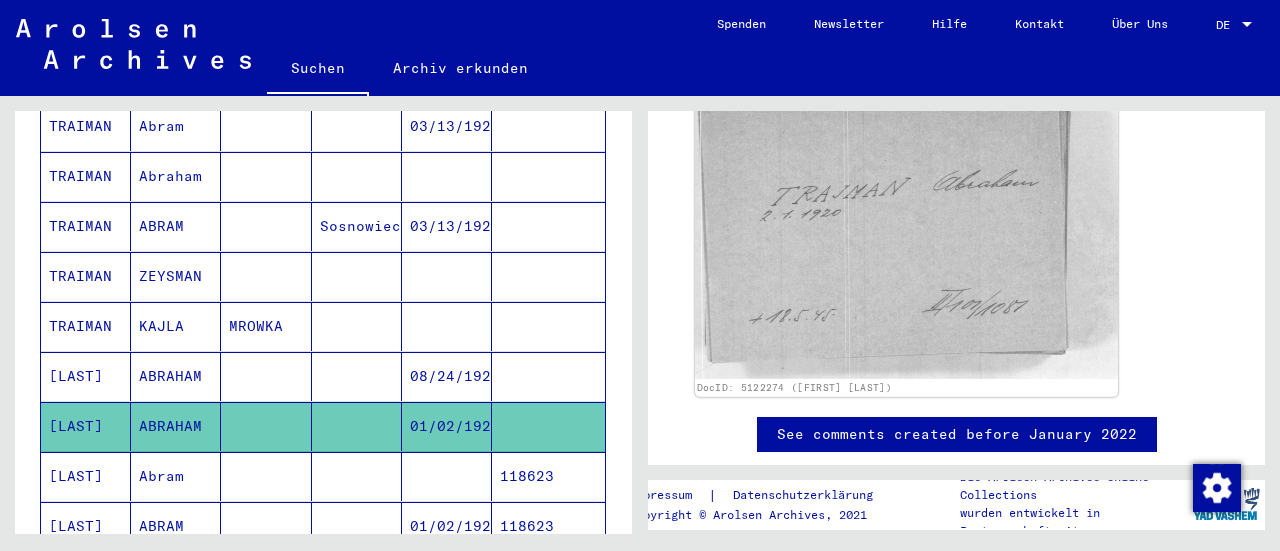 click 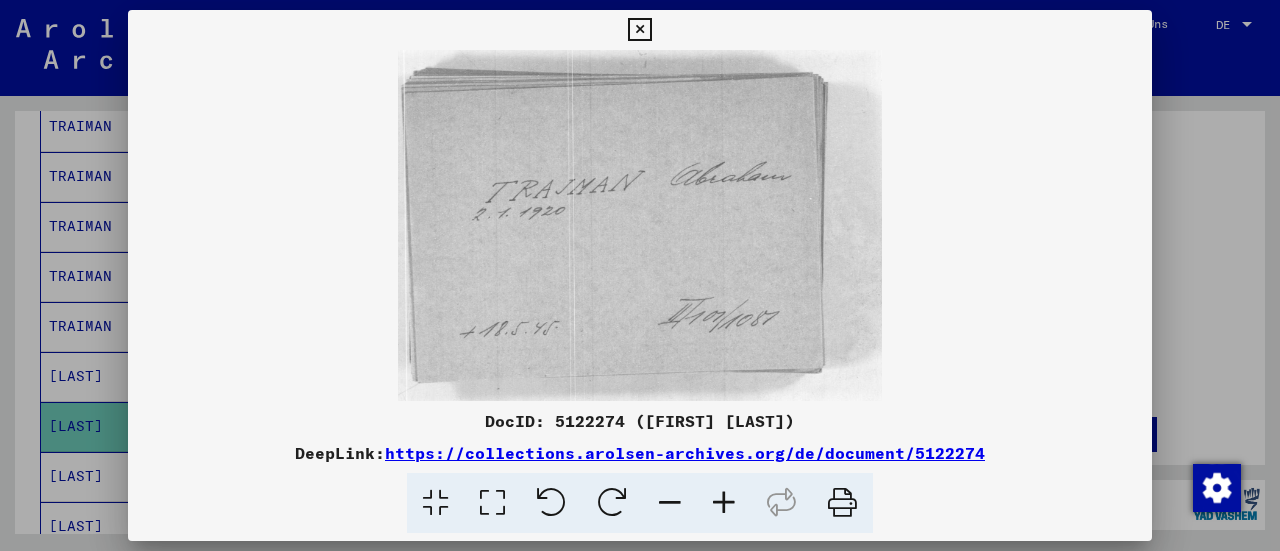click at bounding box center (639, 30) 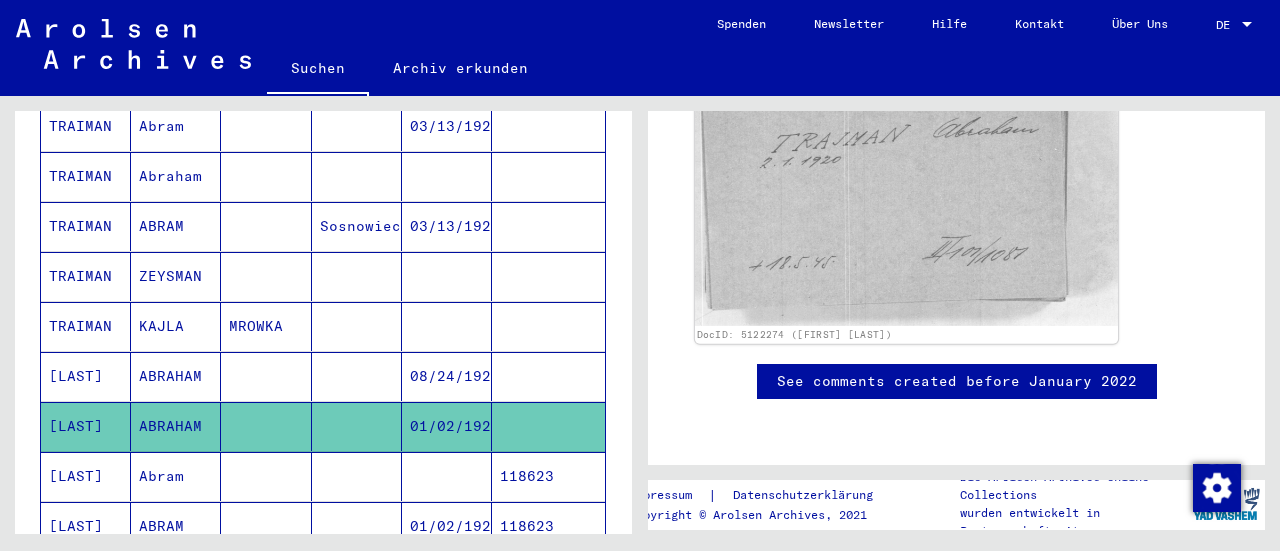 scroll, scrollTop: 0, scrollLeft: 0, axis: both 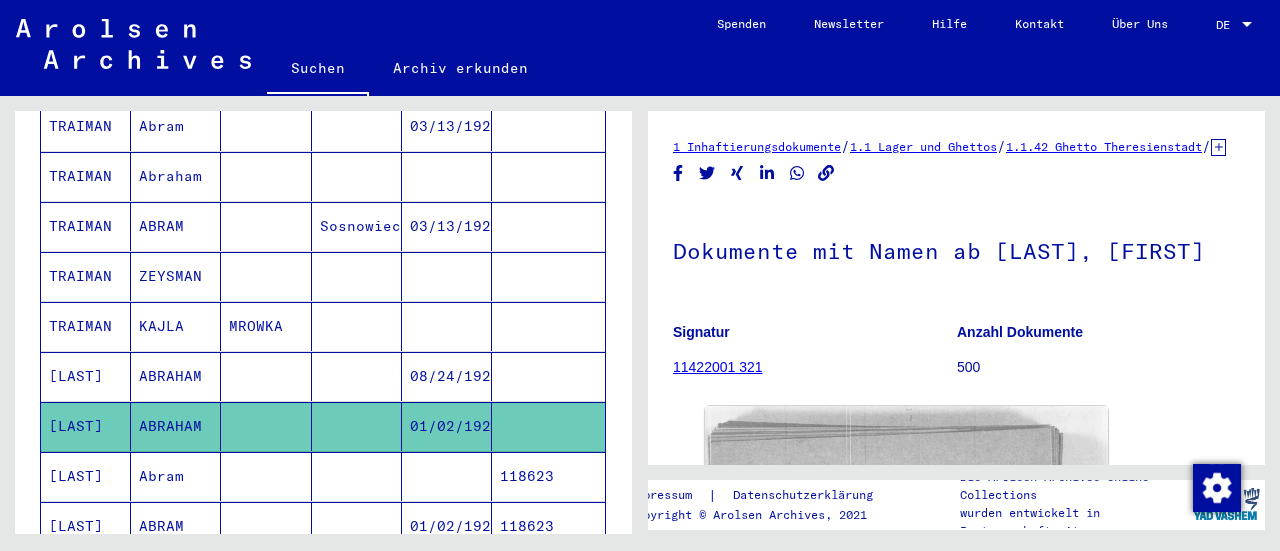 click 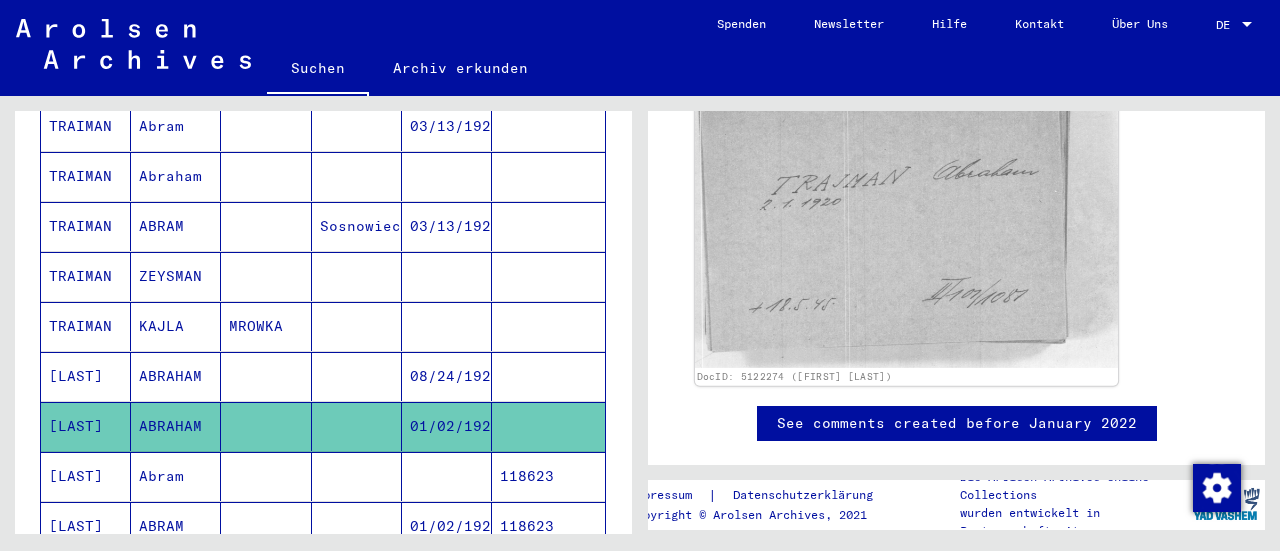 scroll, scrollTop: 352, scrollLeft: 0, axis: vertical 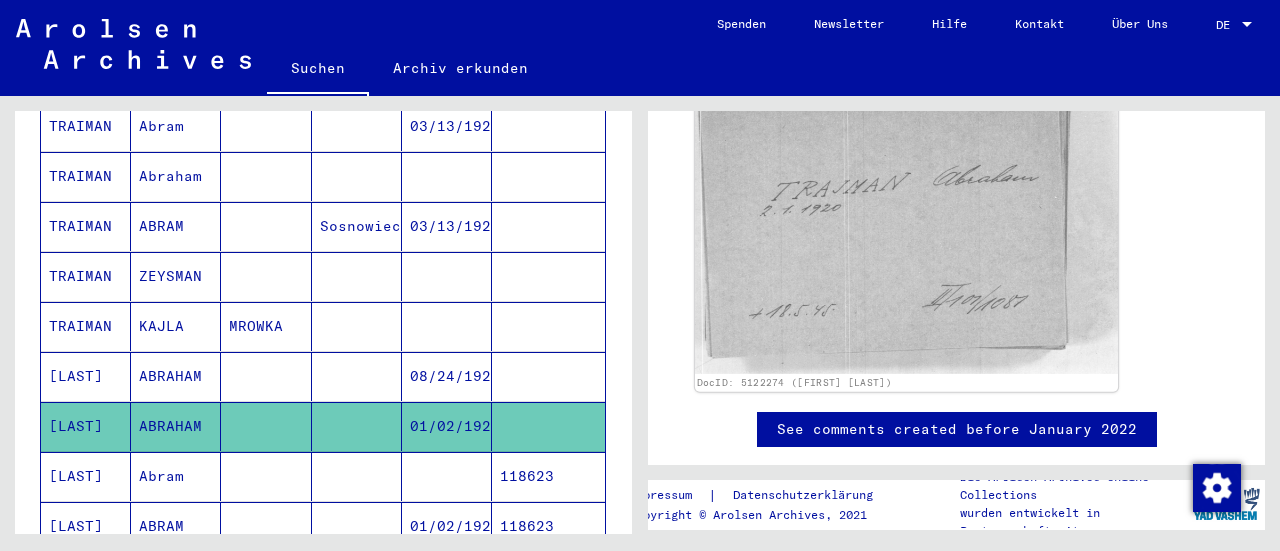 click 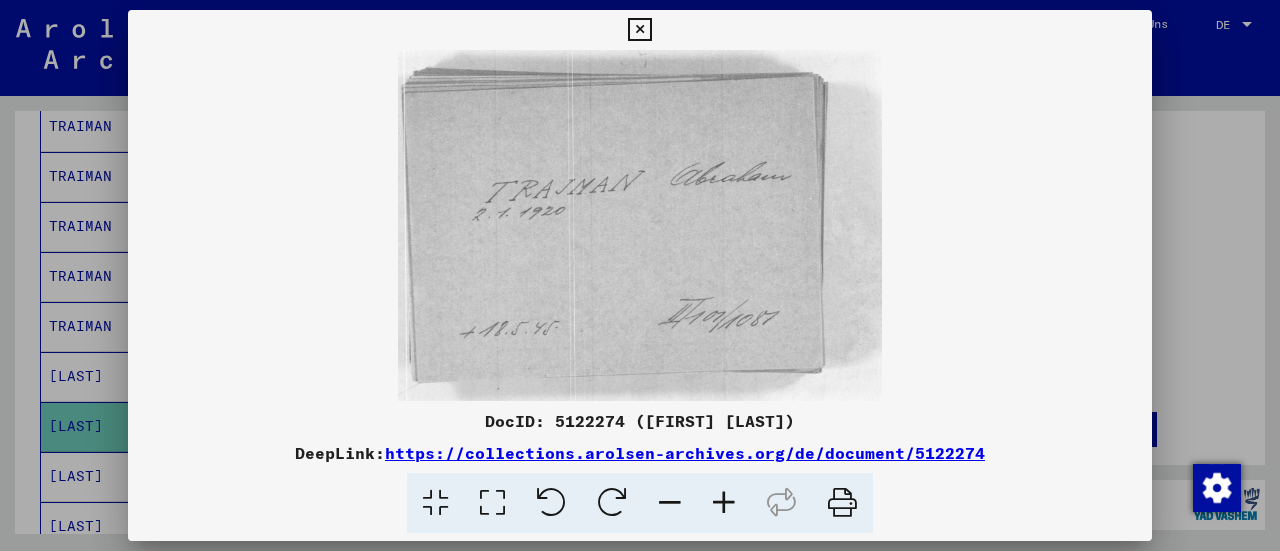 click at bounding box center (639, 30) 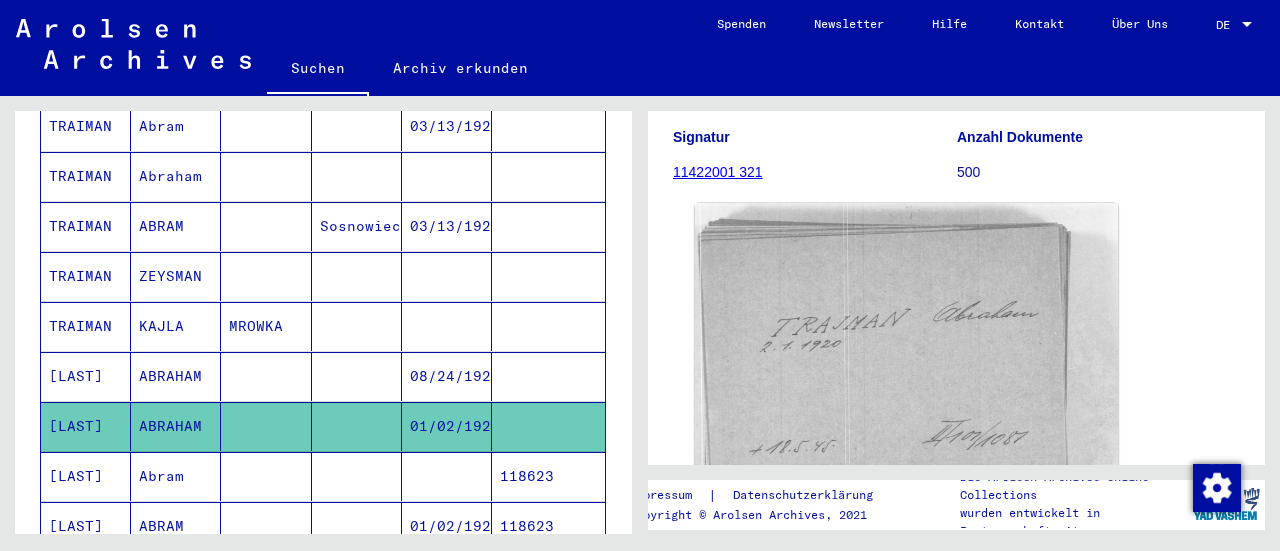 scroll, scrollTop: 214, scrollLeft: 0, axis: vertical 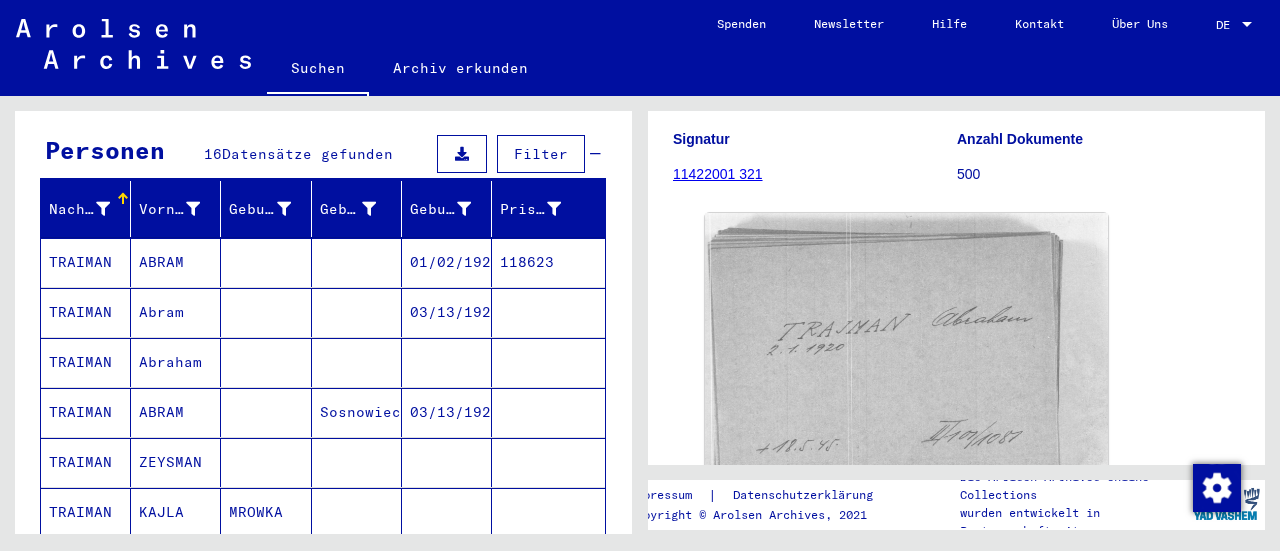 click at bounding box center [357, 312] 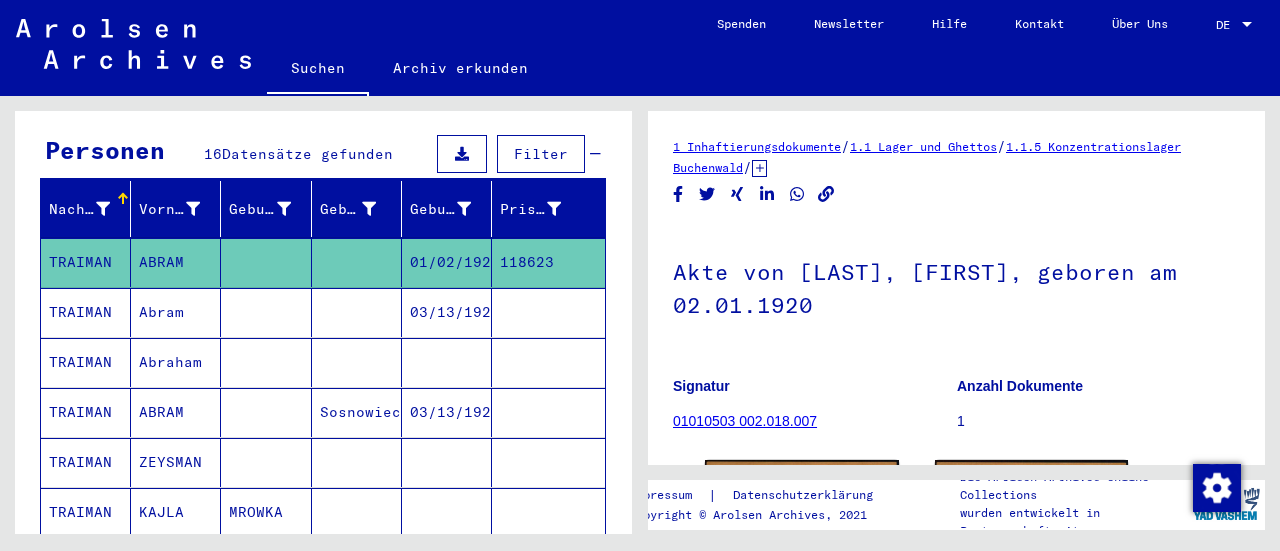 scroll, scrollTop: 0, scrollLeft: 0, axis: both 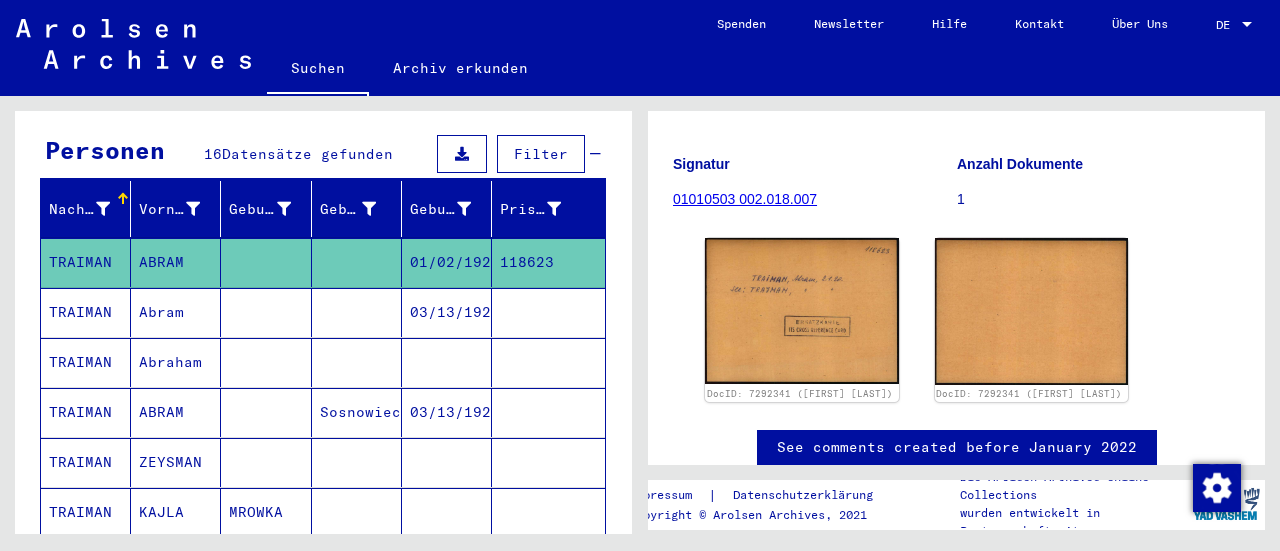 click 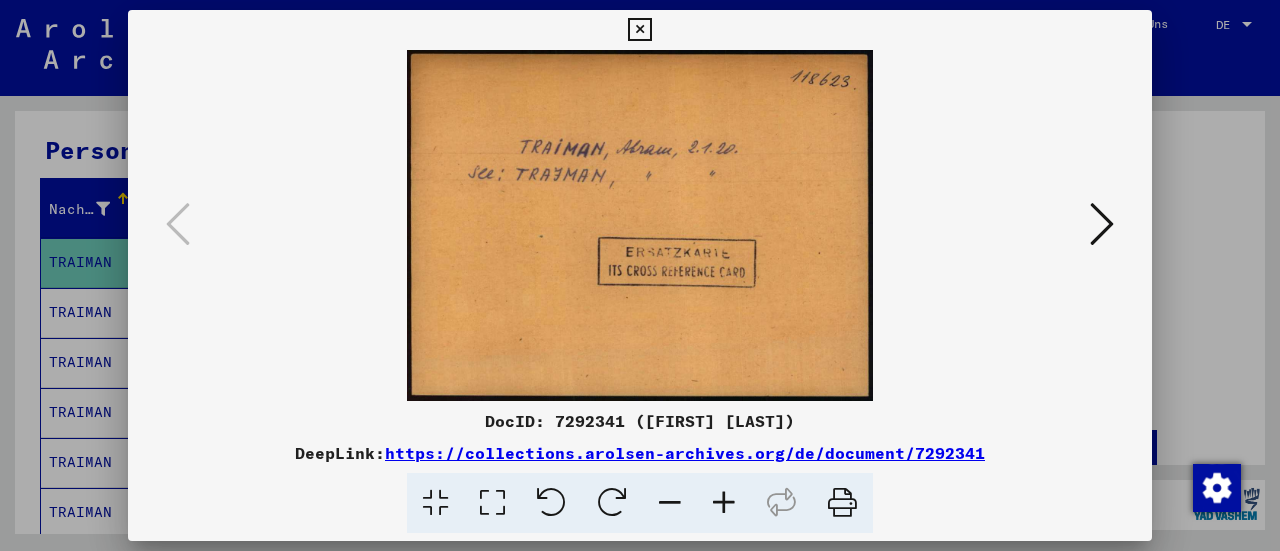 click at bounding box center (1102, 224) 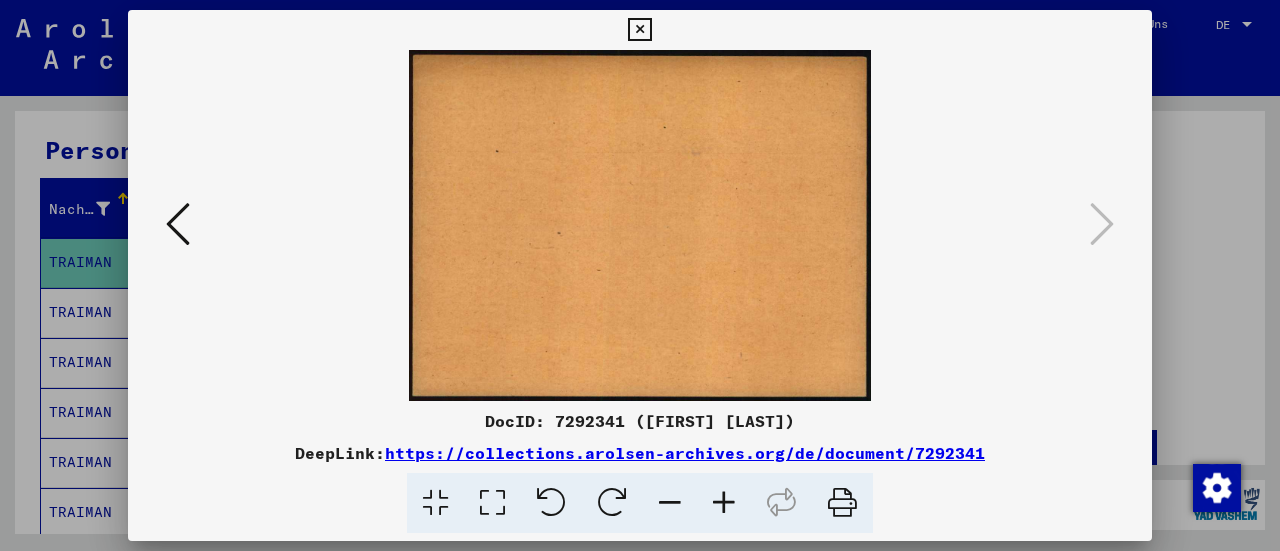 click at bounding box center [639, 30] 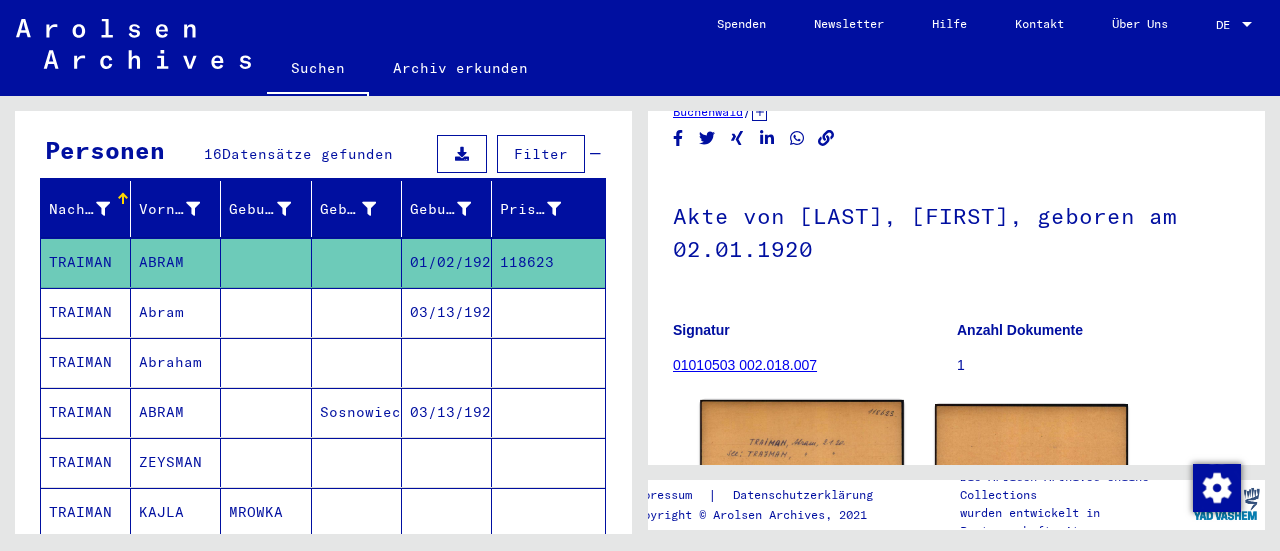 scroll, scrollTop: 0, scrollLeft: 0, axis: both 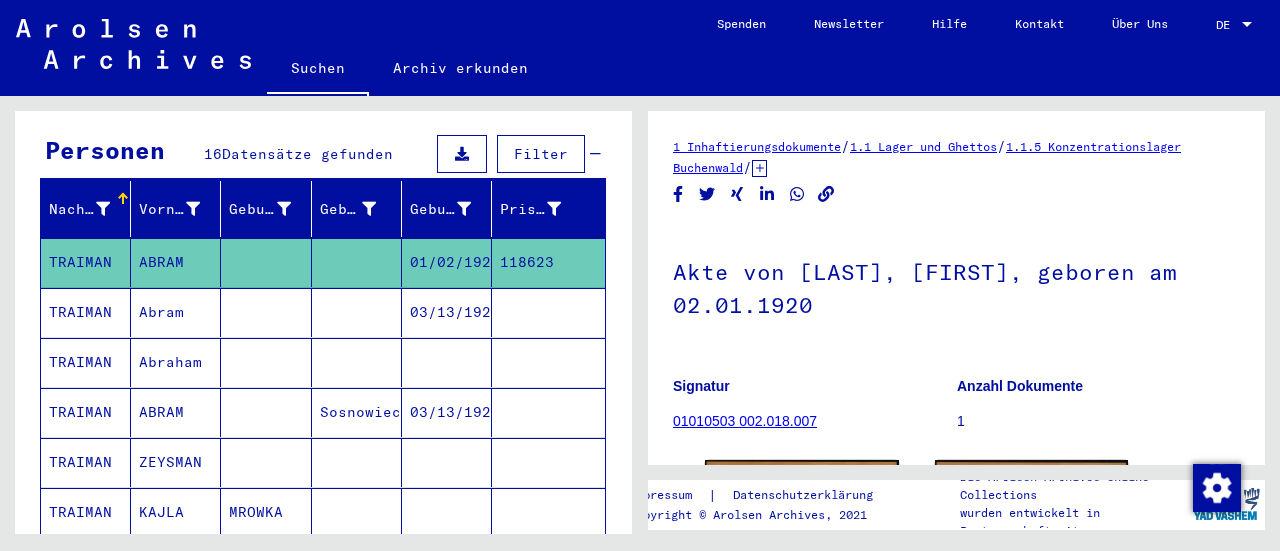 click 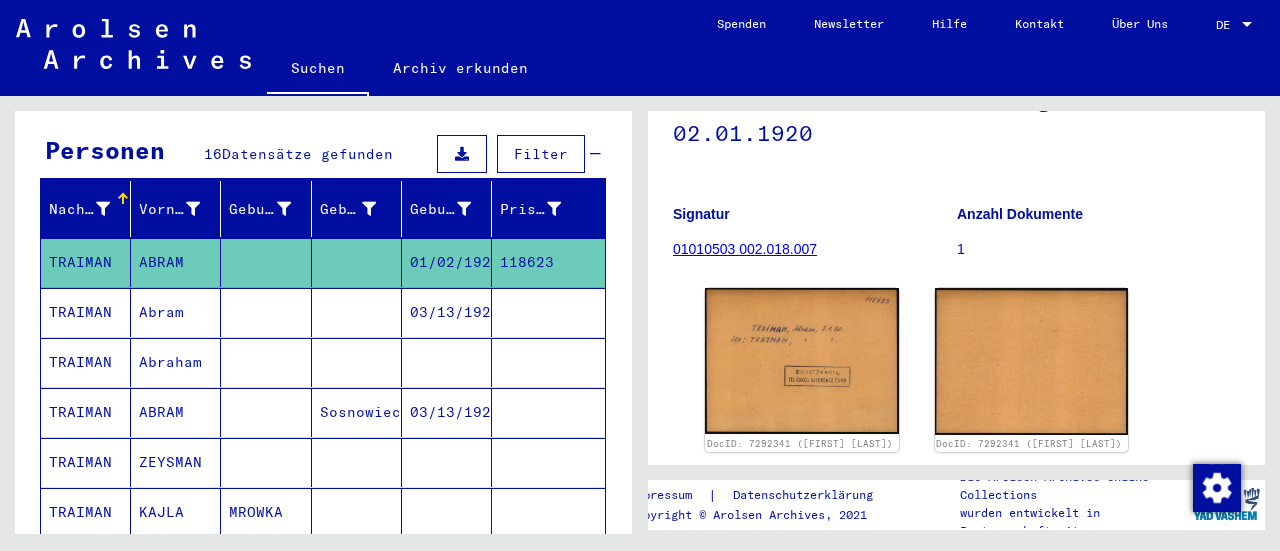 scroll, scrollTop: 278, scrollLeft: 0, axis: vertical 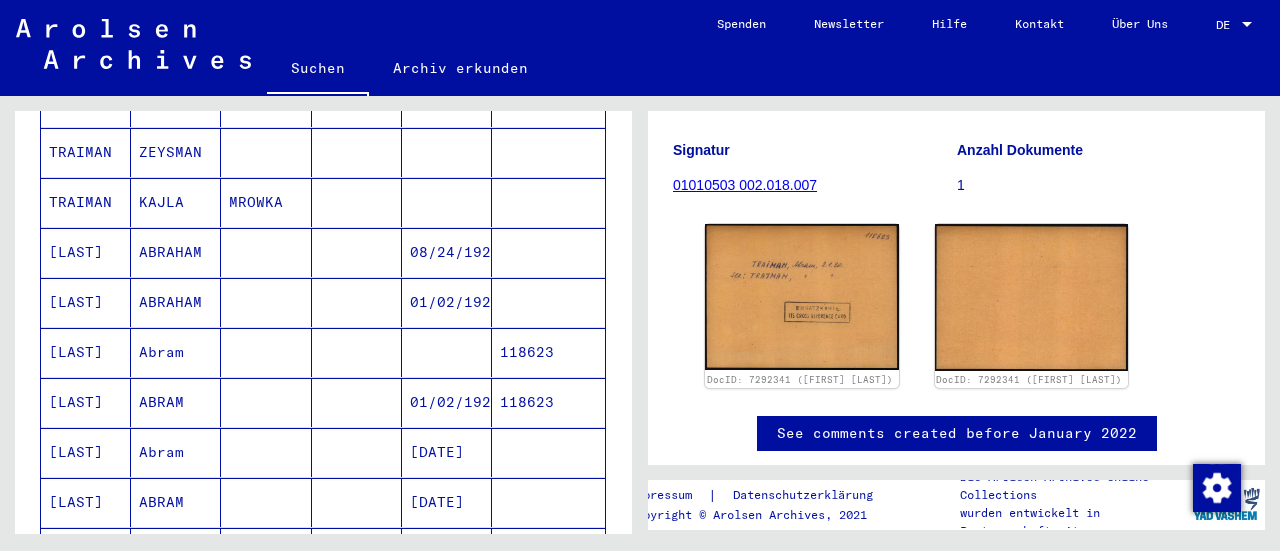 click on "01/02/1920" at bounding box center [447, 352] 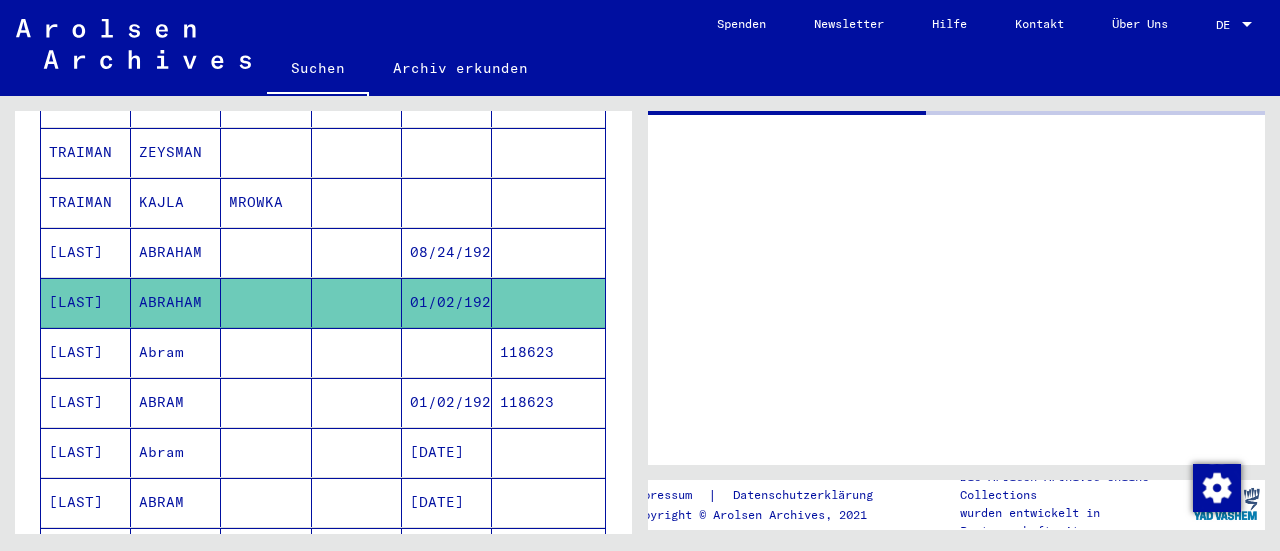 scroll, scrollTop: 0, scrollLeft: 0, axis: both 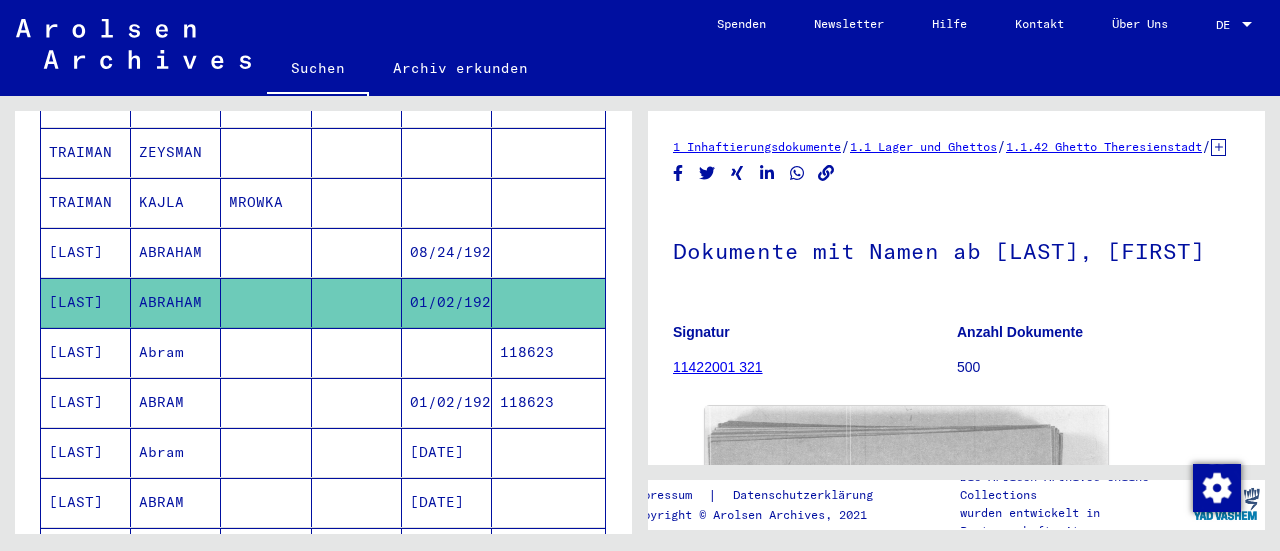 click on "01/02/1920" at bounding box center (447, 452) 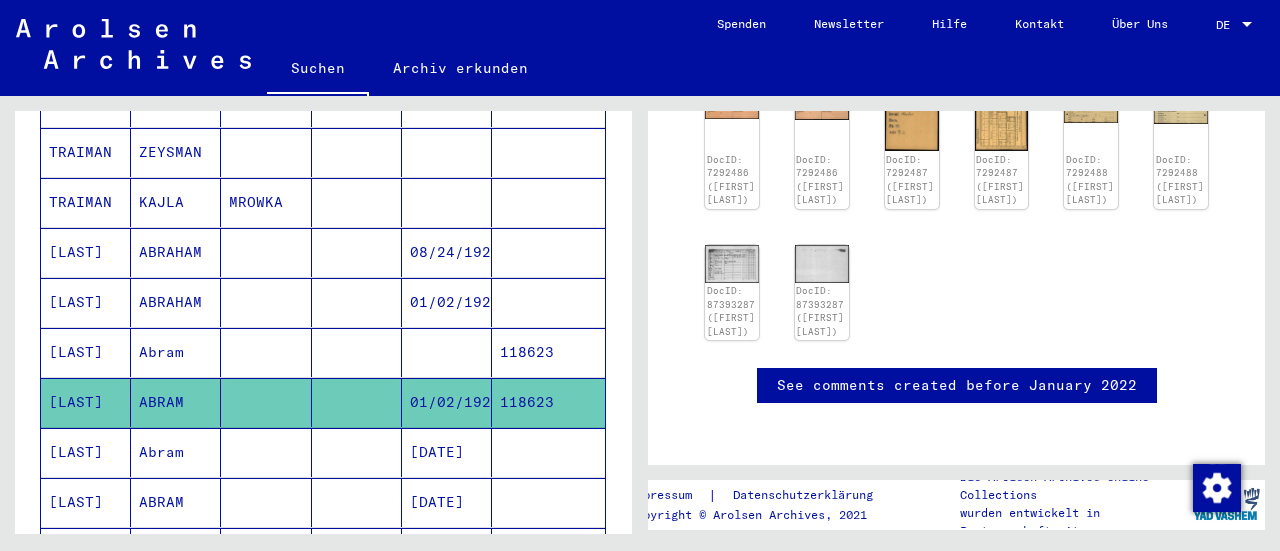 scroll, scrollTop: 415, scrollLeft: 0, axis: vertical 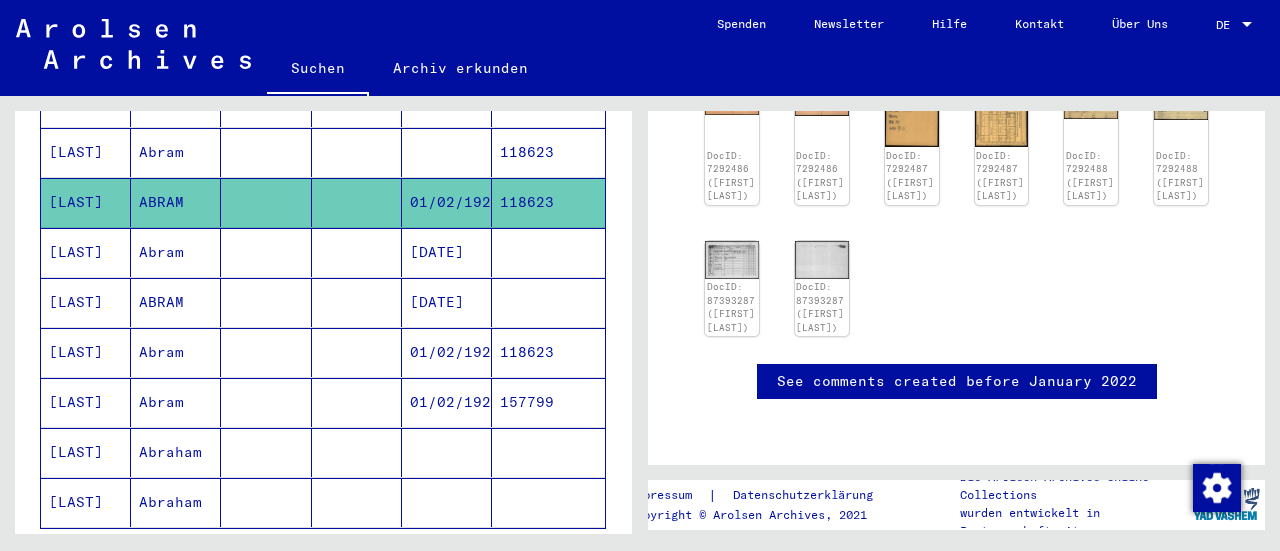 click on "01/02/1920" at bounding box center (447, 452) 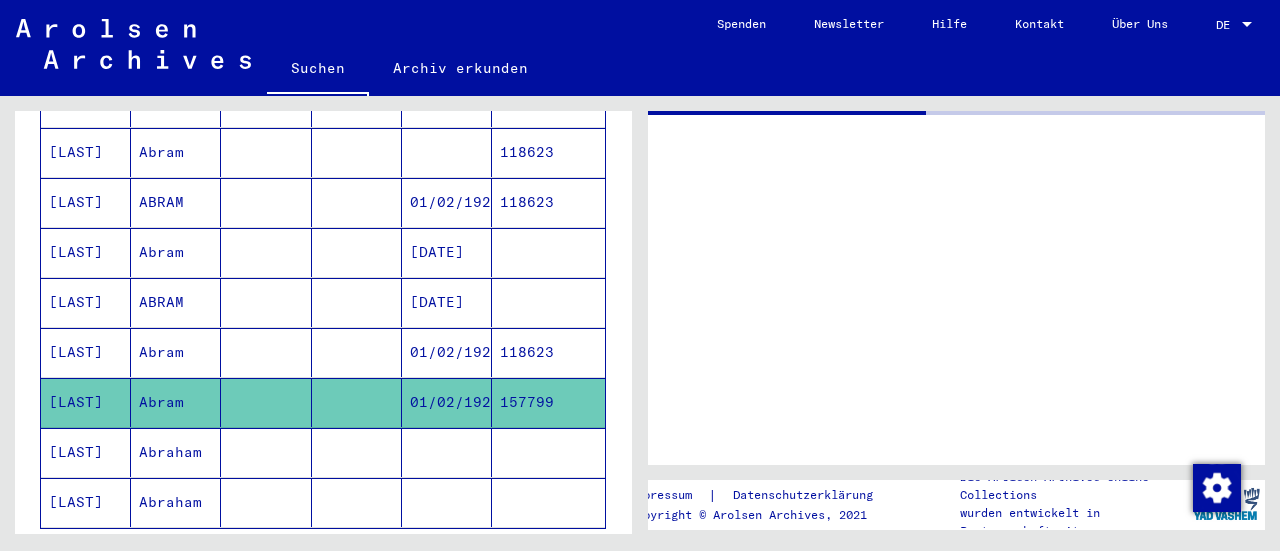 scroll, scrollTop: 0, scrollLeft: 0, axis: both 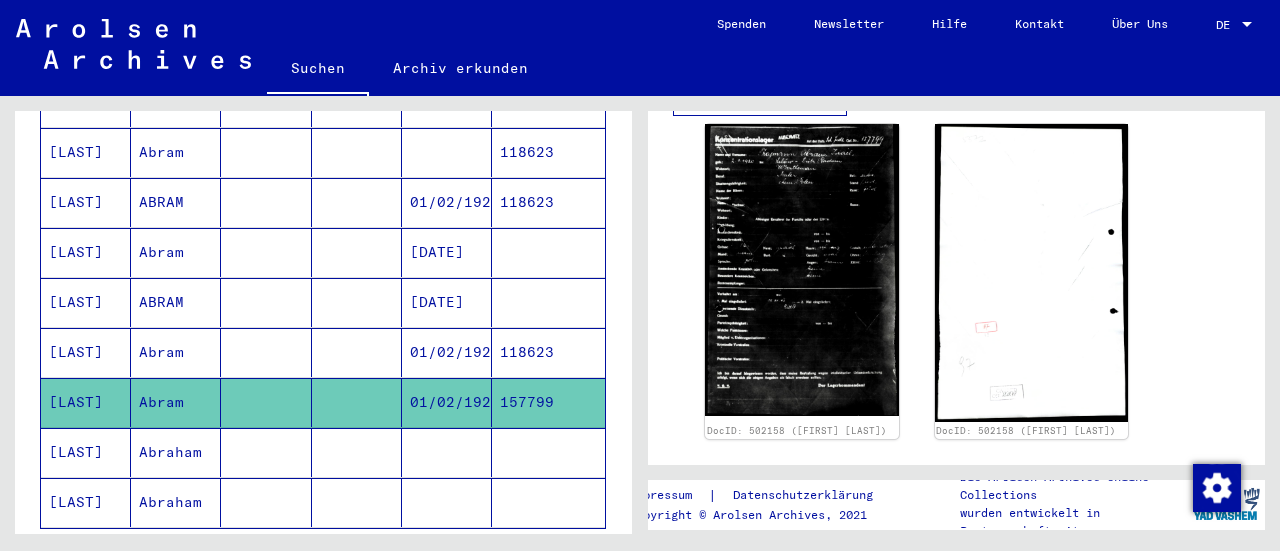 click on "118623" at bounding box center (548, 402) 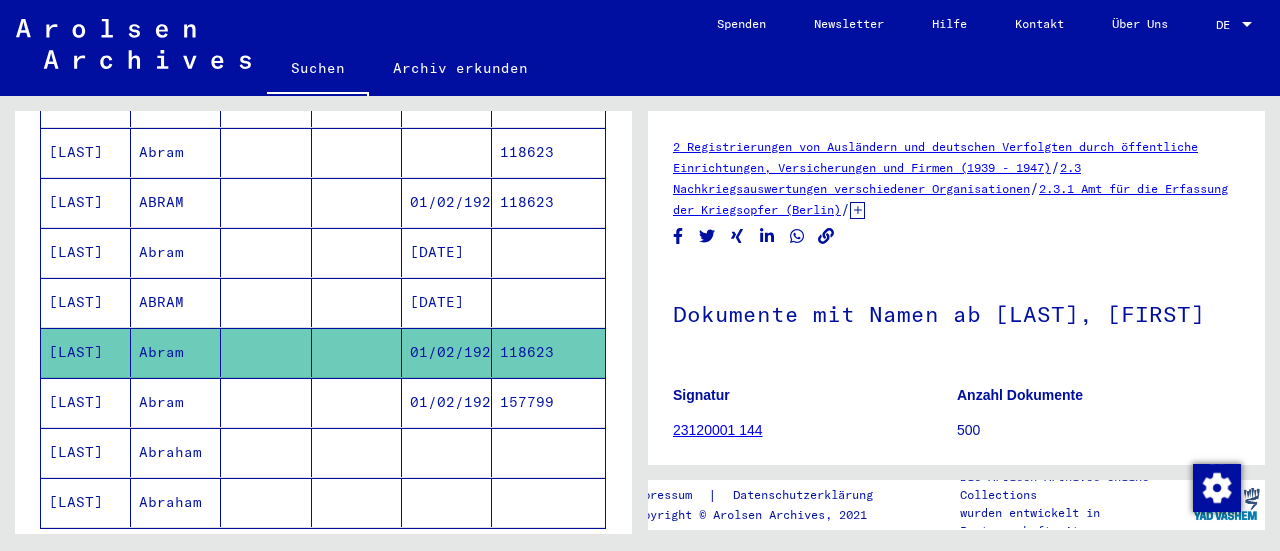scroll, scrollTop: 0, scrollLeft: 0, axis: both 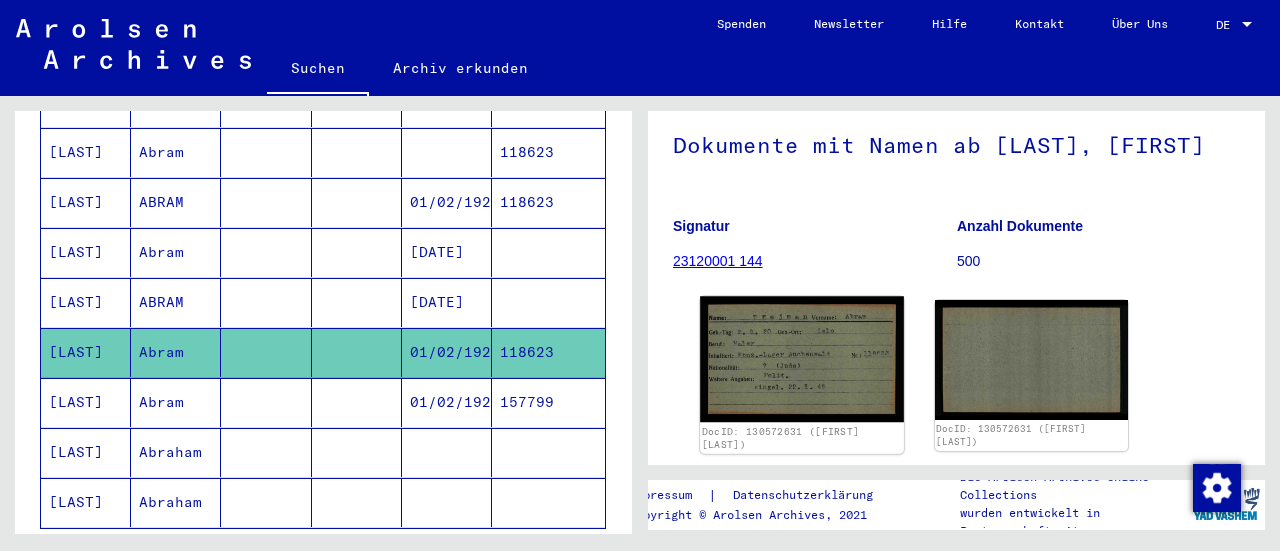 click 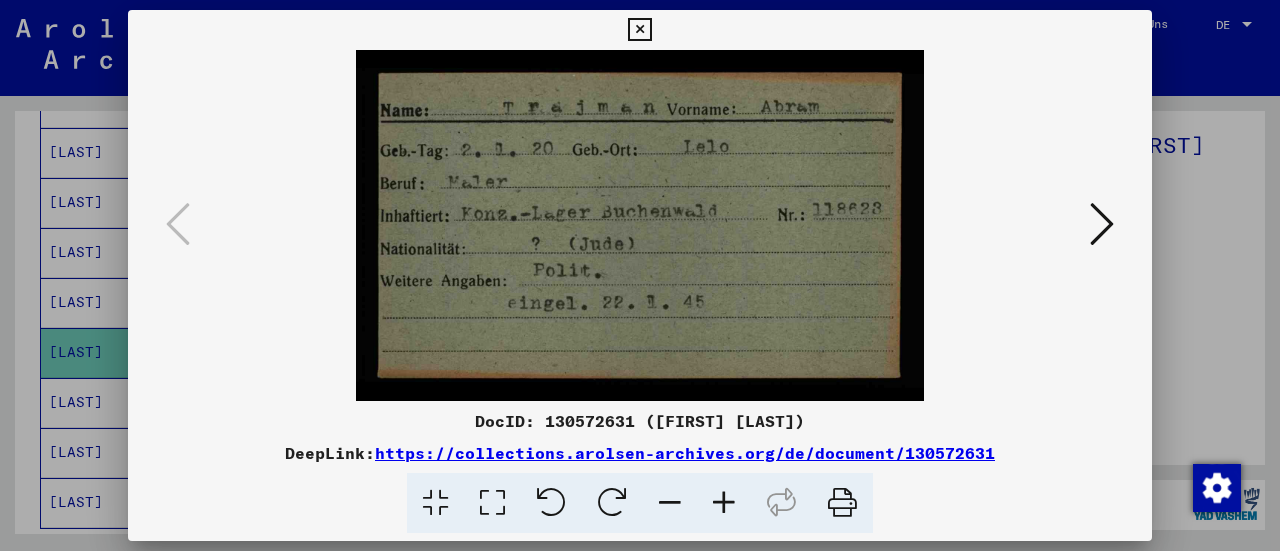 click at bounding box center [1102, 224] 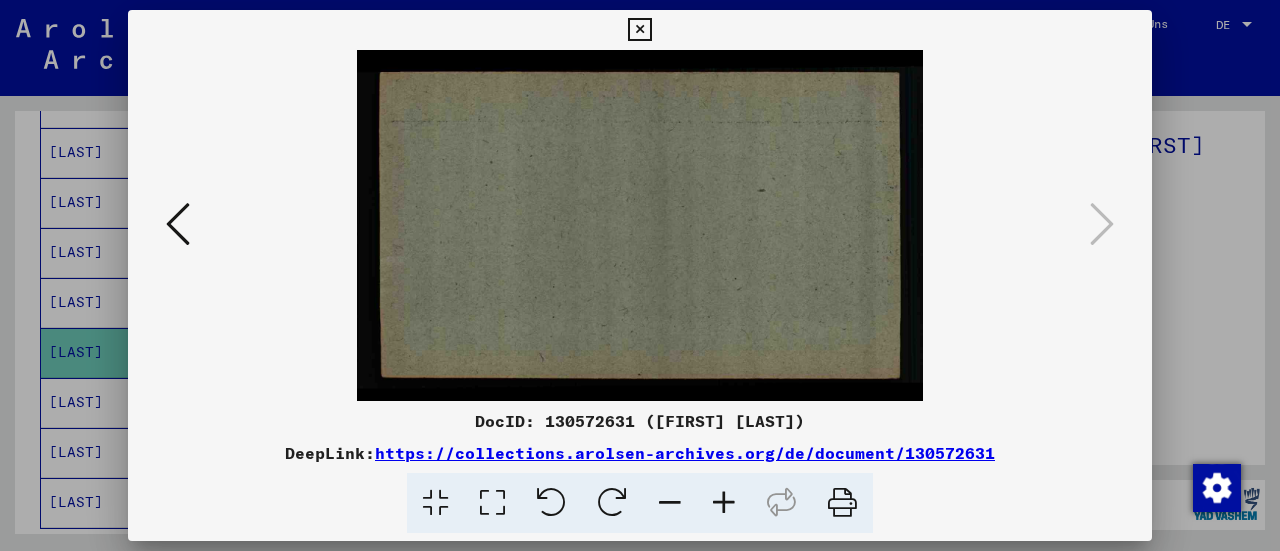 click at bounding box center [178, 224] 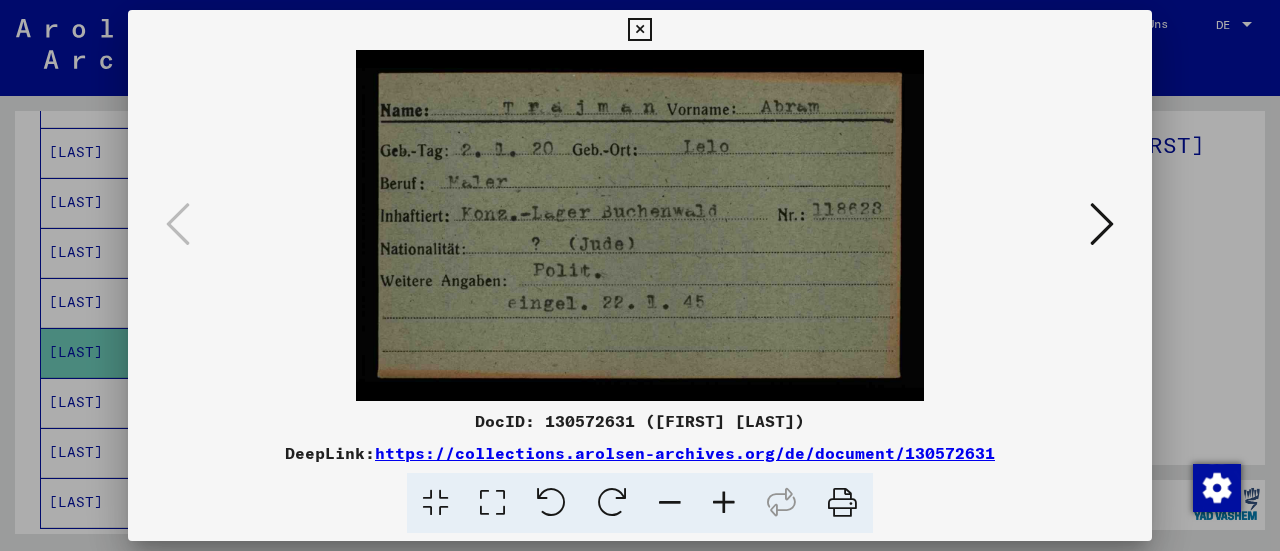 click at bounding box center [639, 30] 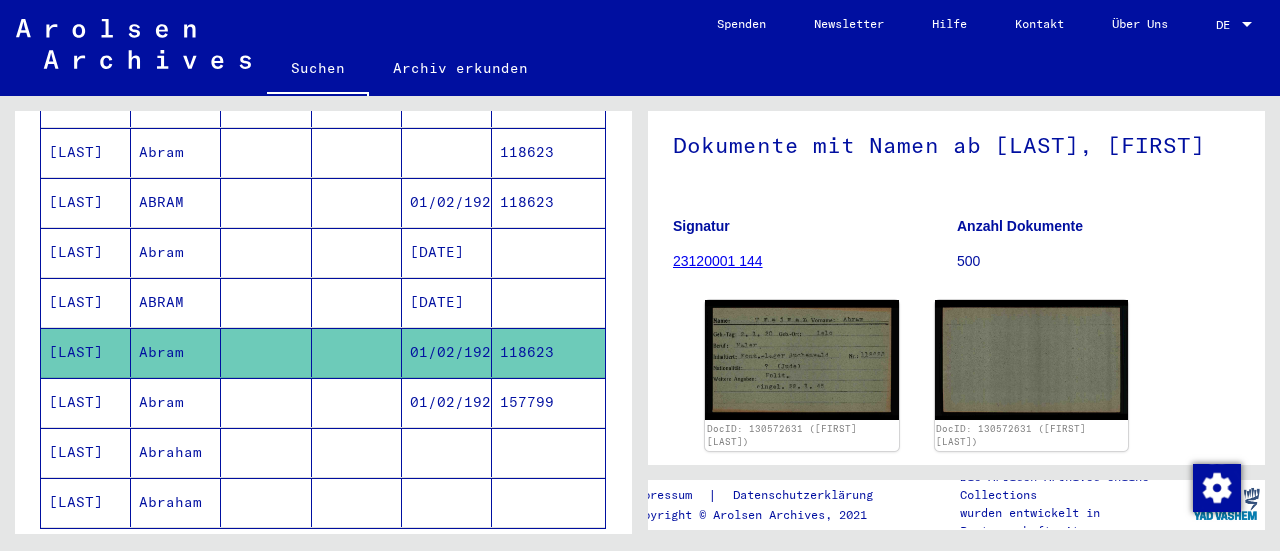 scroll, scrollTop: 0, scrollLeft: 0, axis: both 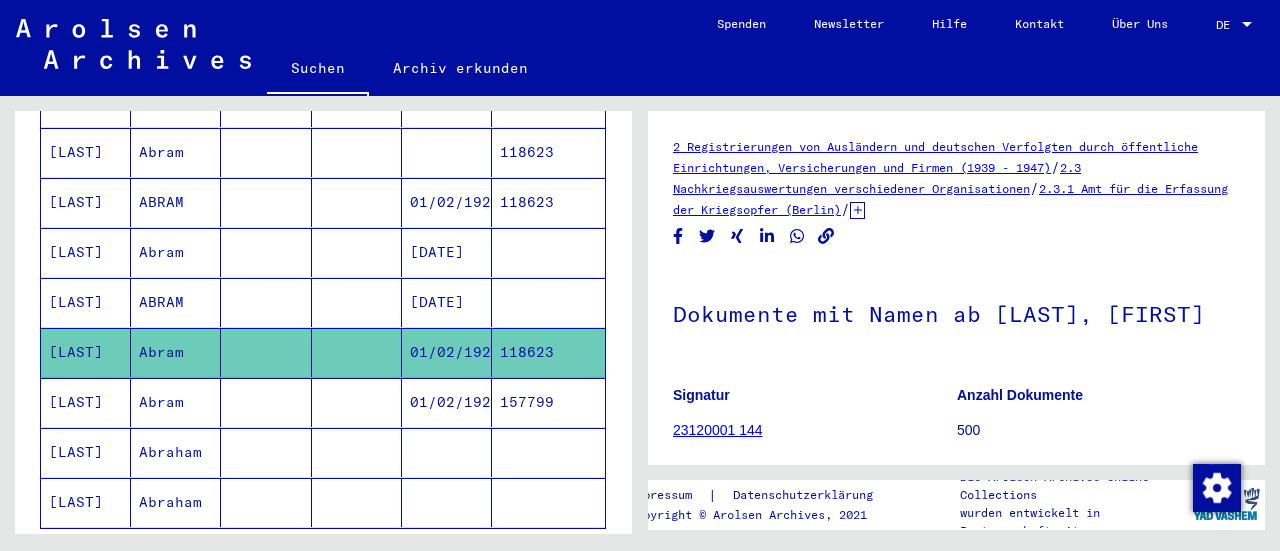 click 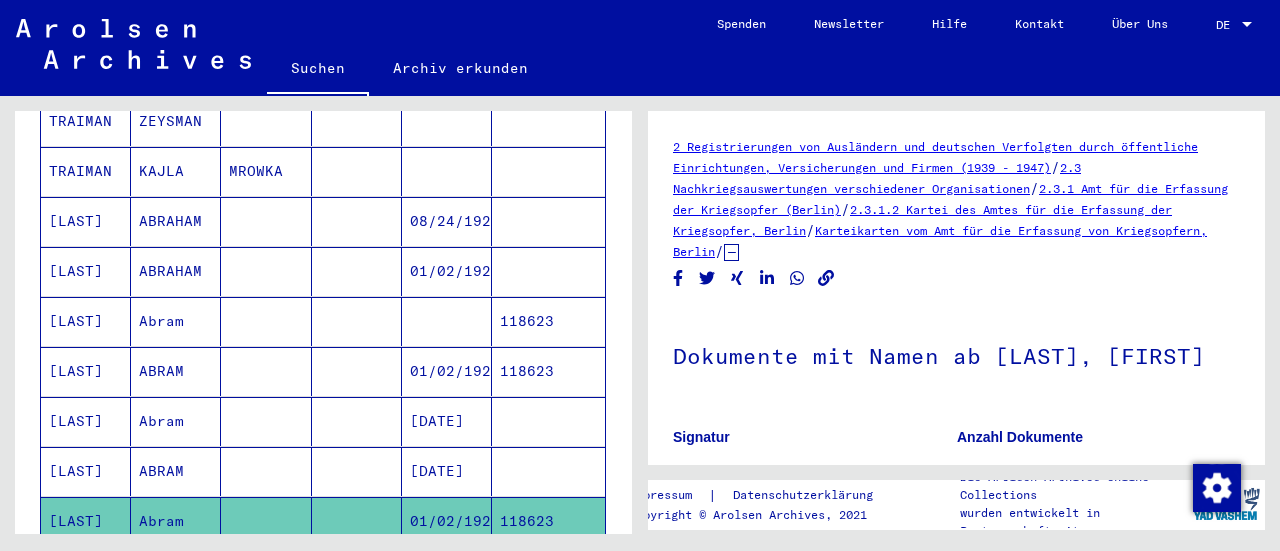 scroll, scrollTop: 526, scrollLeft: 0, axis: vertical 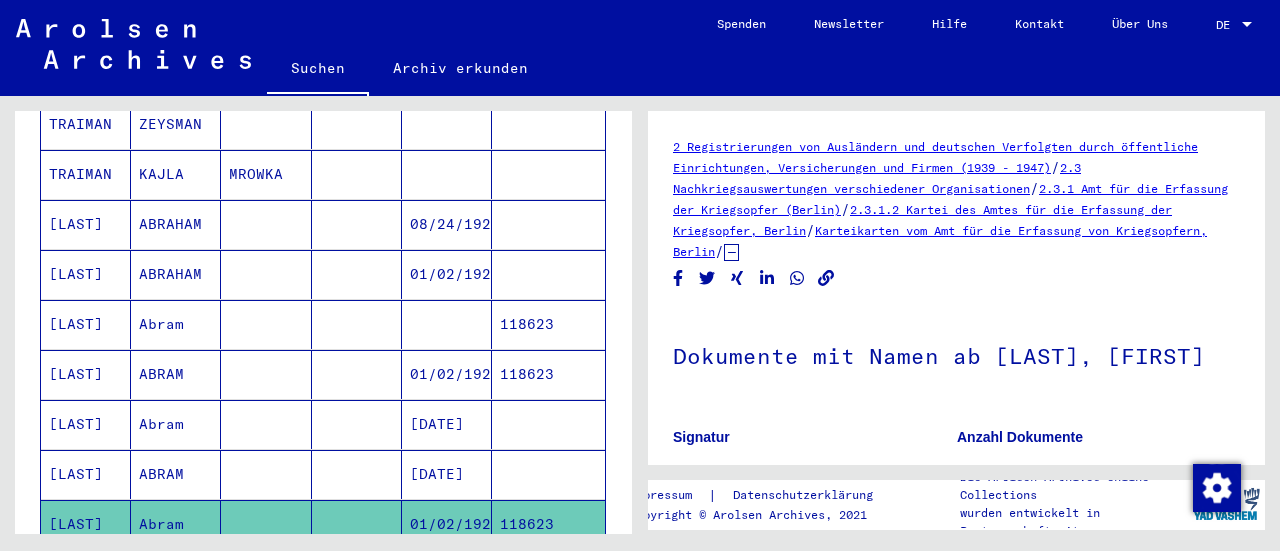 click at bounding box center (357, 424) 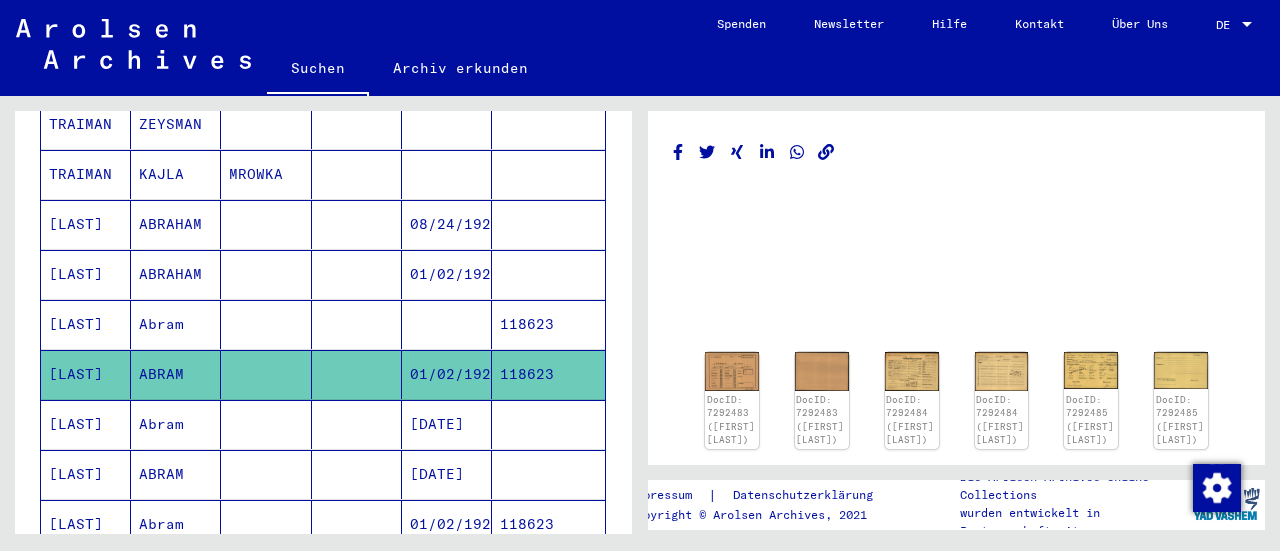 click at bounding box center (357, 324) 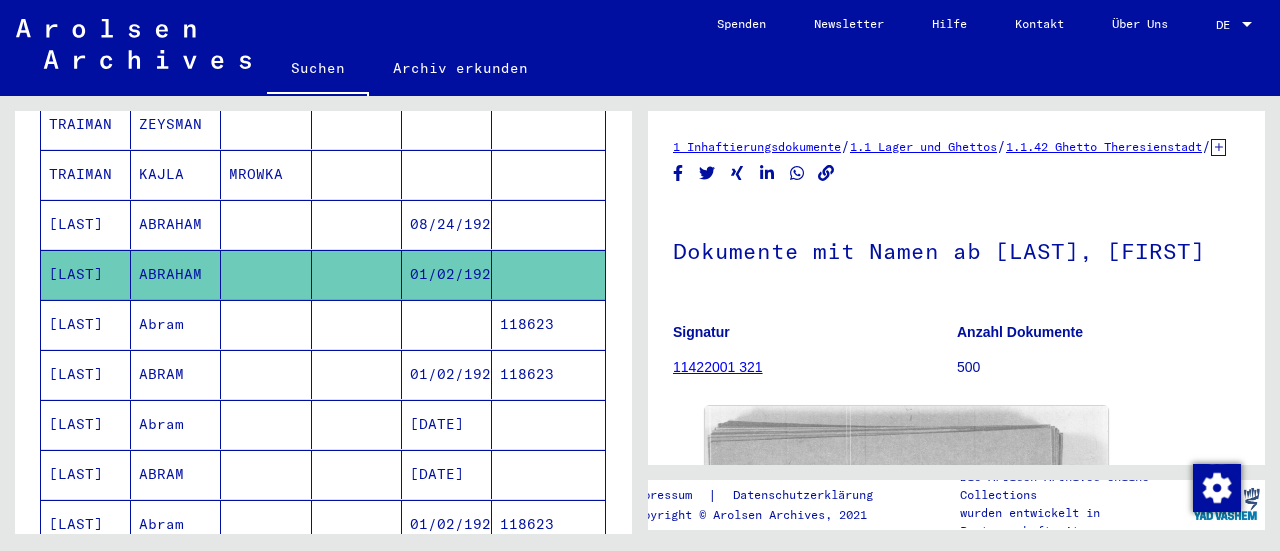scroll, scrollTop: 0, scrollLeft: 0, axis: both 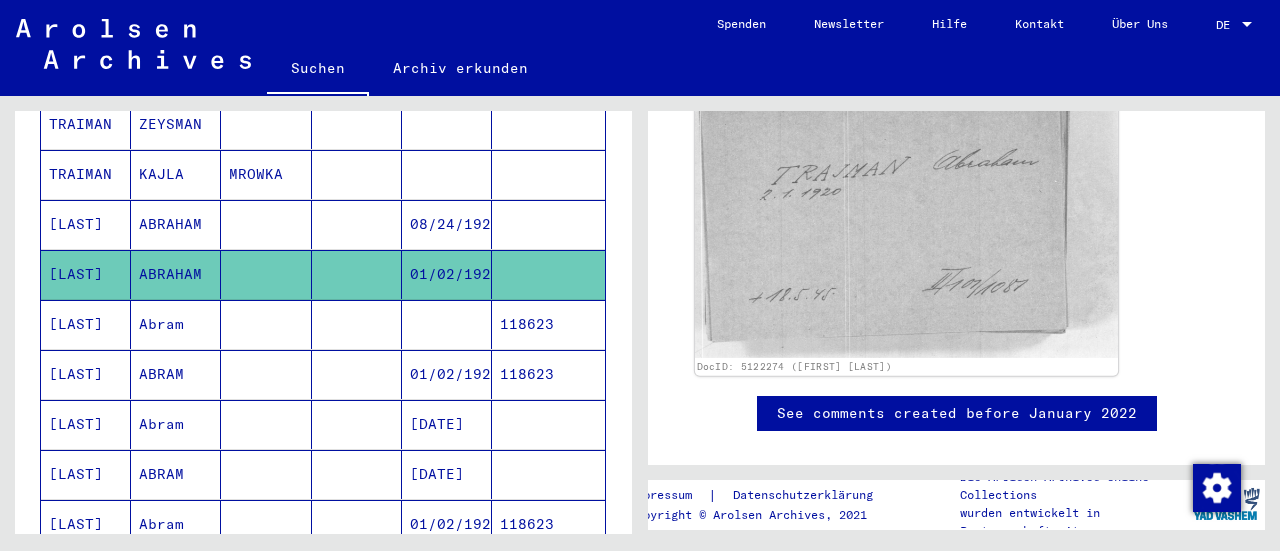 click 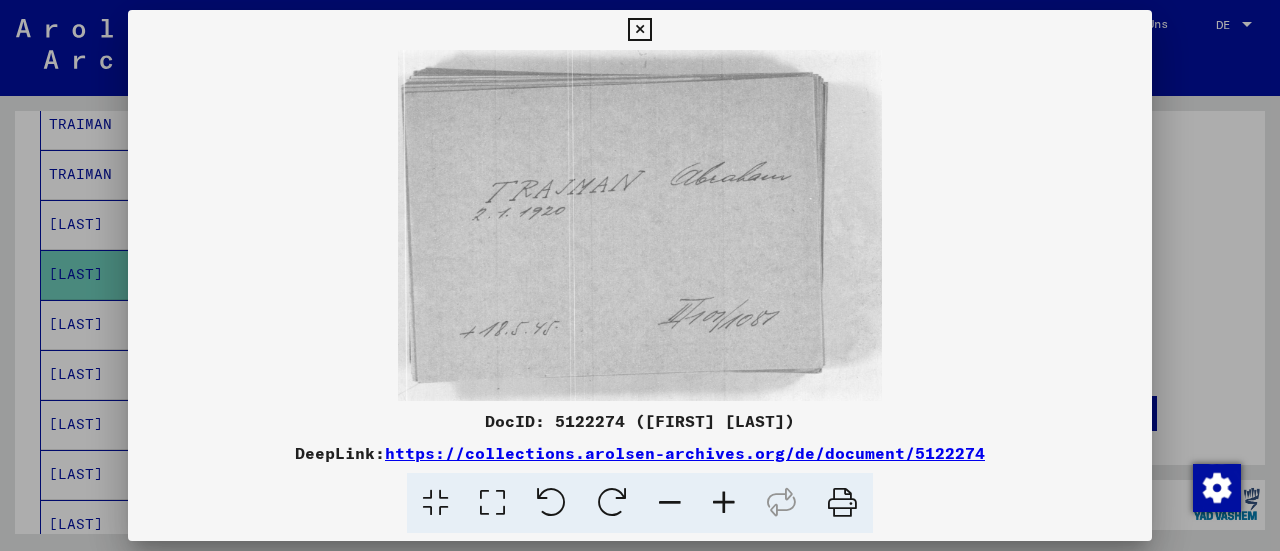 click at bounding box center (639, 30) 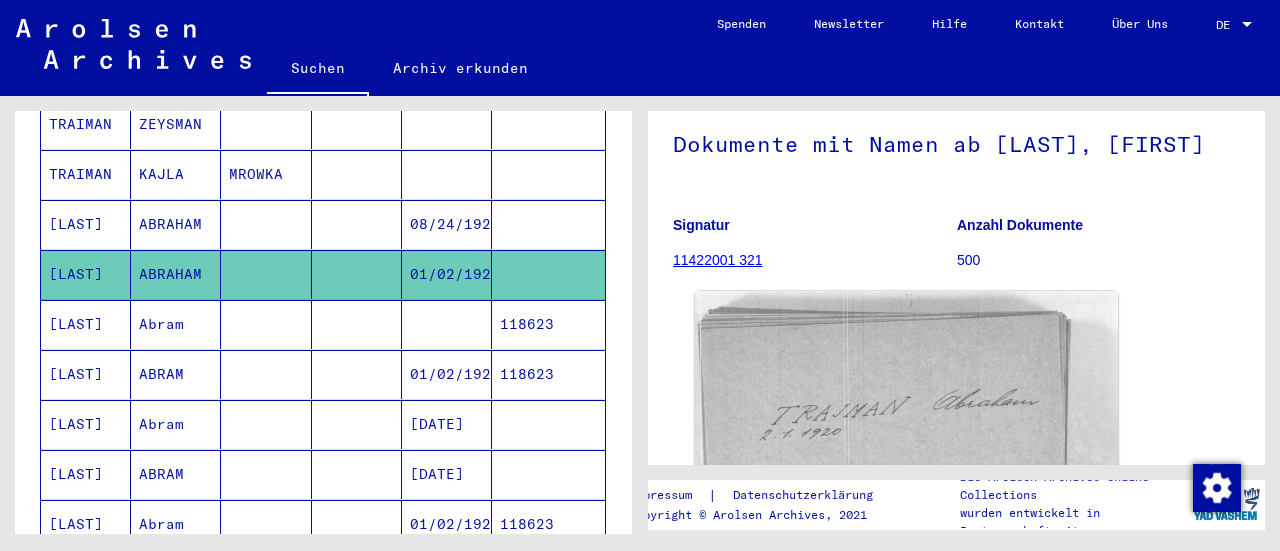 scroll, scrollTop: 0, scrollLeft: 0, axis: both 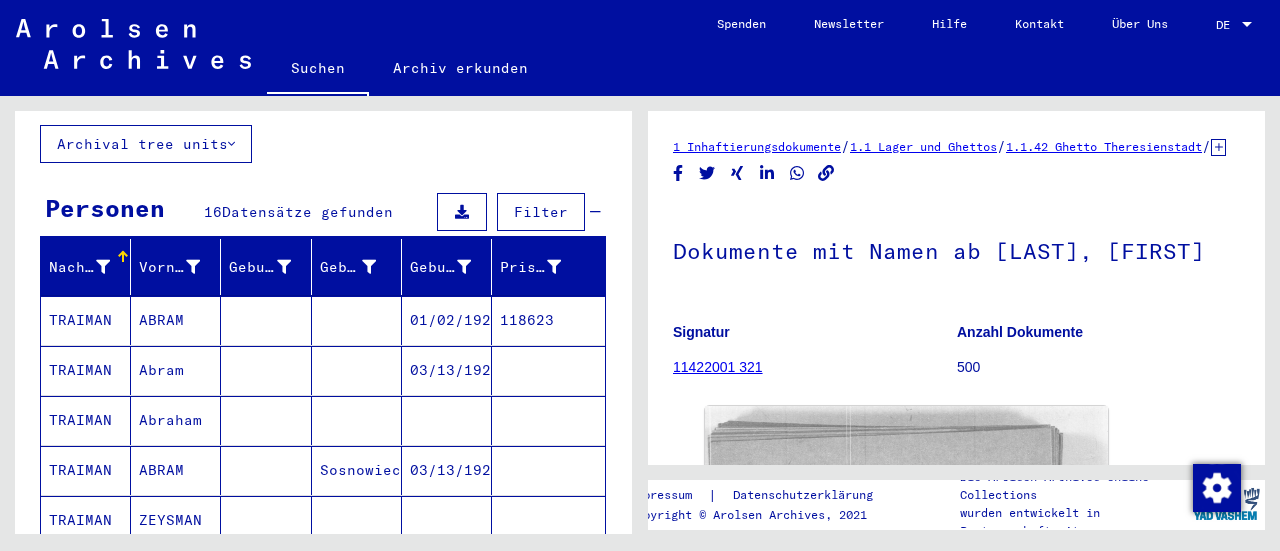 click on "118623" at bounding box center (548, 370) 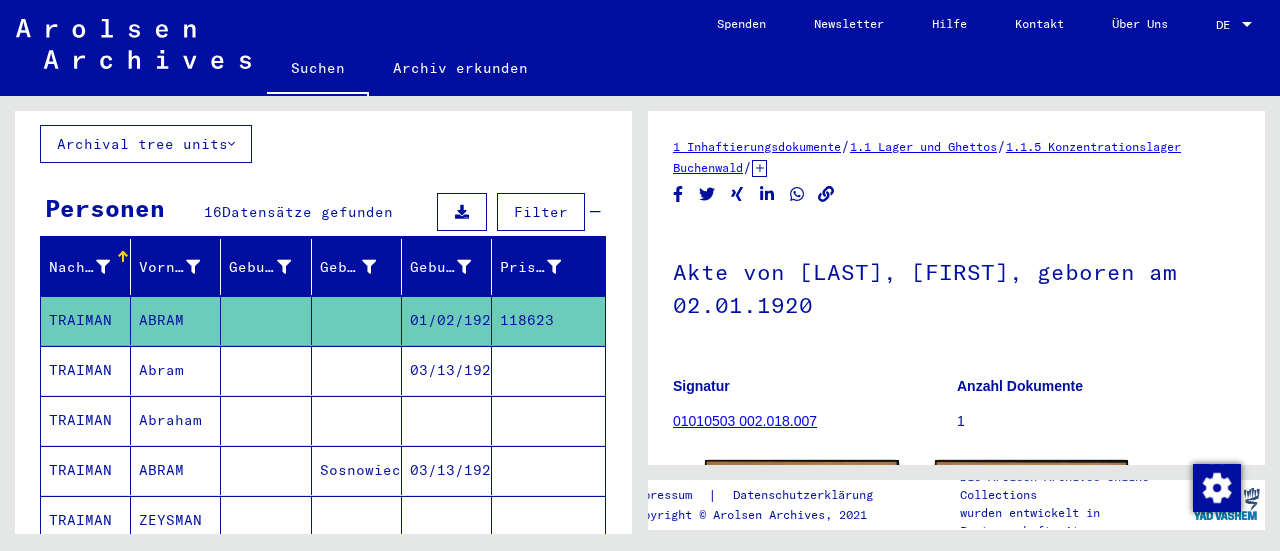 scroll, scrollTop: 0, scrollLeft: 0, axis: both 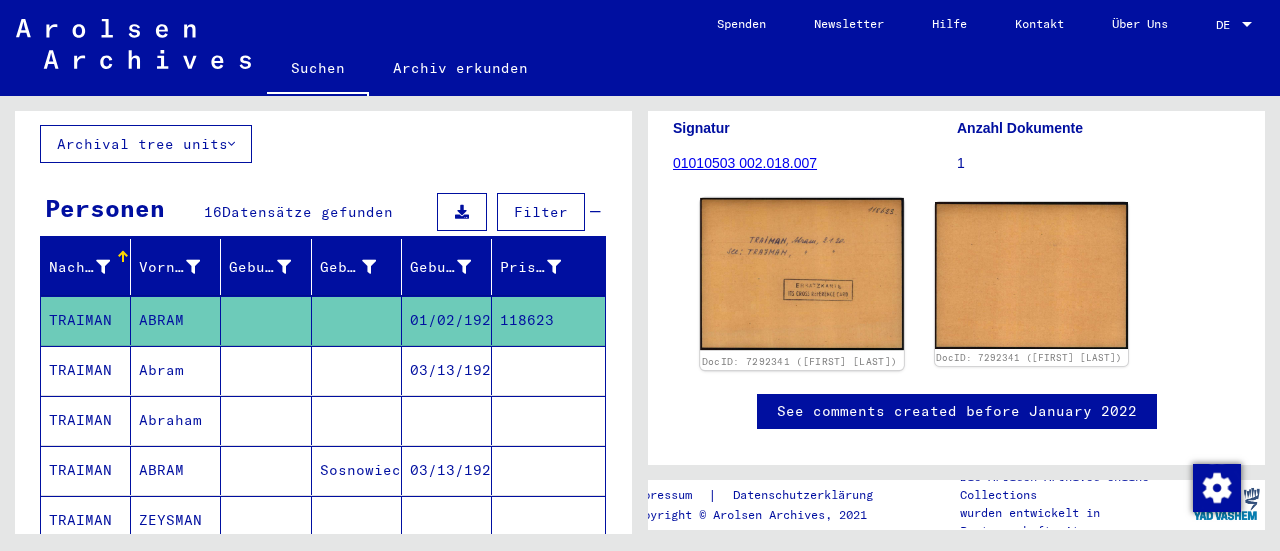 click 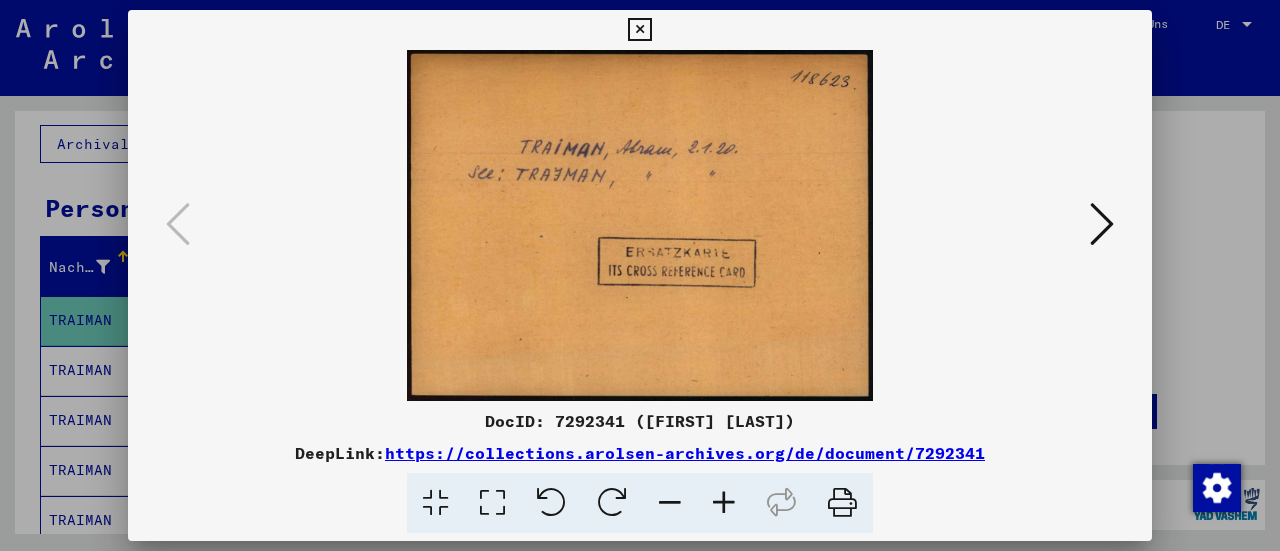 click at bounding box center (1102, 224) 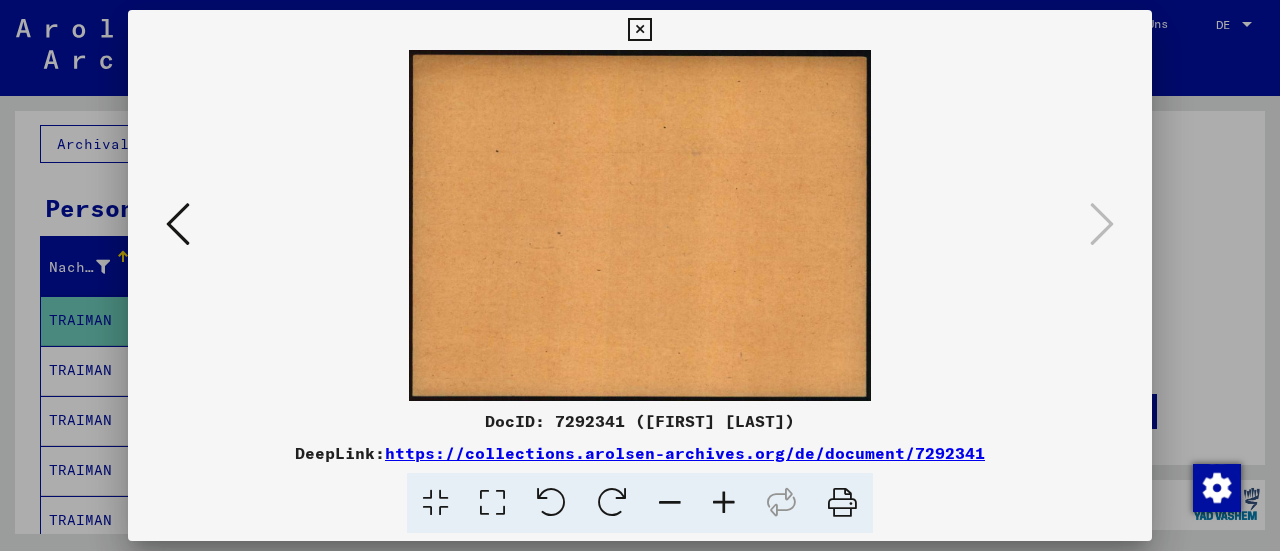 click on "DocID: 7292341 ([FIRST] [LAST])" at bounding box center (640, 272) 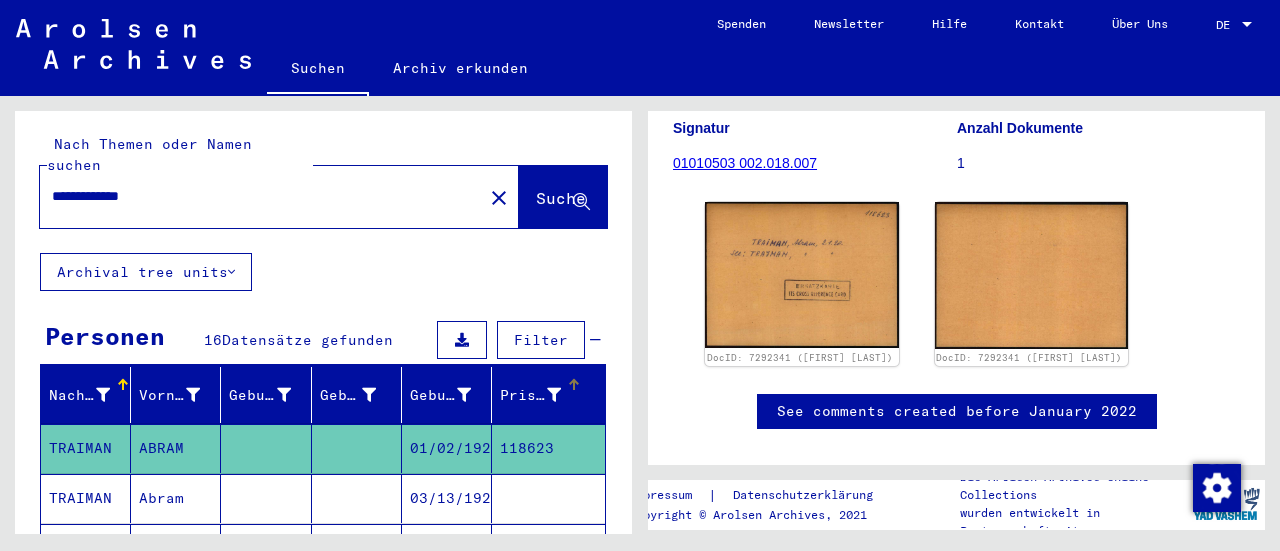 scroll, scrollTop: 0, scrollLeft: 0, axis: both 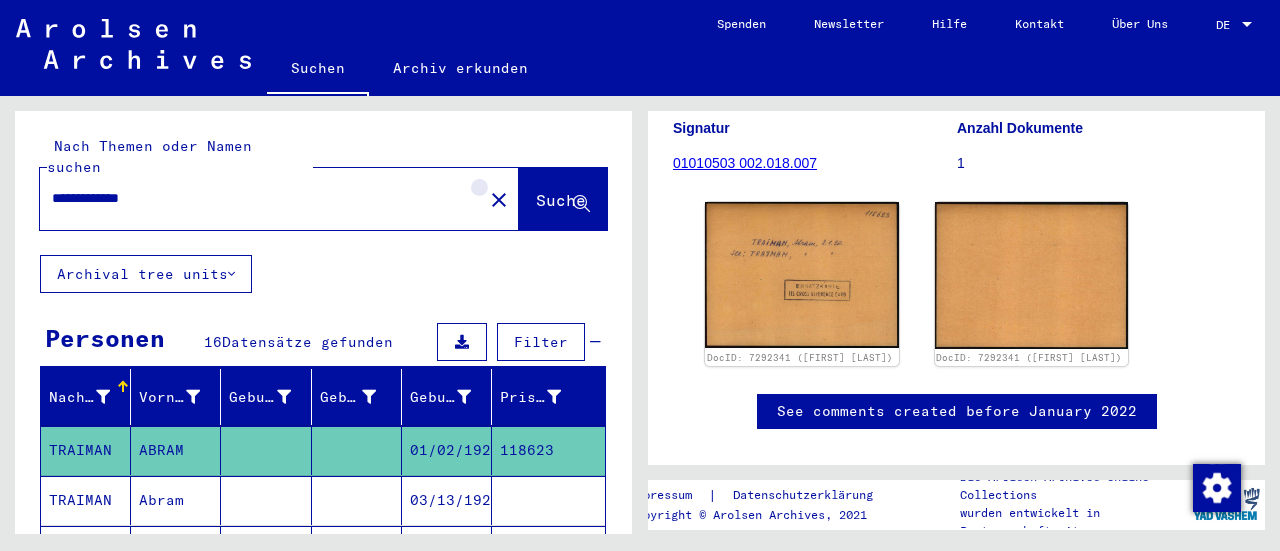 click on "close" 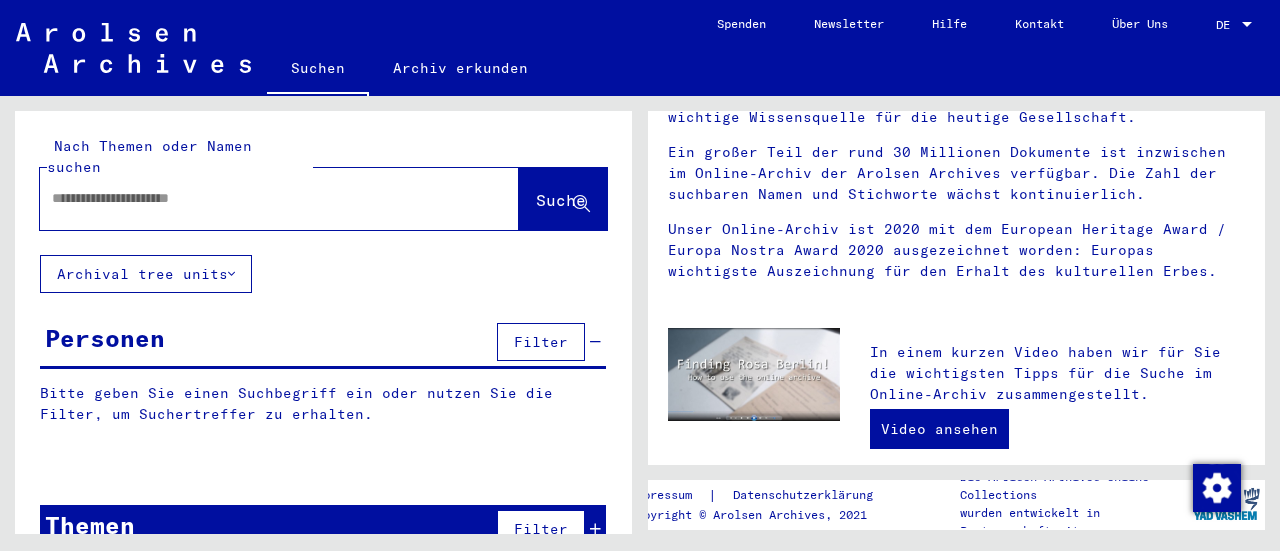 scroll, scrollTop: 0, scrollLeft: 0, axis: both 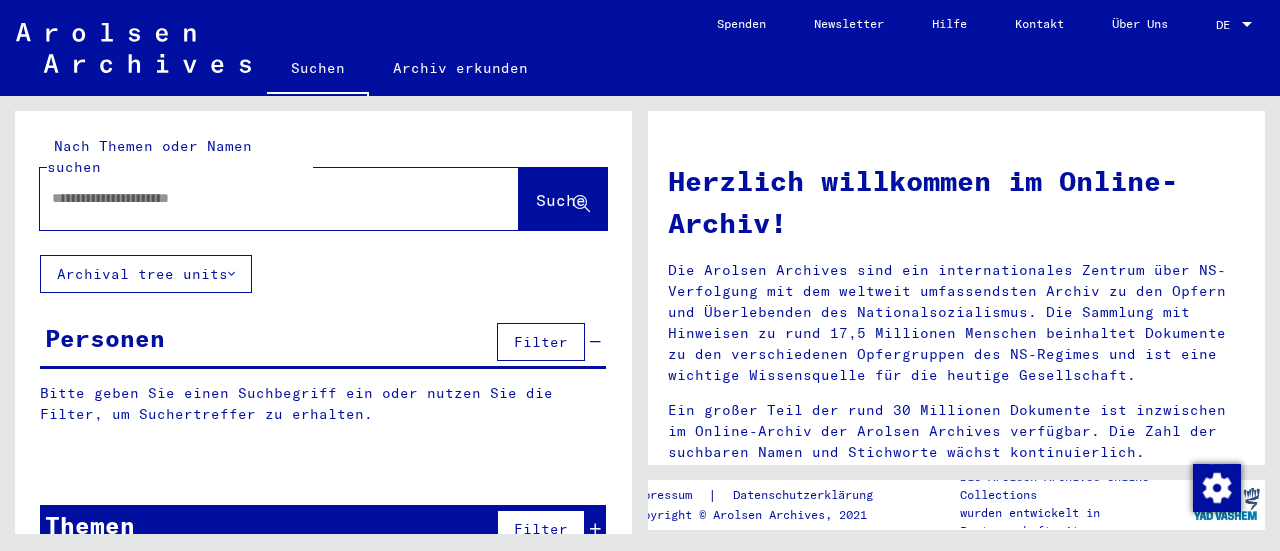 click 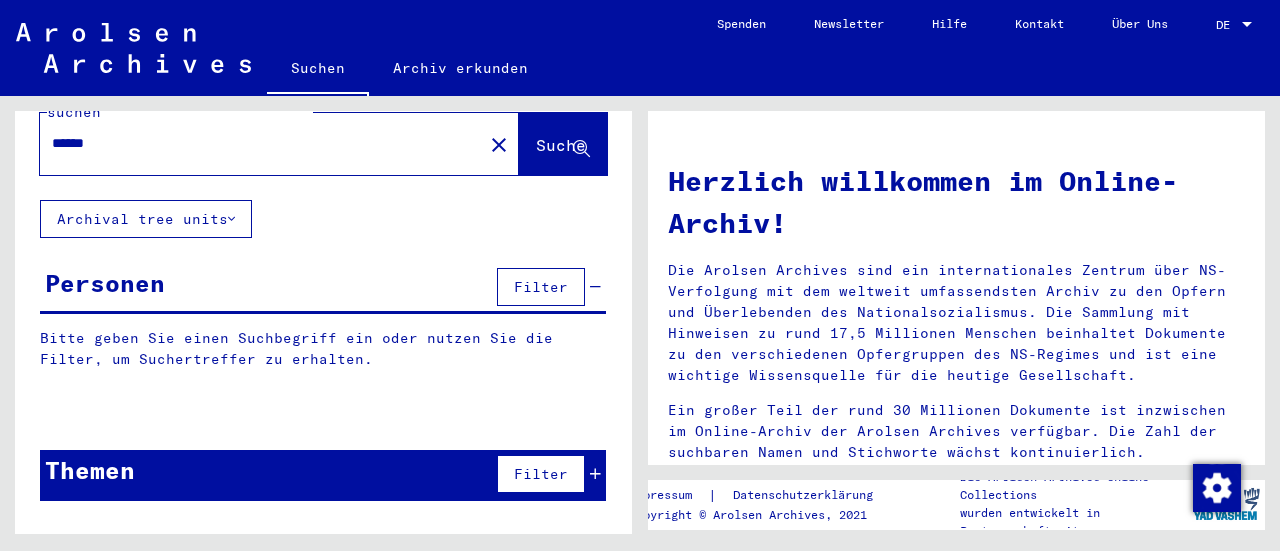 scroll, scrollTop: 56, scrollLeft: 0, axis: vertical 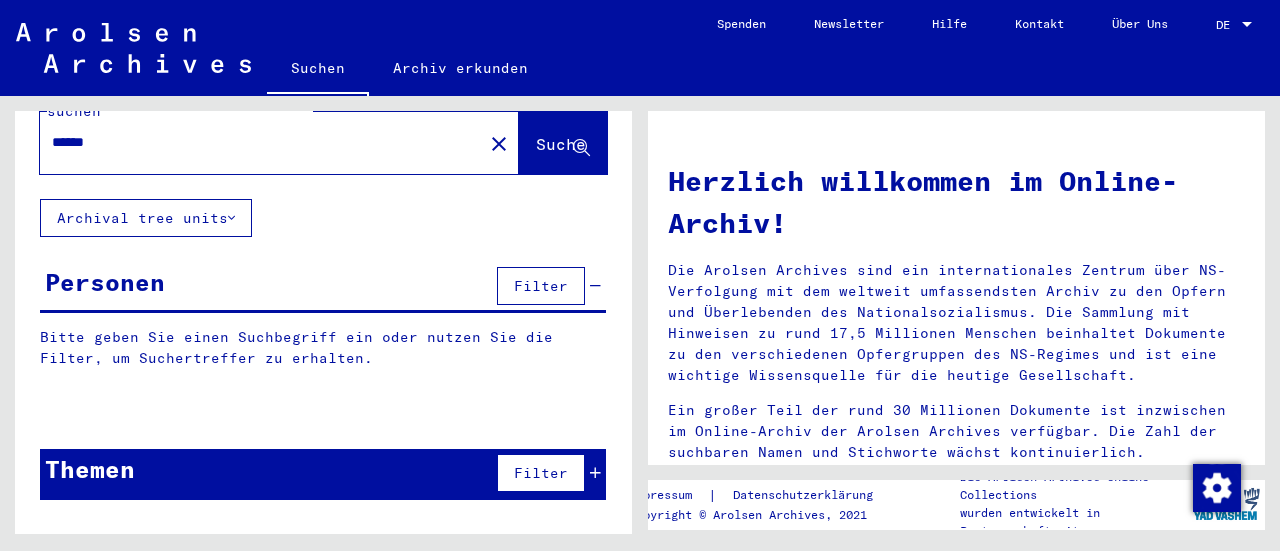 type on "******" 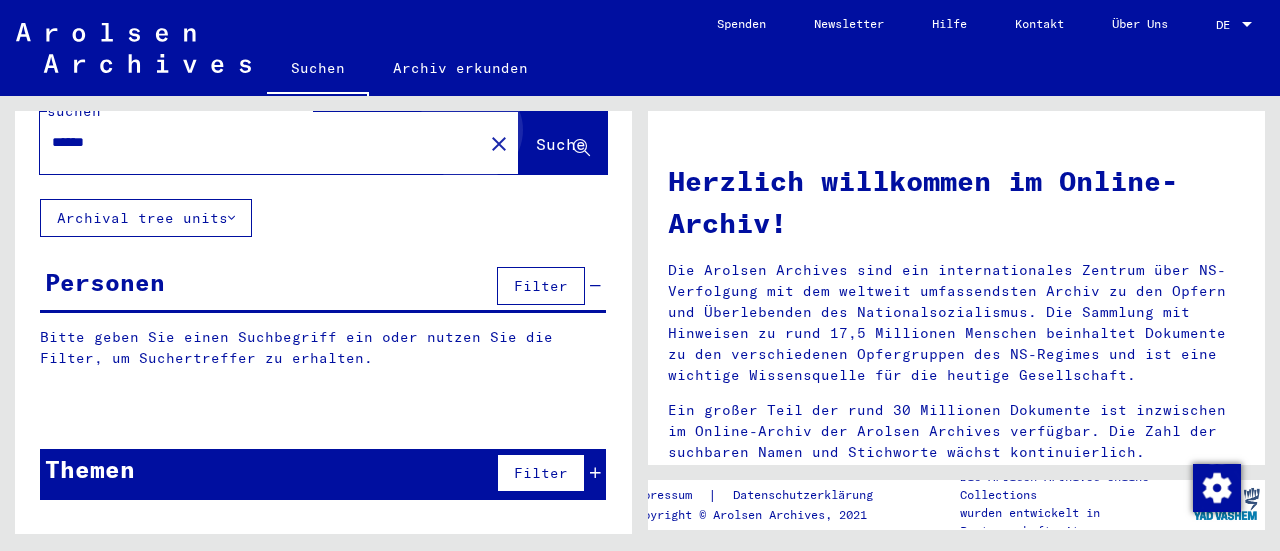 click on "Suche" 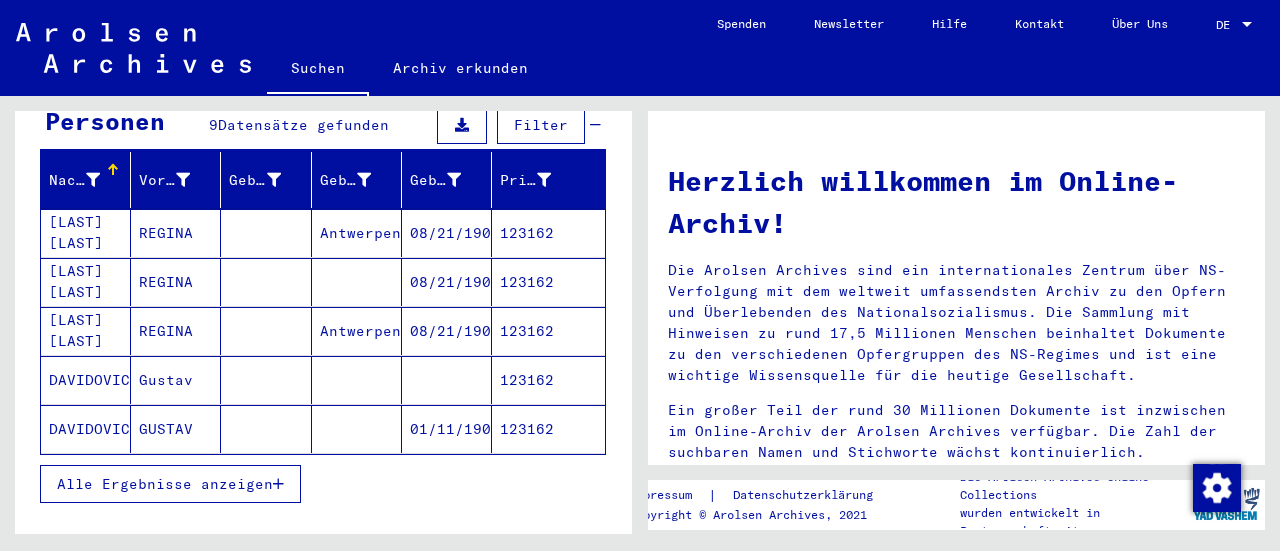 scroll, scrollTop: 218, scrollLeft: 0, axis: vertical 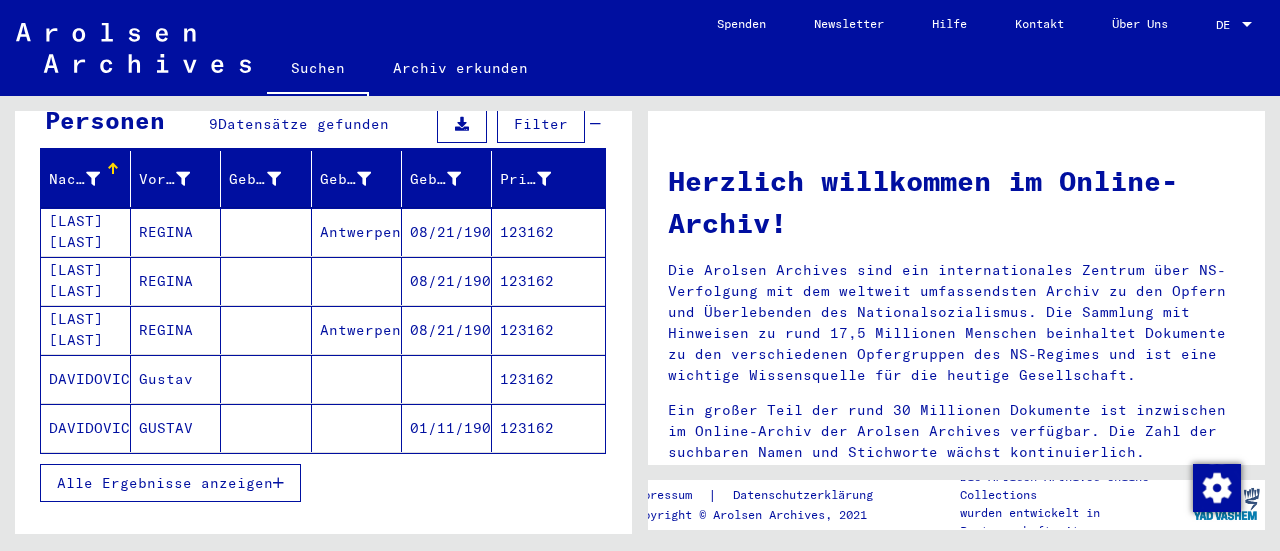 click at bounding box center [266, 428] 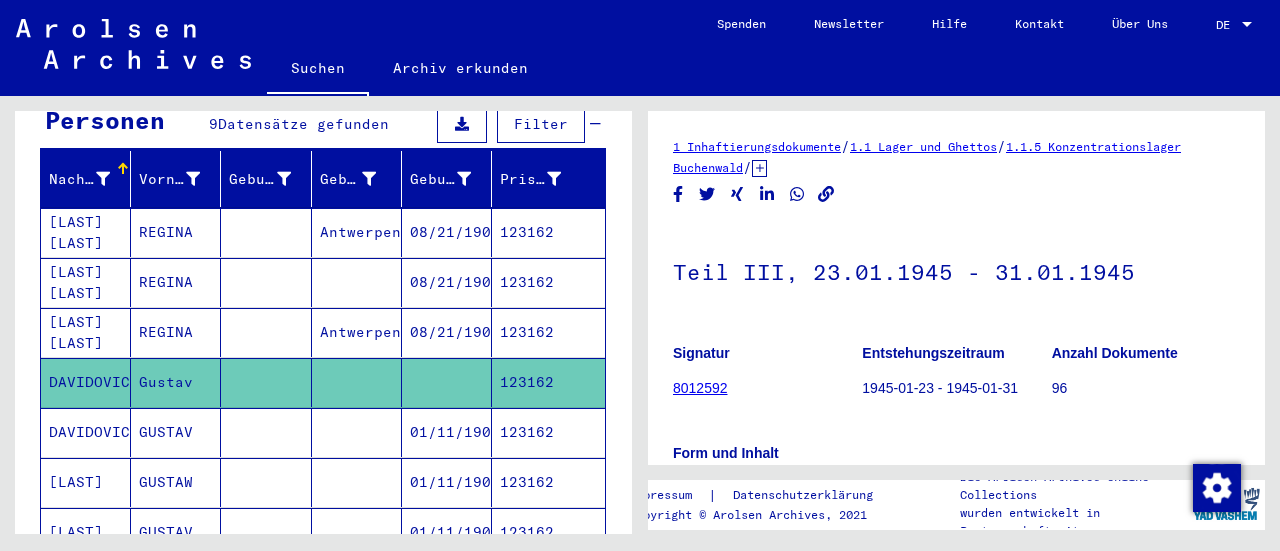 scroll, scrollTop: 0, scrollLeft: 0, axis: both 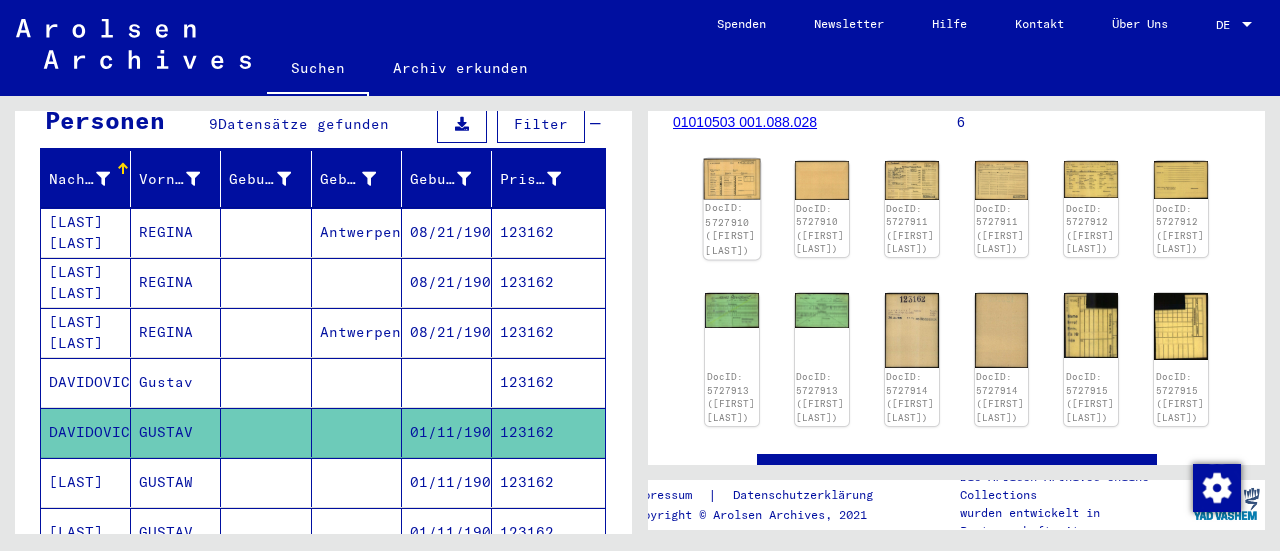 click 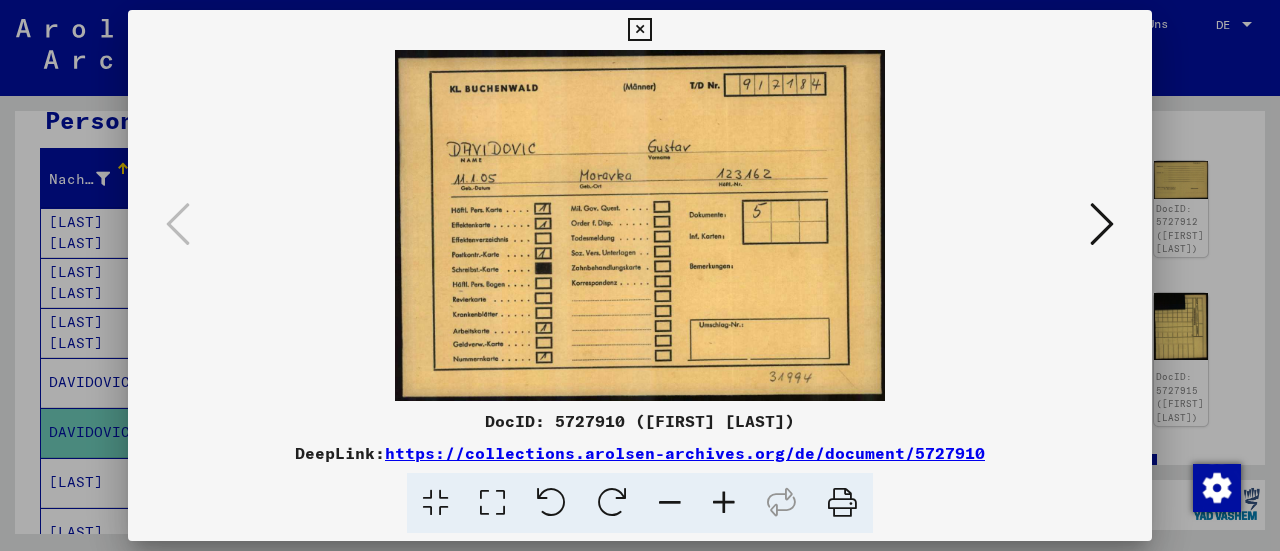 click at bounding box center [1102, 224] 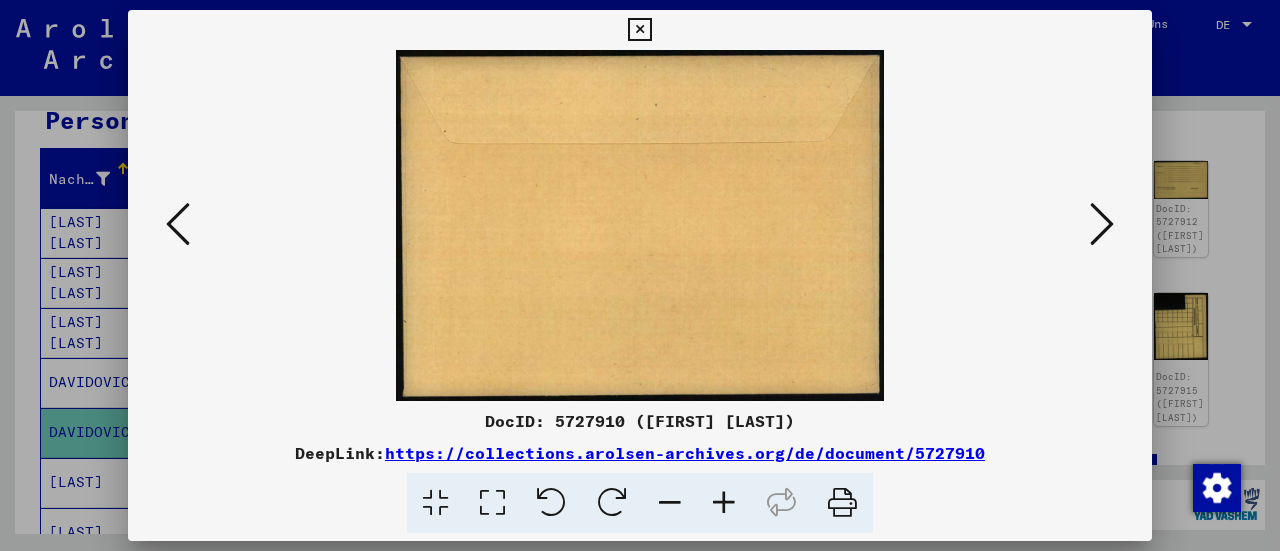 click at bounding box center [1102, 224] 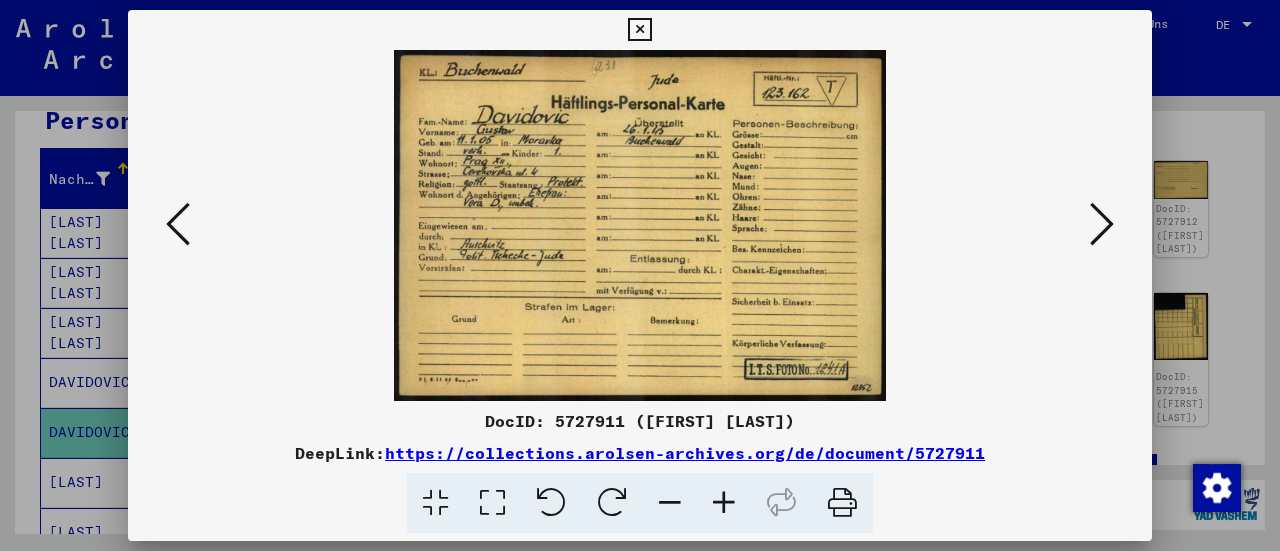 click at bounding box center (1102, 224) 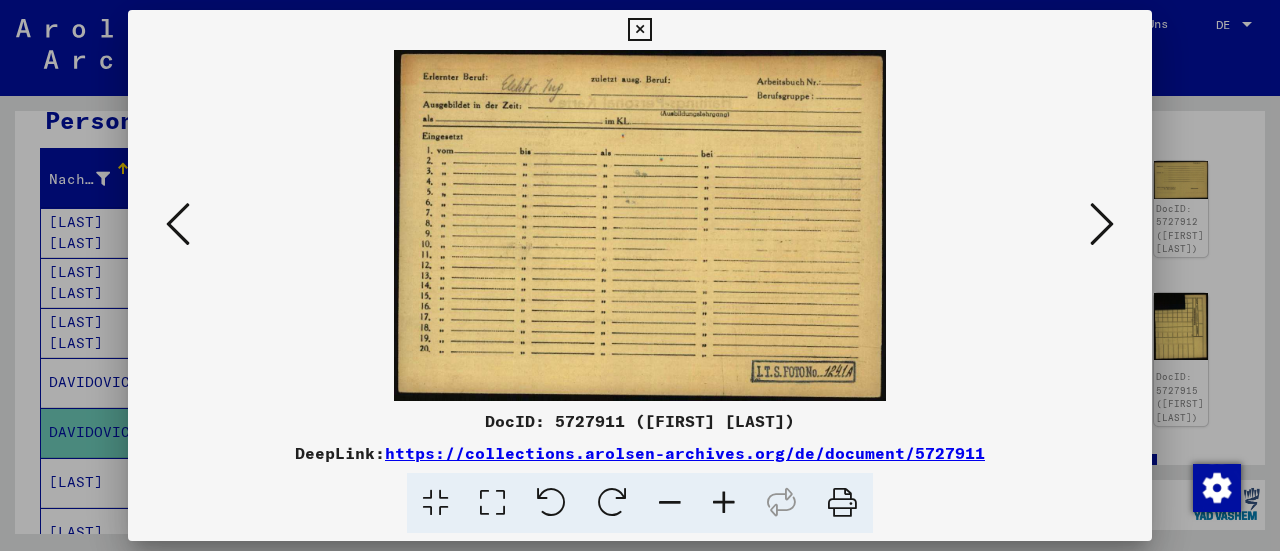 click at bounding box center [1102, 224] 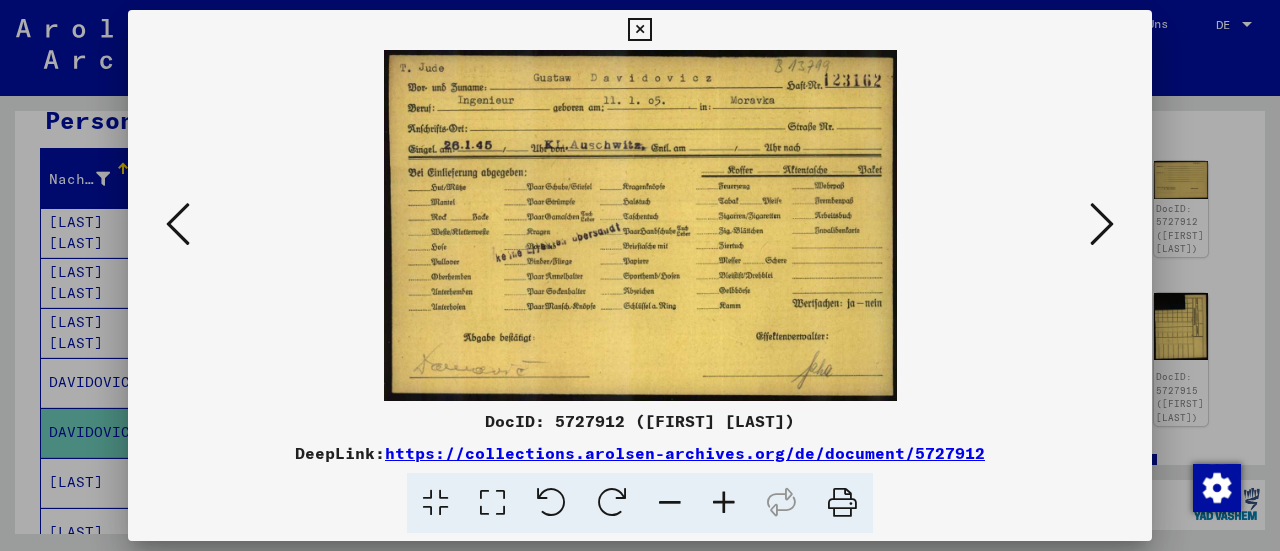 click at bounding box center (1102, 224) 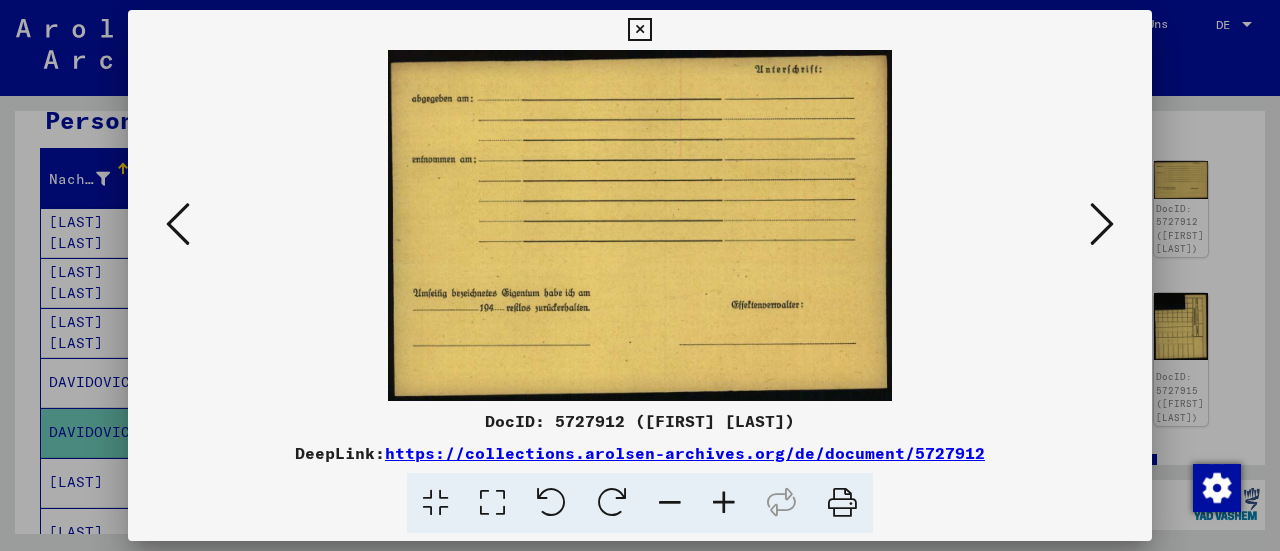 click at bounding box center (1102, 224) 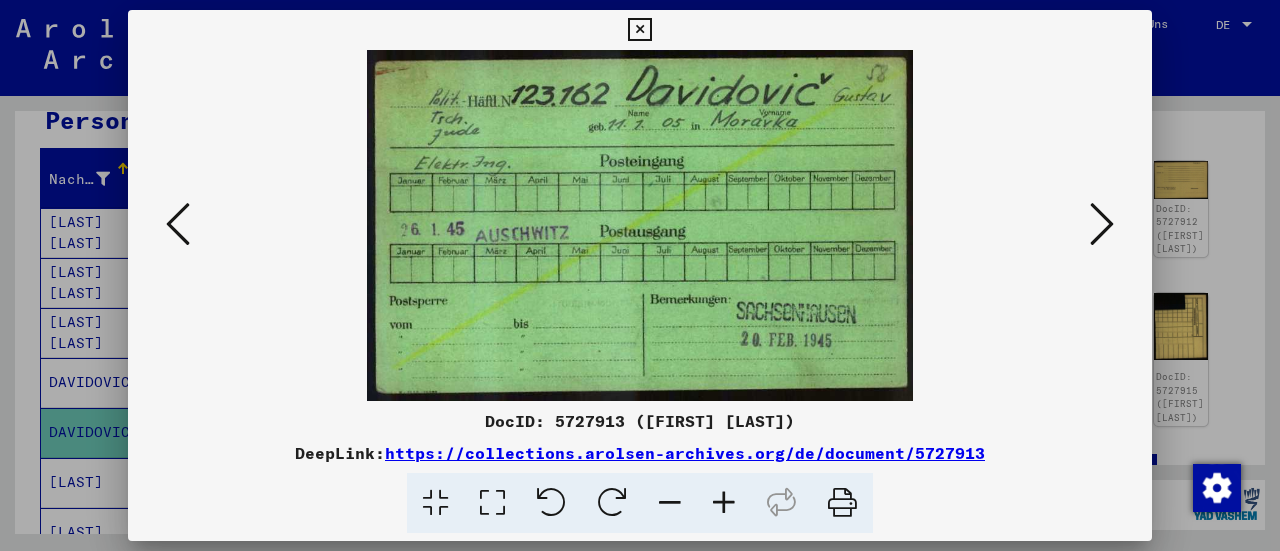 click at bounding box center [1102, 224] 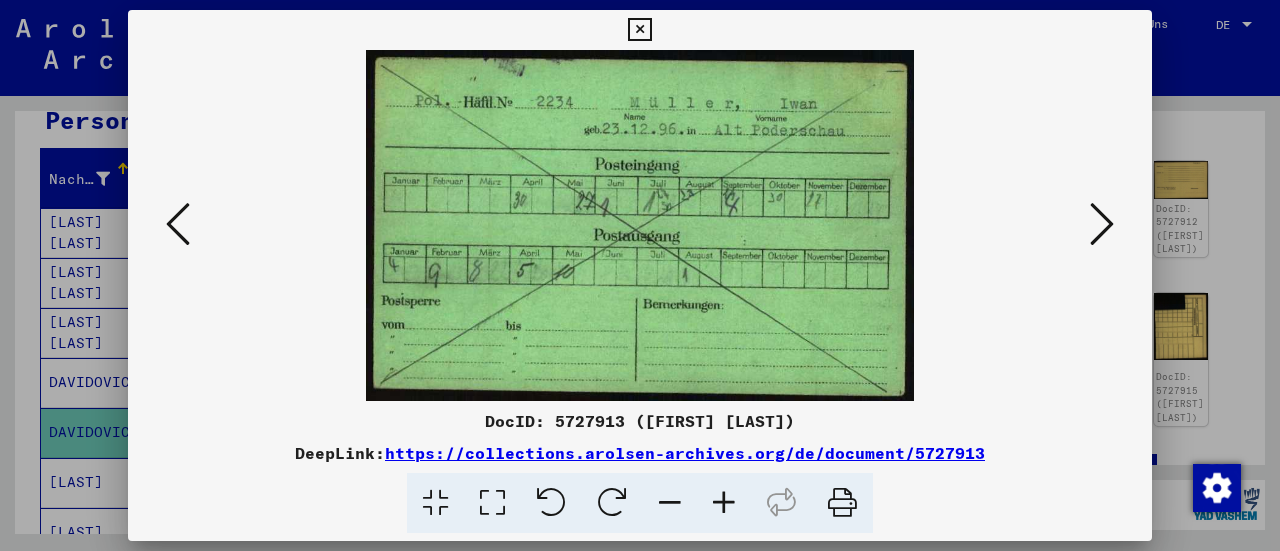click at bounding box center [1102, 224] 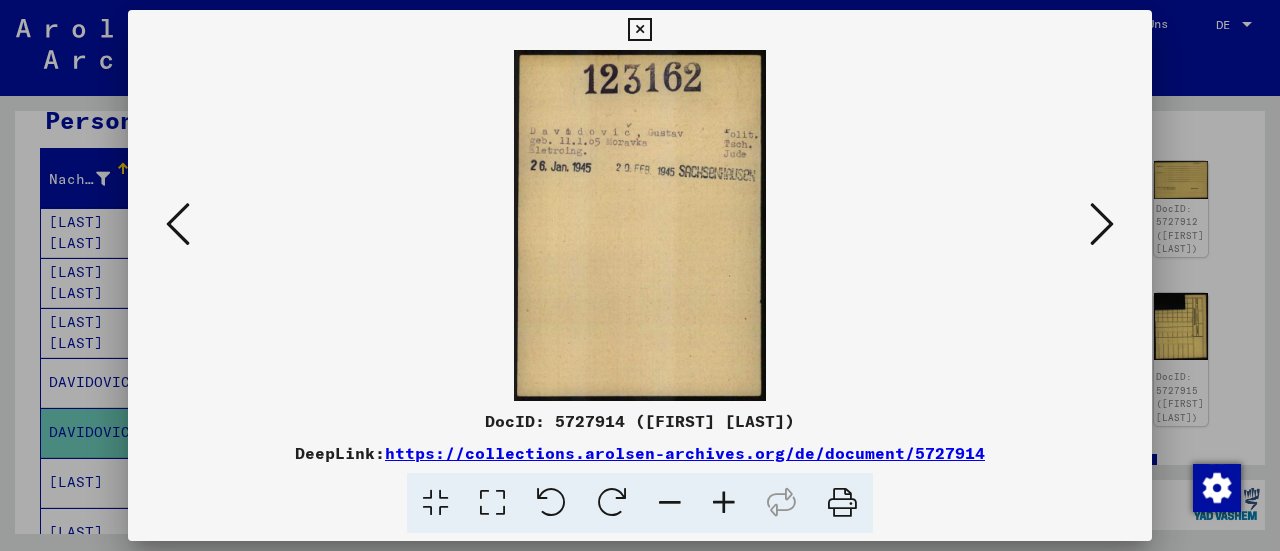click at bounding box center (1102, 224) 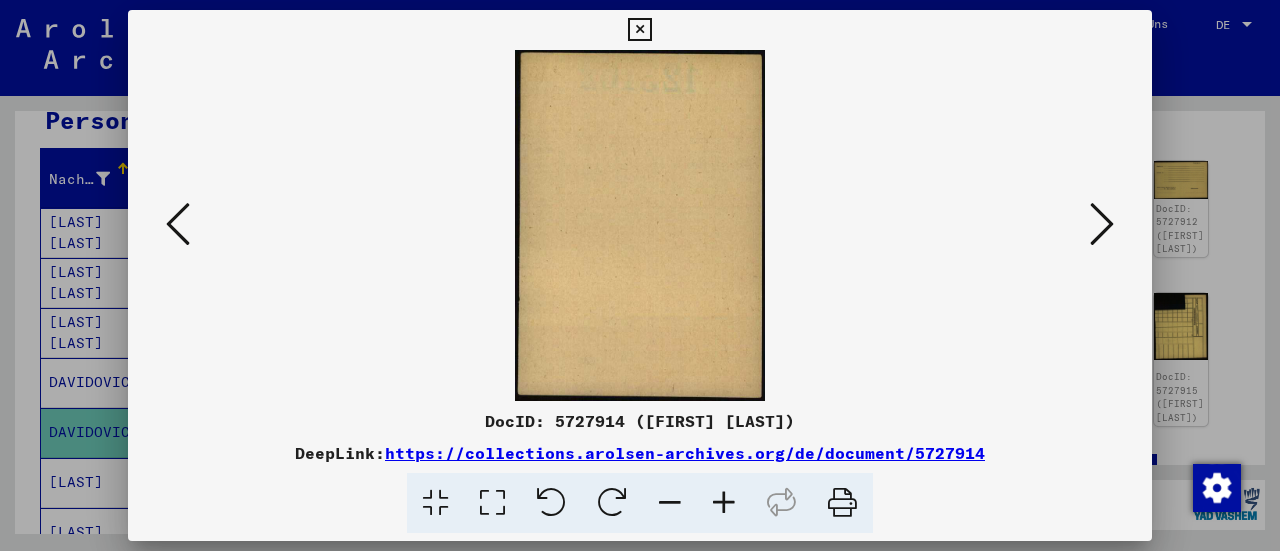 click at bounding box center [1102, 224] 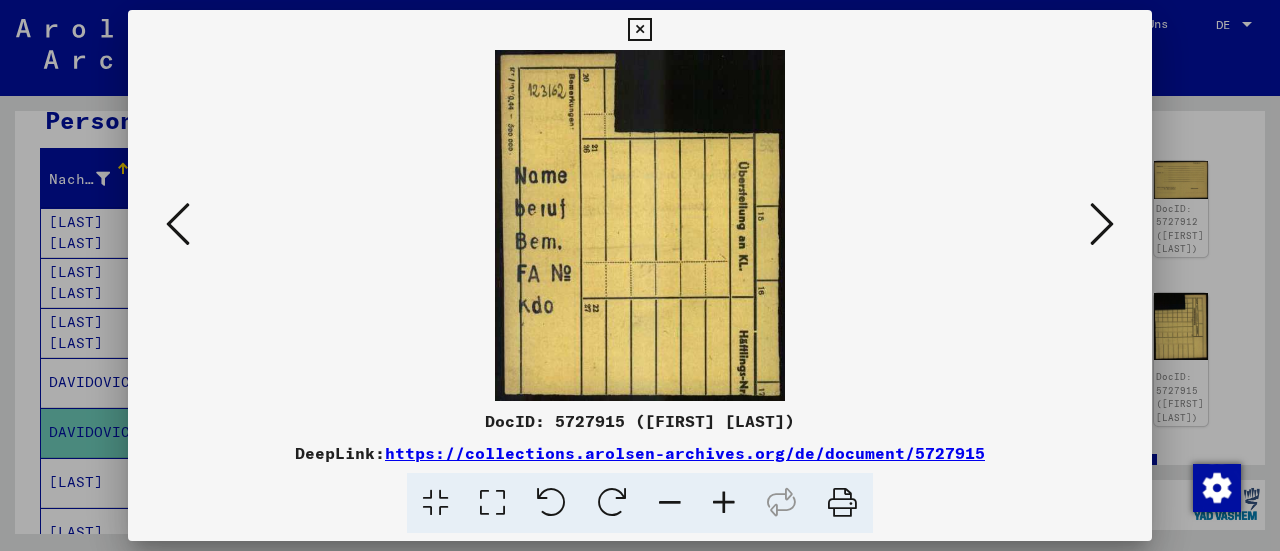 click at bounding box center (1102, 224) 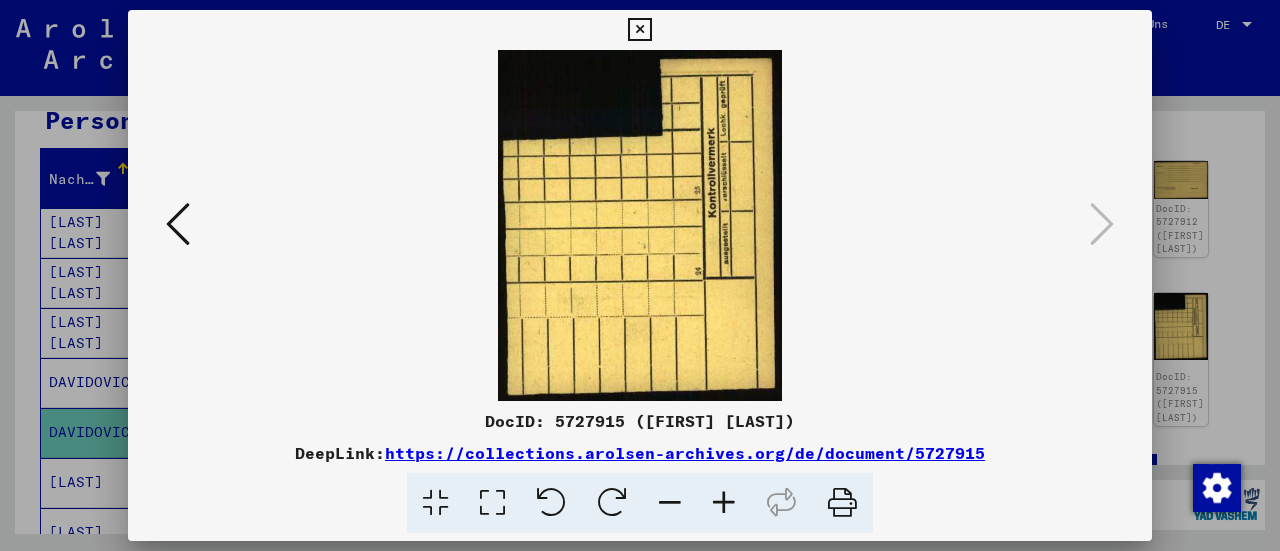 click at bounding box center (639, 30) 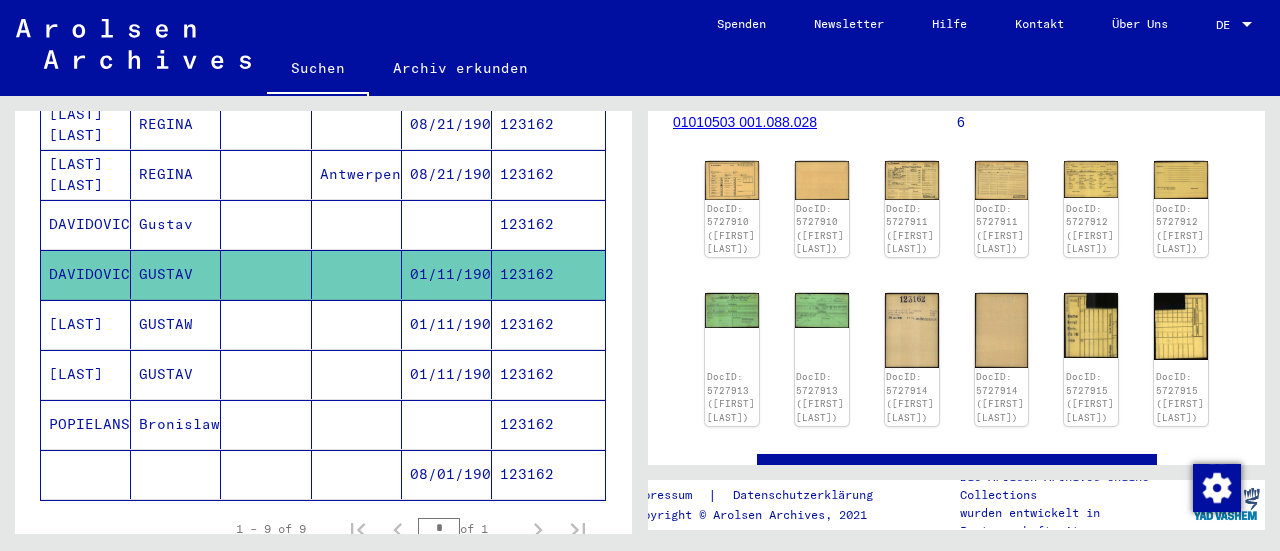 scroll, scrollTop: 392, scrollLeft: 0, axis: vertical 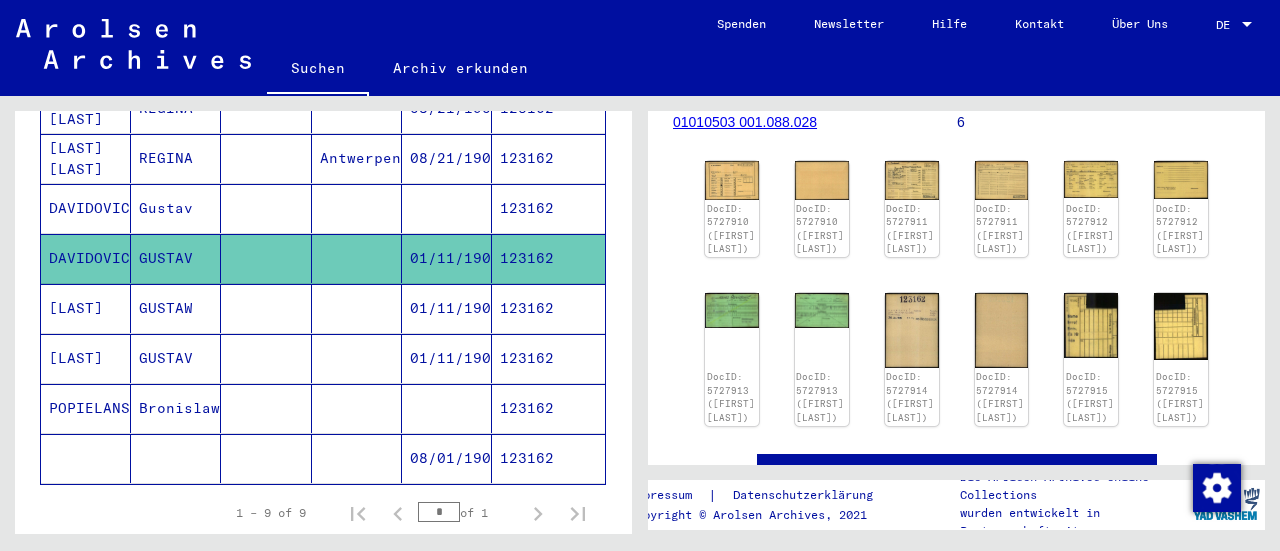 click at bounding box center [266, 358] 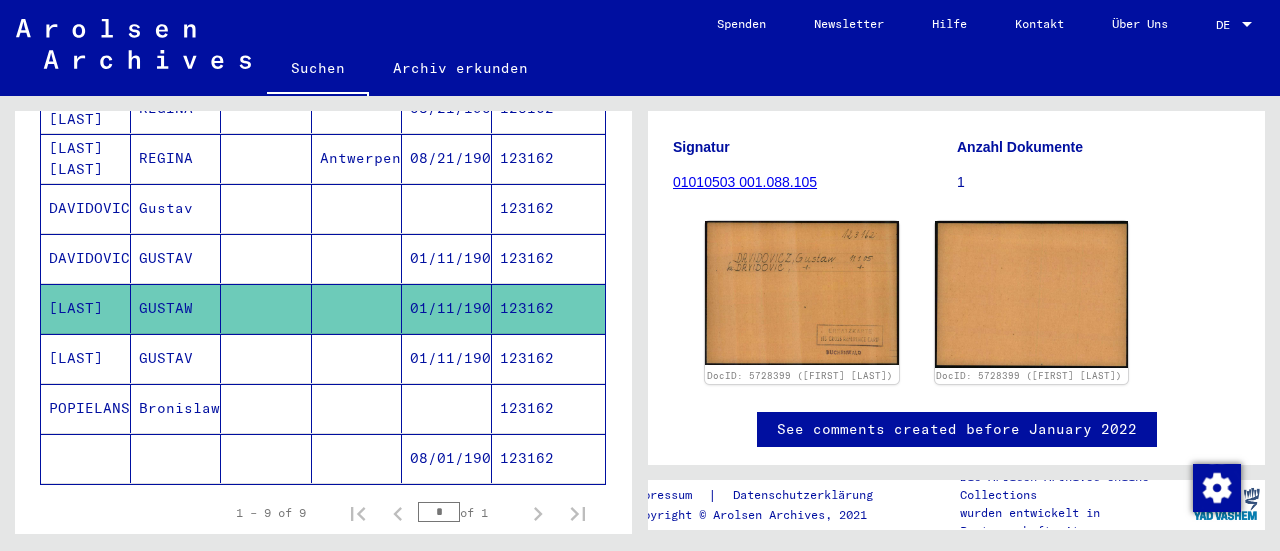 scroll, scrollTop: 241, scrollLeft: 0, axis: vertical 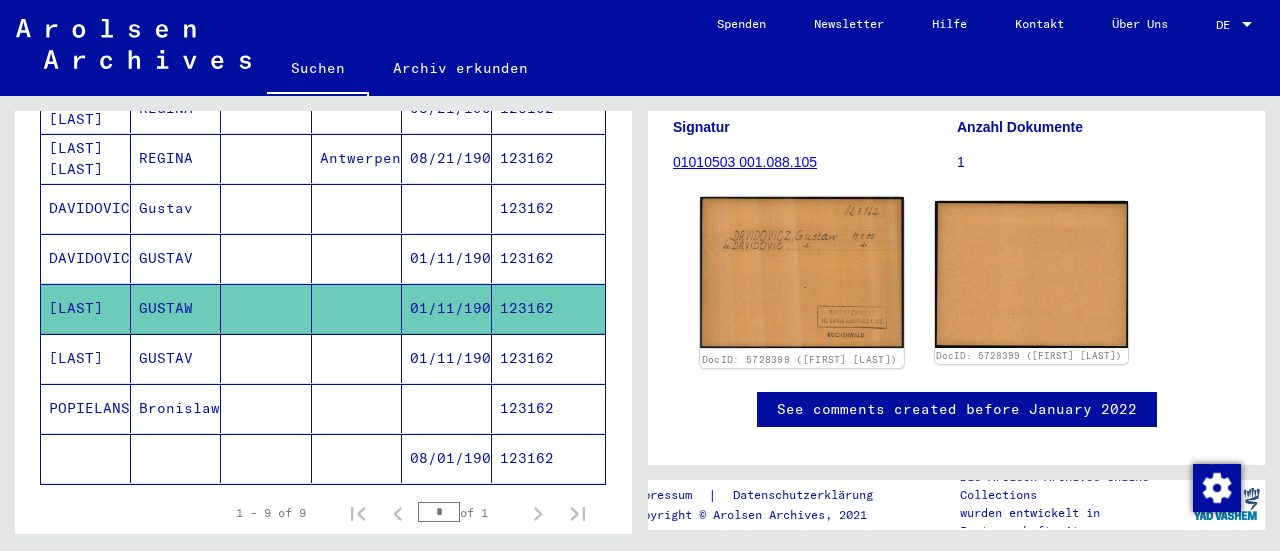click 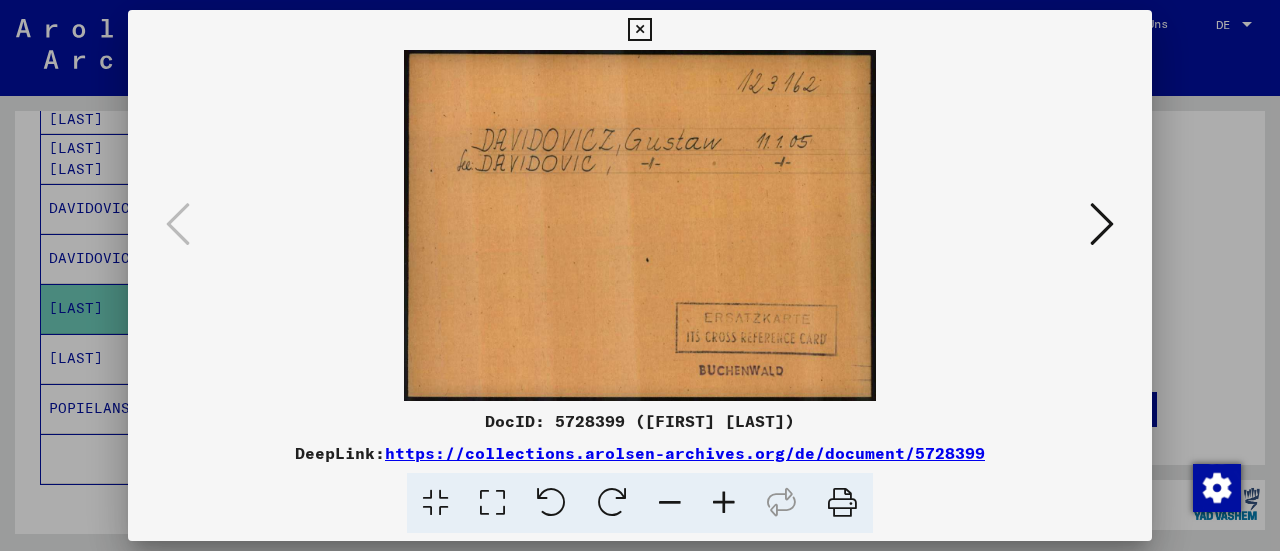 click at bounding box center [1102, 224] 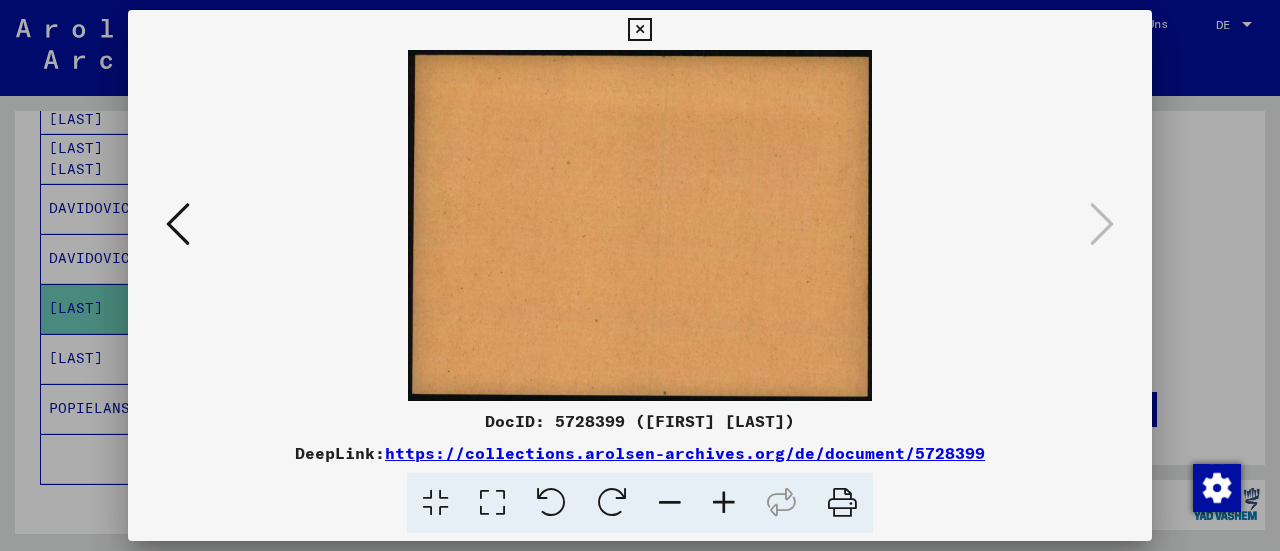 click at bounding box center (639, 30) 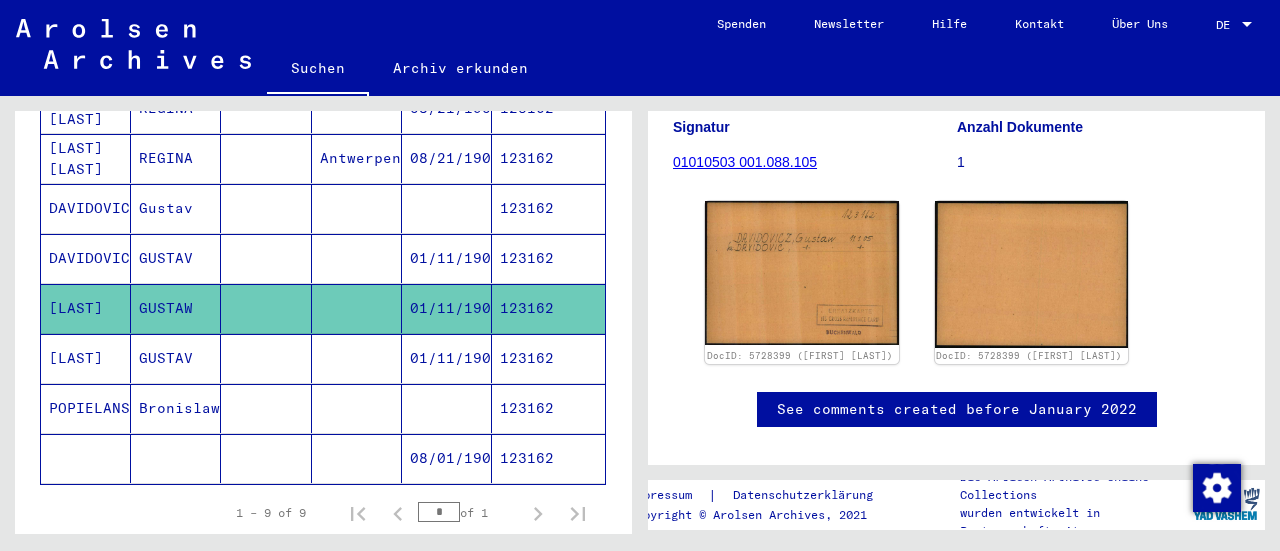click at bounding box center [357, 408] 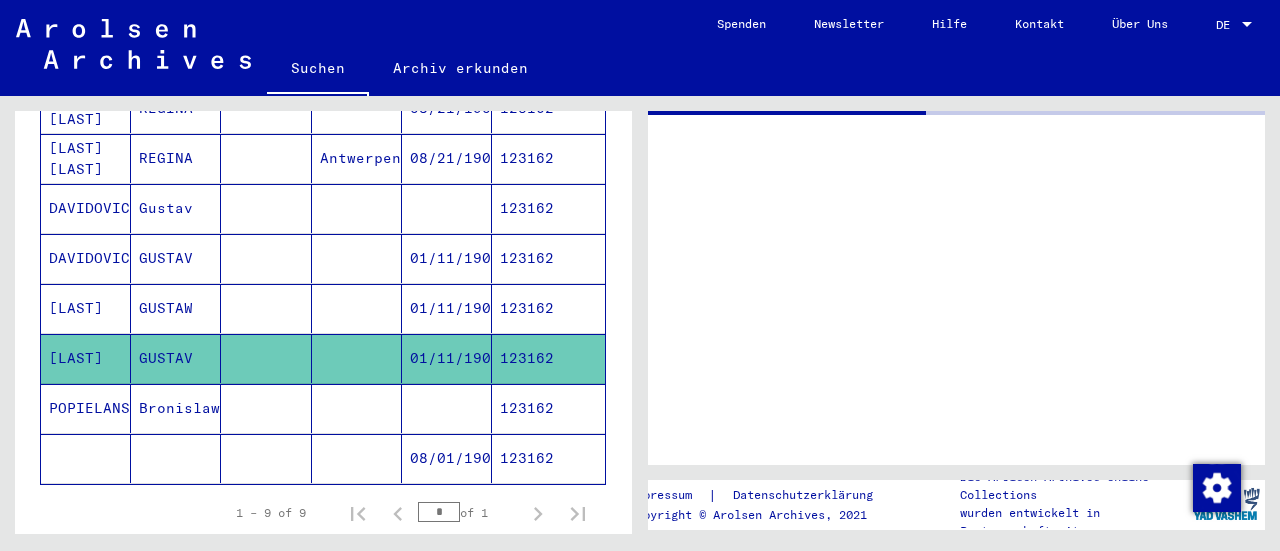 scroll, scrollTop: 0, scrollLeft: 0, axis: both 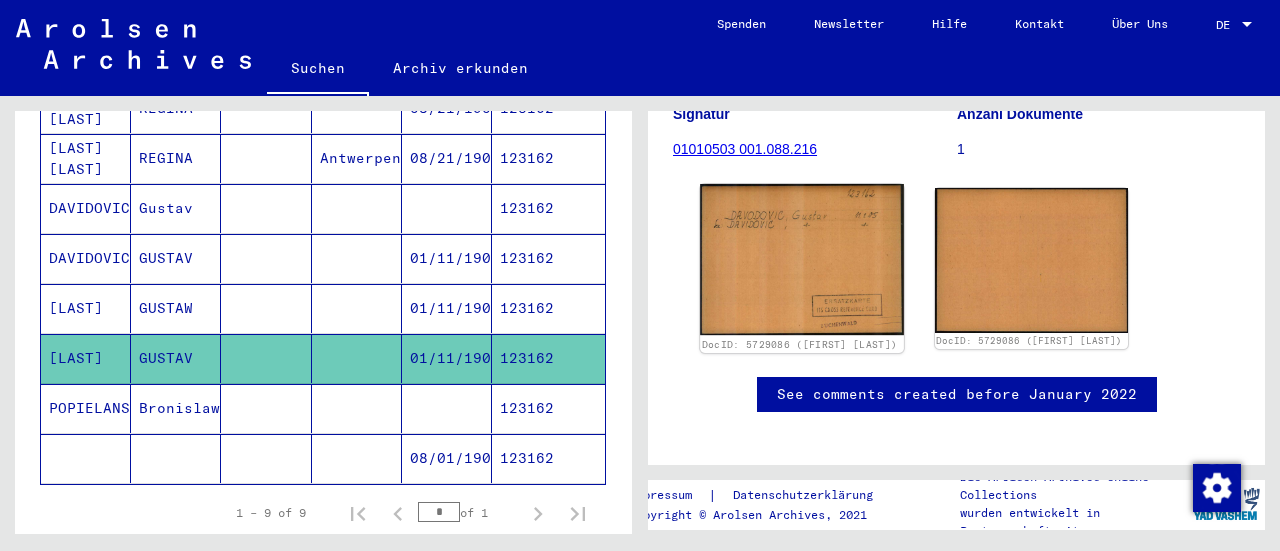click 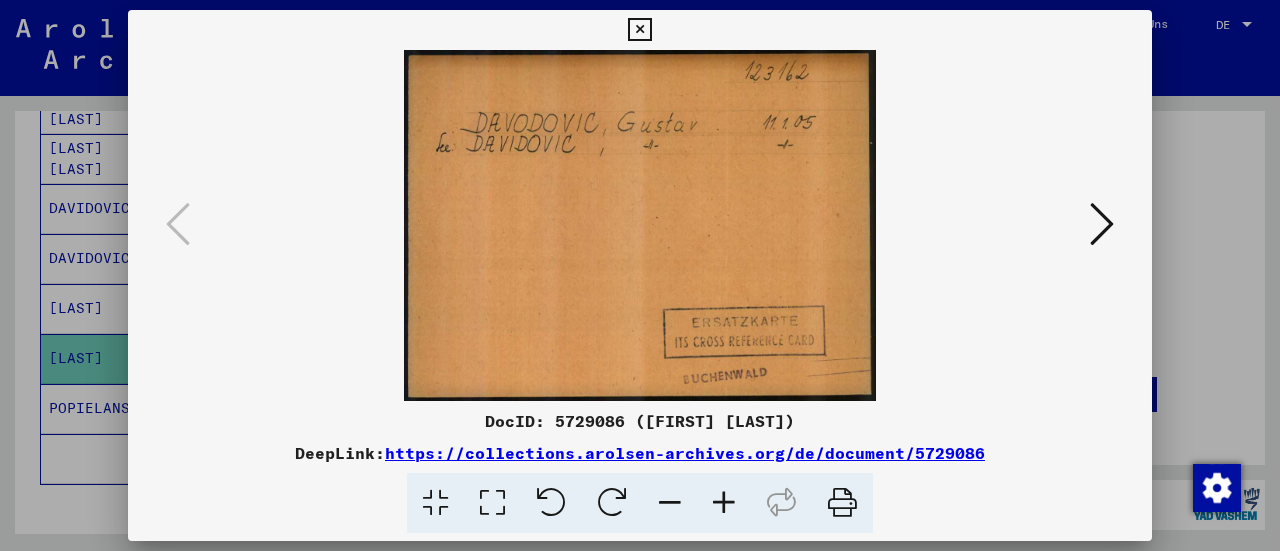 click at bounding box center [1102, 225] 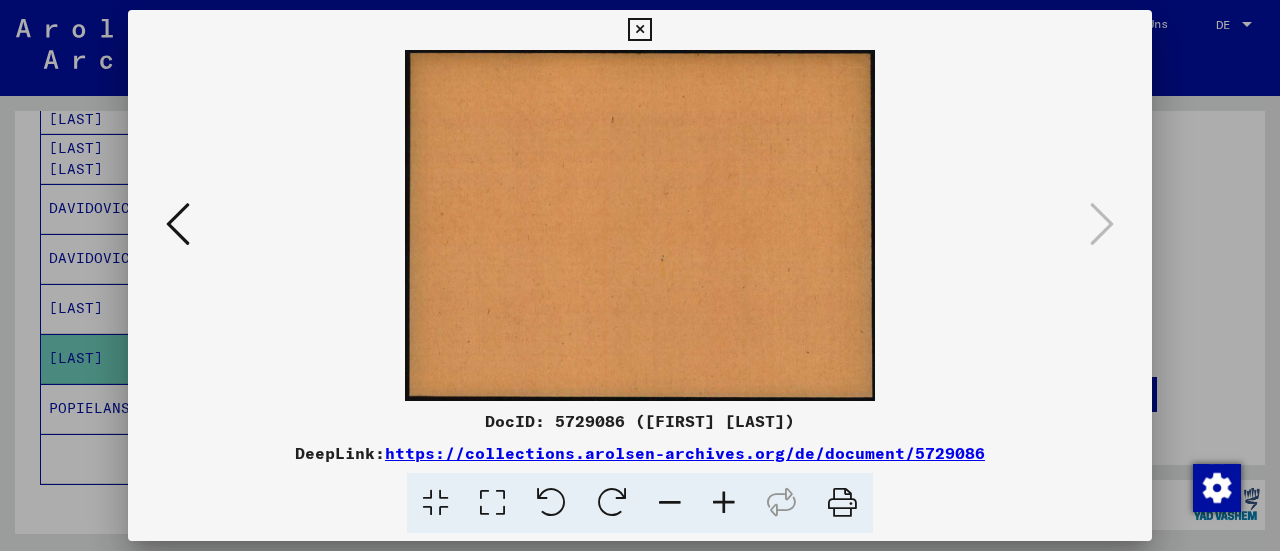 click at bounding box center (639, 30) 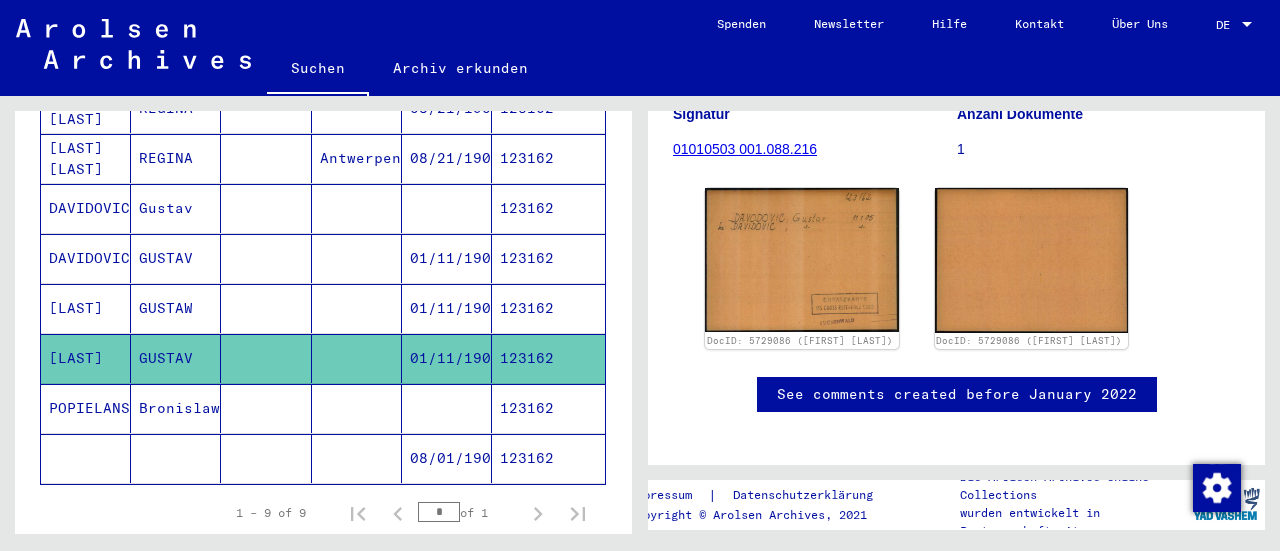 click at bounding box center (357, 458) 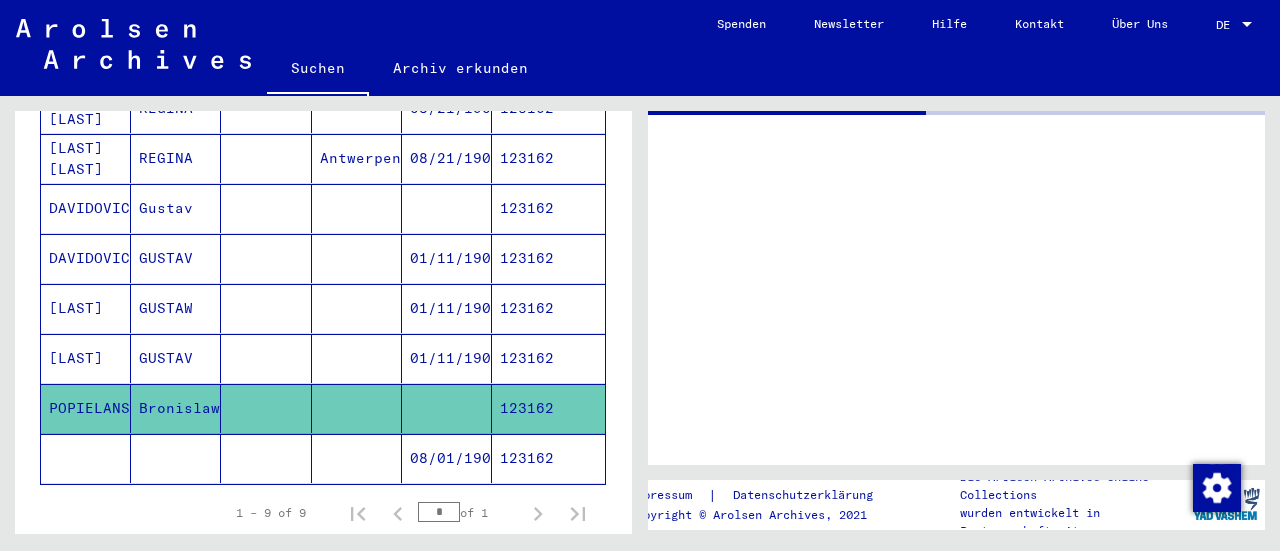 scroll, scrollTop: 0, scrollLeft: 0, axis: both 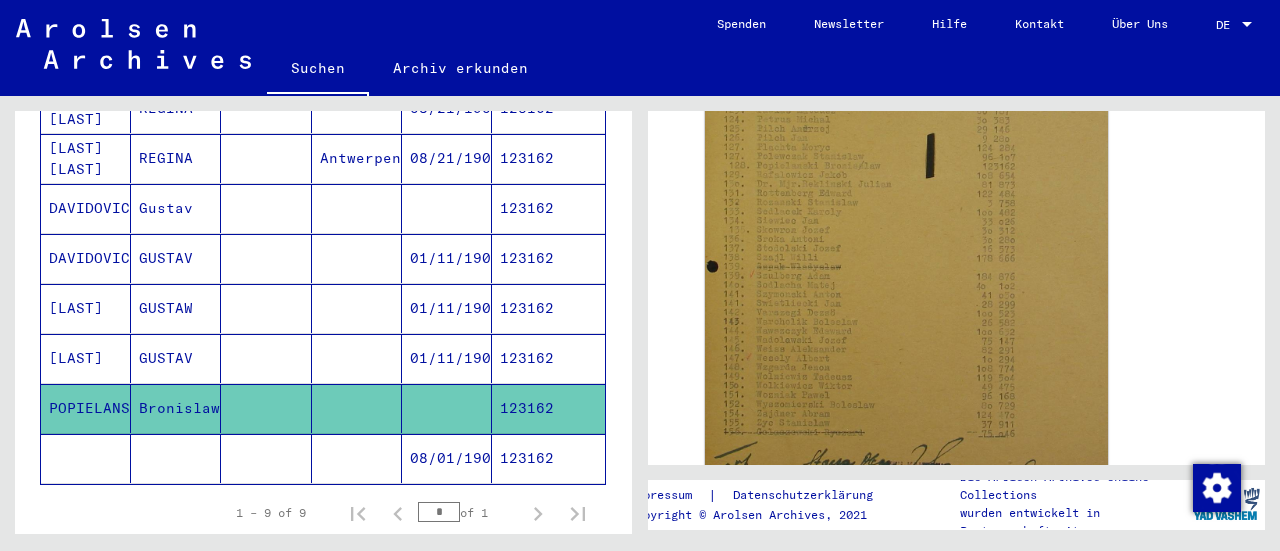 click 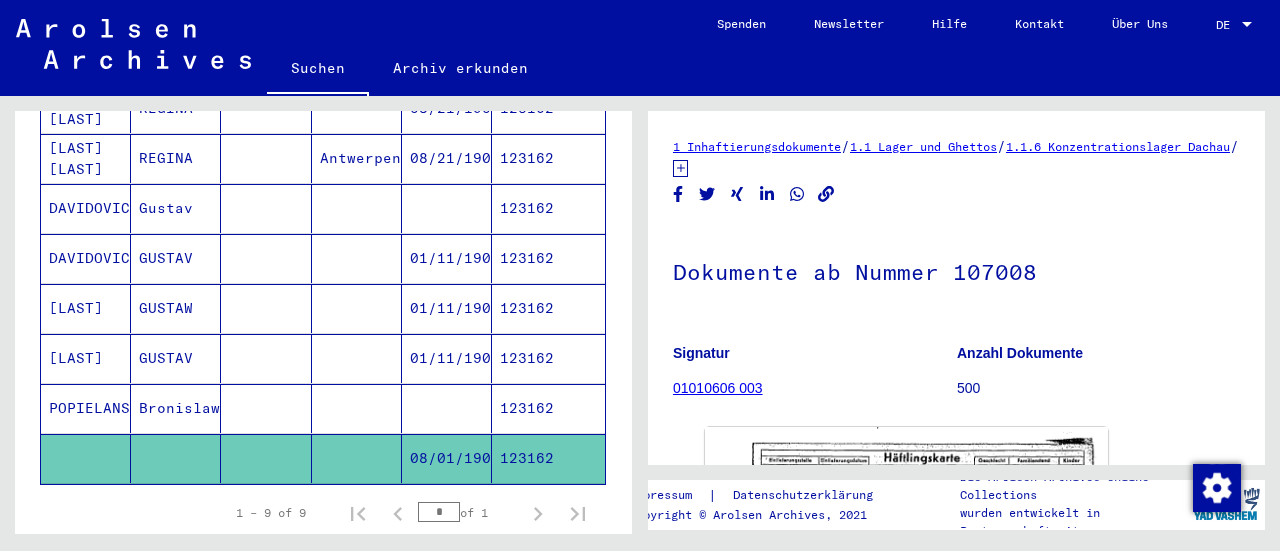 scroll, scrollTop: 0, scrollLeft: 0, axis: both 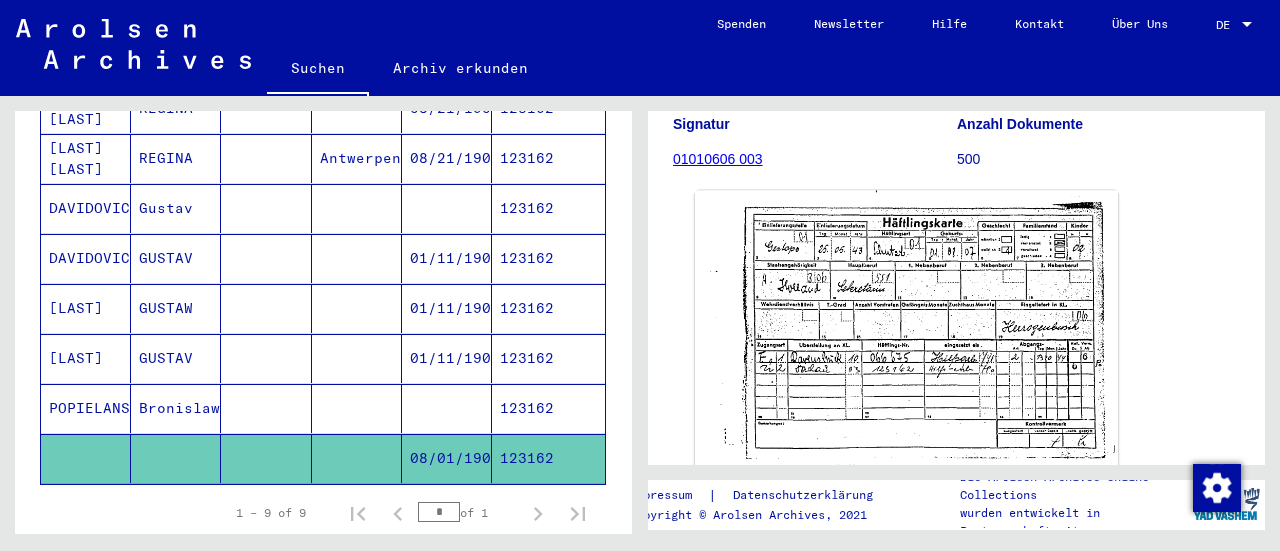 click 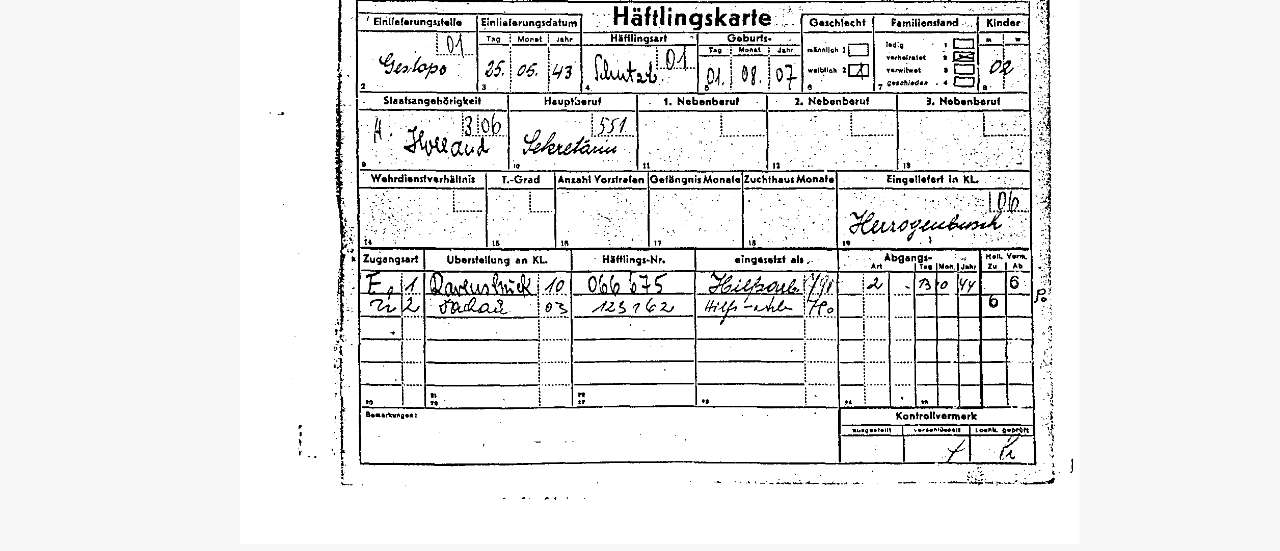 drag, startPoint x: 631, startPoint y: 130, endPoint x: 630, endPoint y: 158, distance: 28.01785 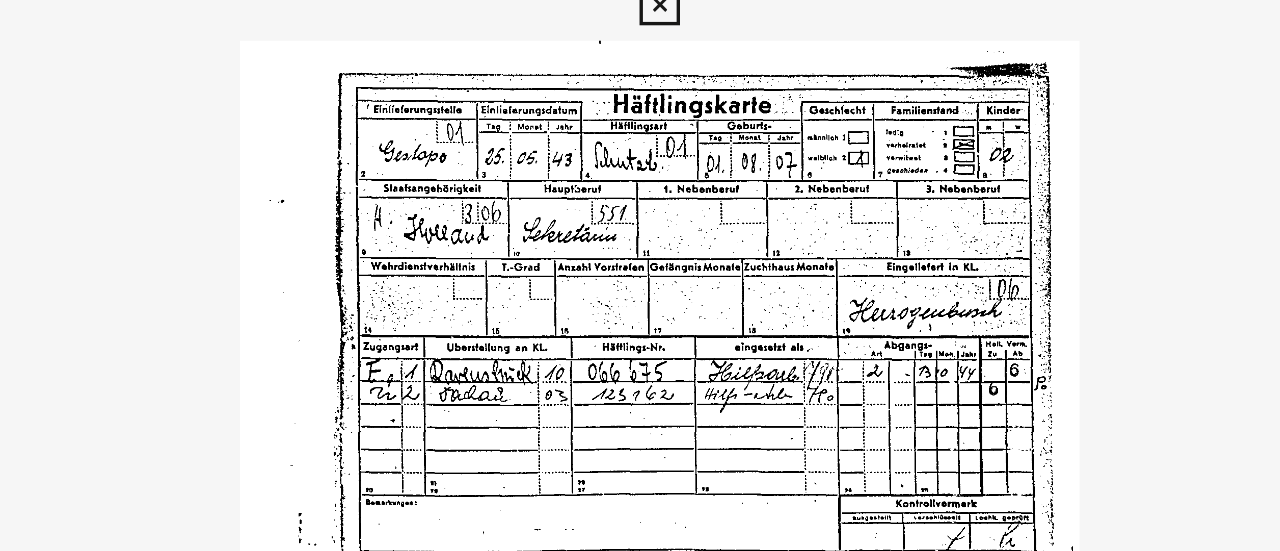 click at bounding box center [639, 30] 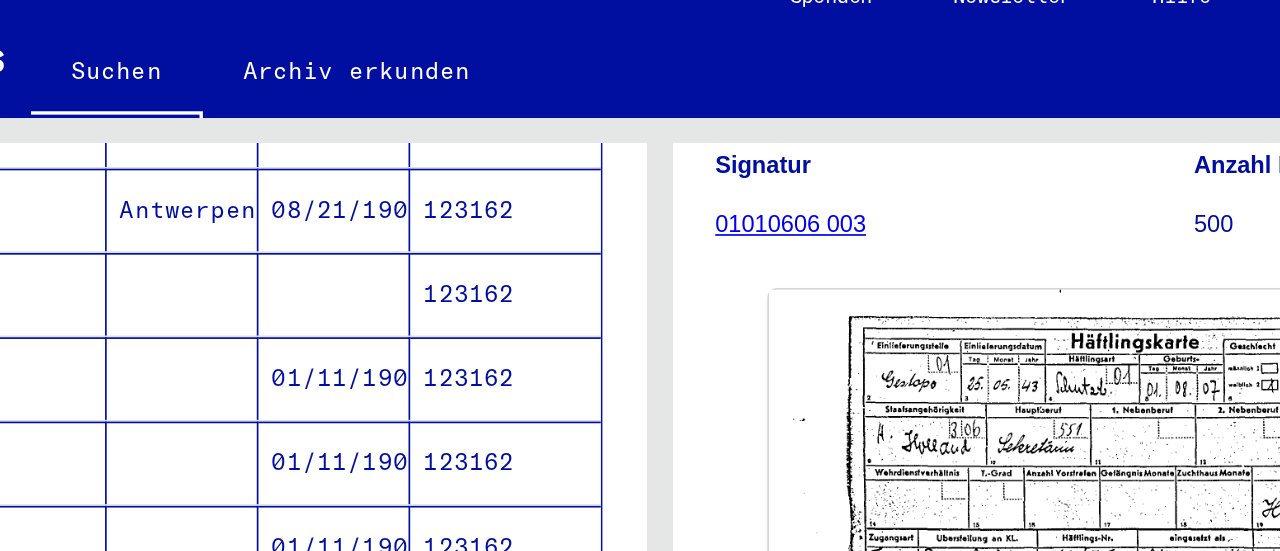 scroll, scrollTop: 401, scrollLeft: 0, axis: vertical 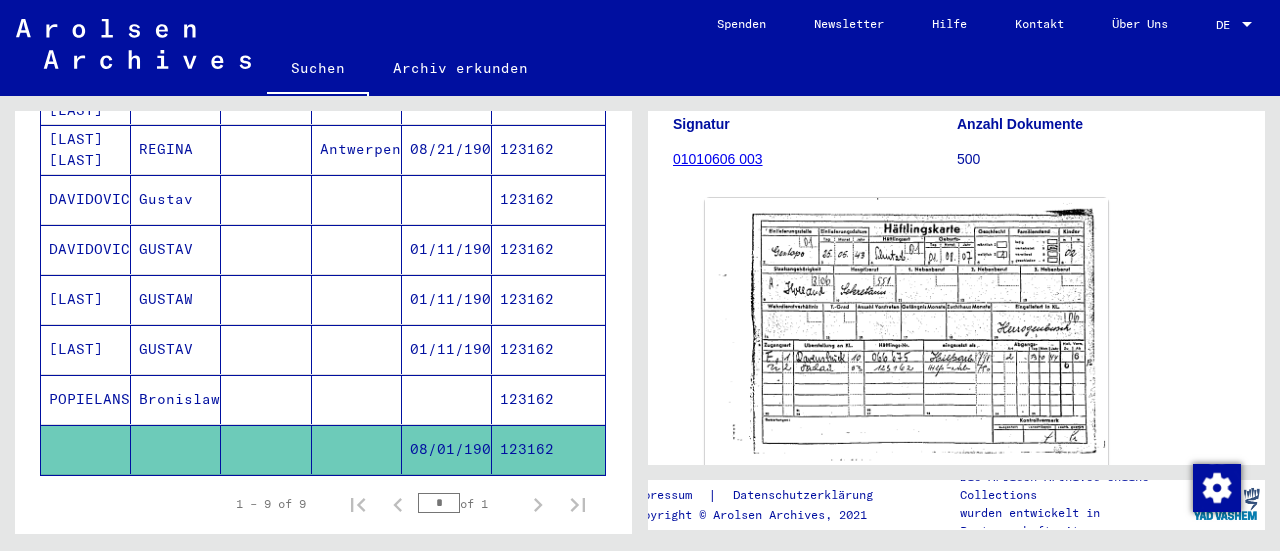 click at bounding box center [266, 349] 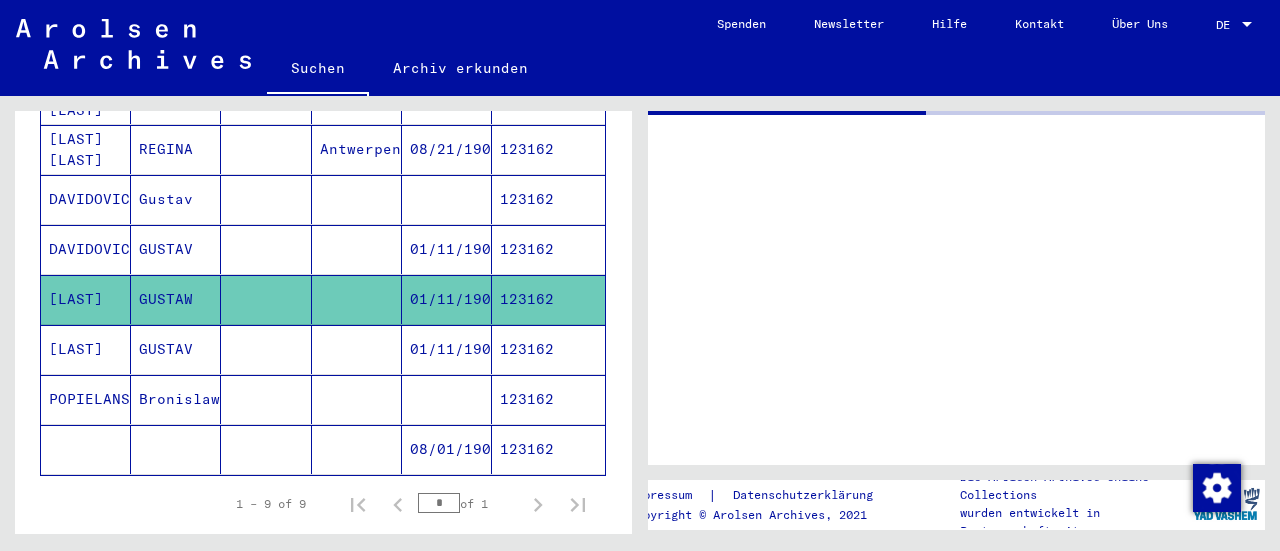 scroll, scrollTop: 0, scrollLeft: 0, axis: both 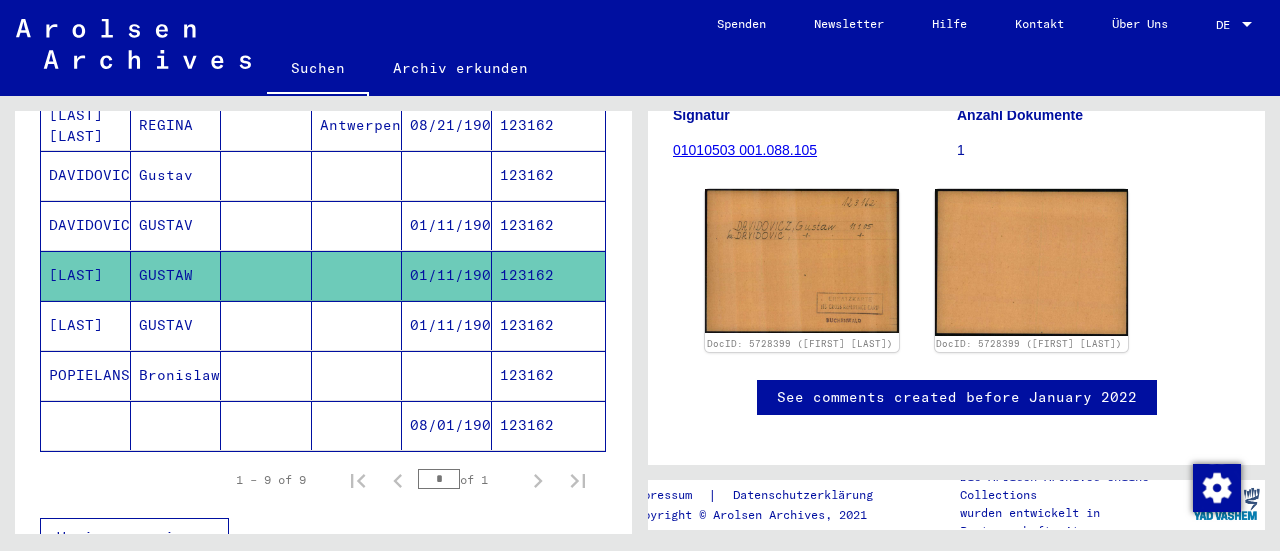 click on "123162" at bounding box center (548, 275) 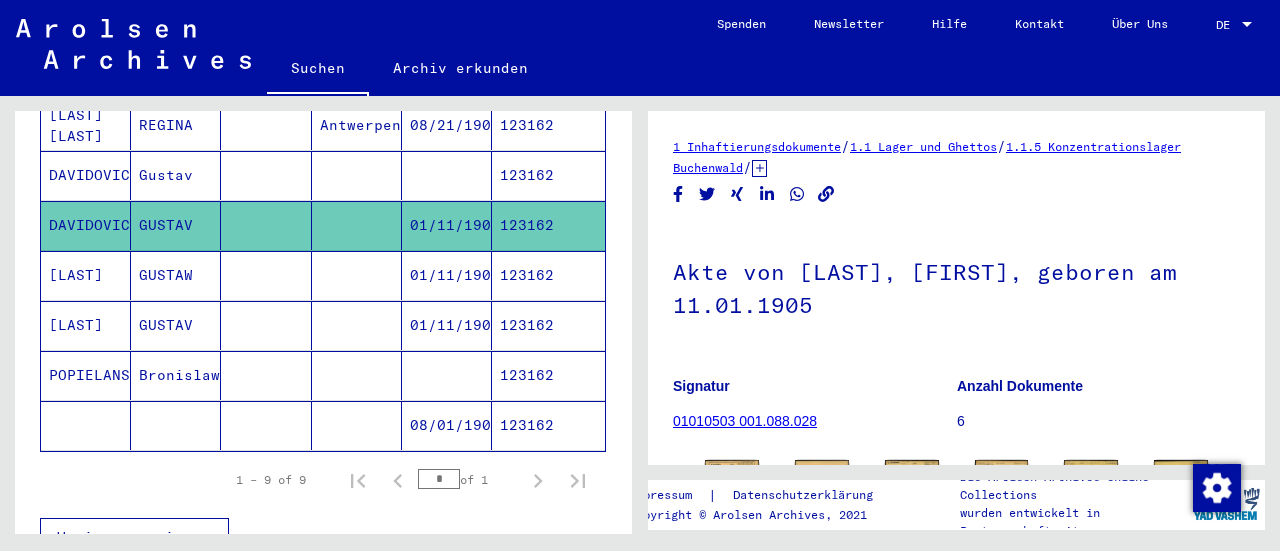 scroll, scrollTop: 248, scrollLeft: 0, axis: vertical 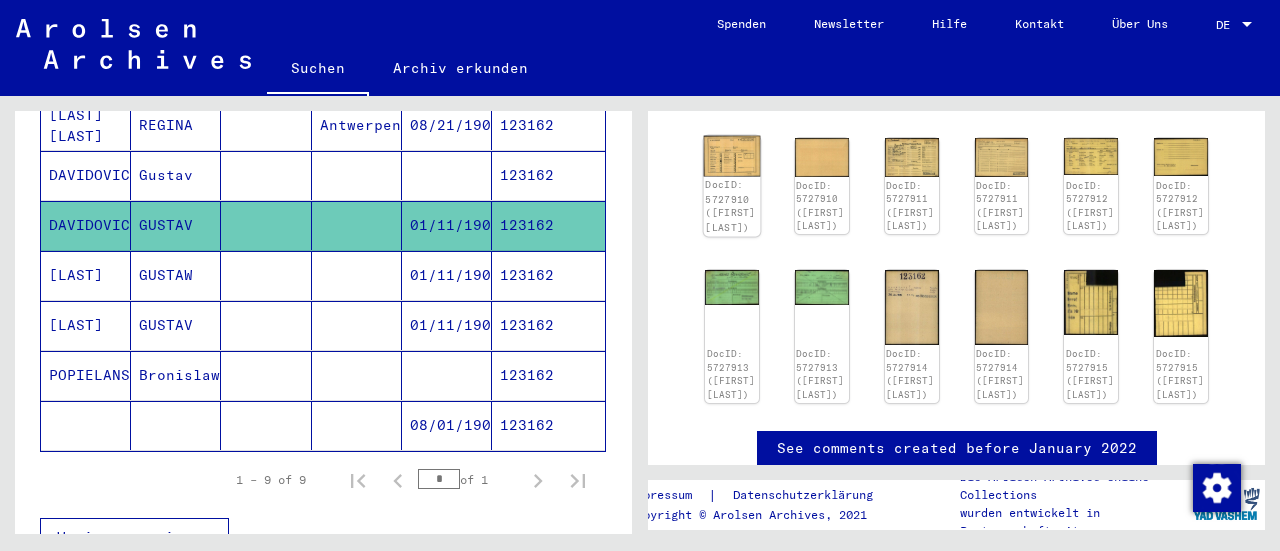 click 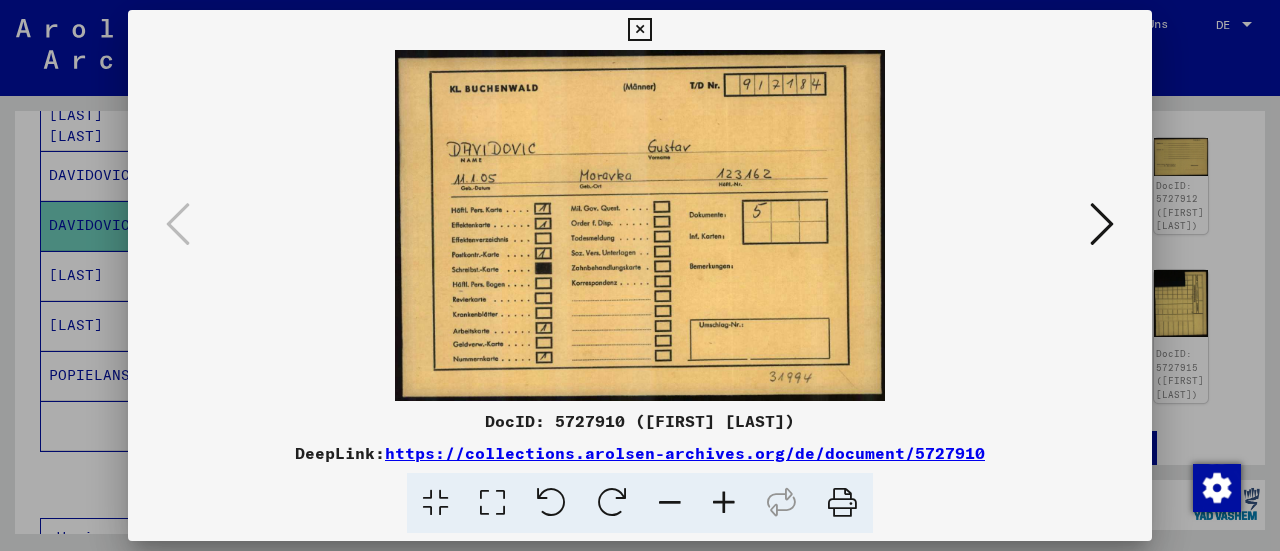 click at bounding box center [1102, 224] 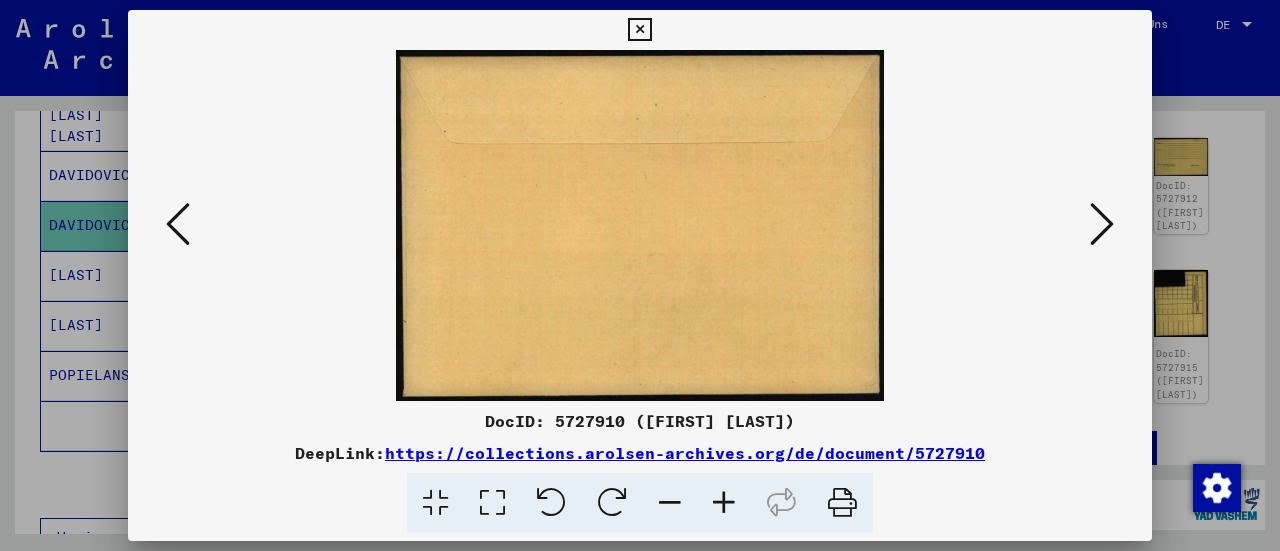 click at bounding box center [1102, 224] 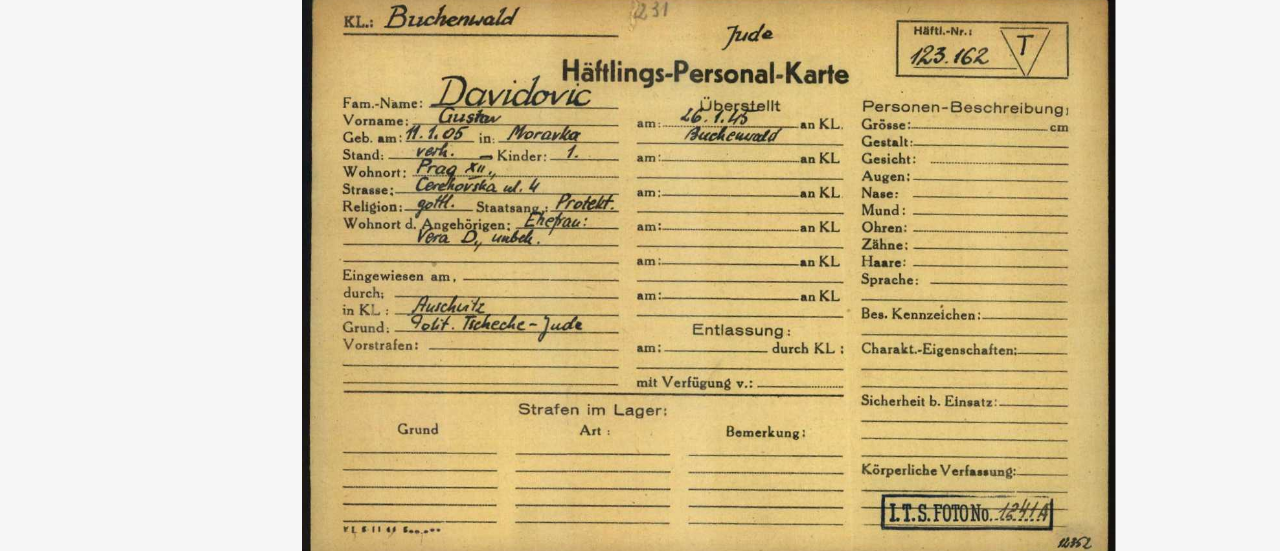 drag, startPoint x: 588, startPoint y: 238, endPoint x: 563, endPoint y: 235, distance: 25.179358 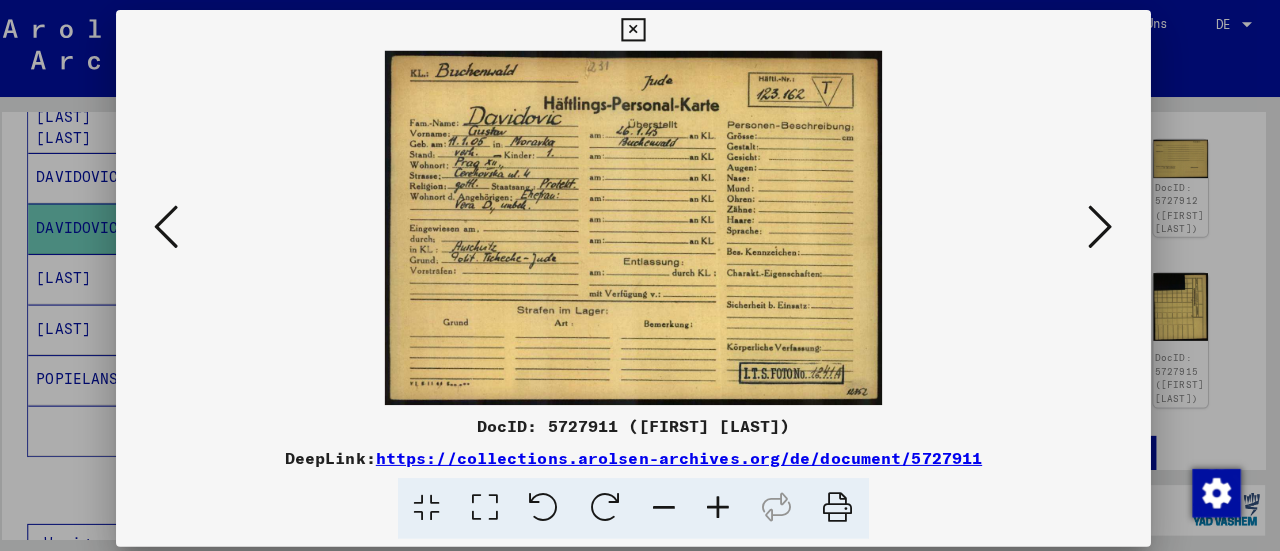 scroll, scrollTop: 0, scrollLeft: 0, axis: both 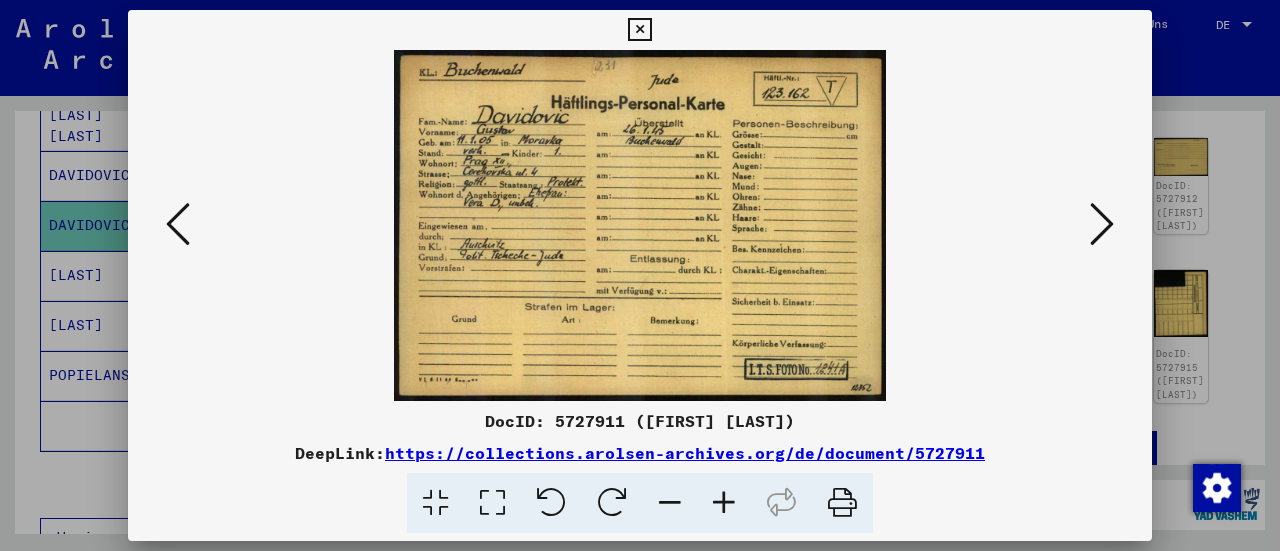 click at bounding box center (1102, 224) 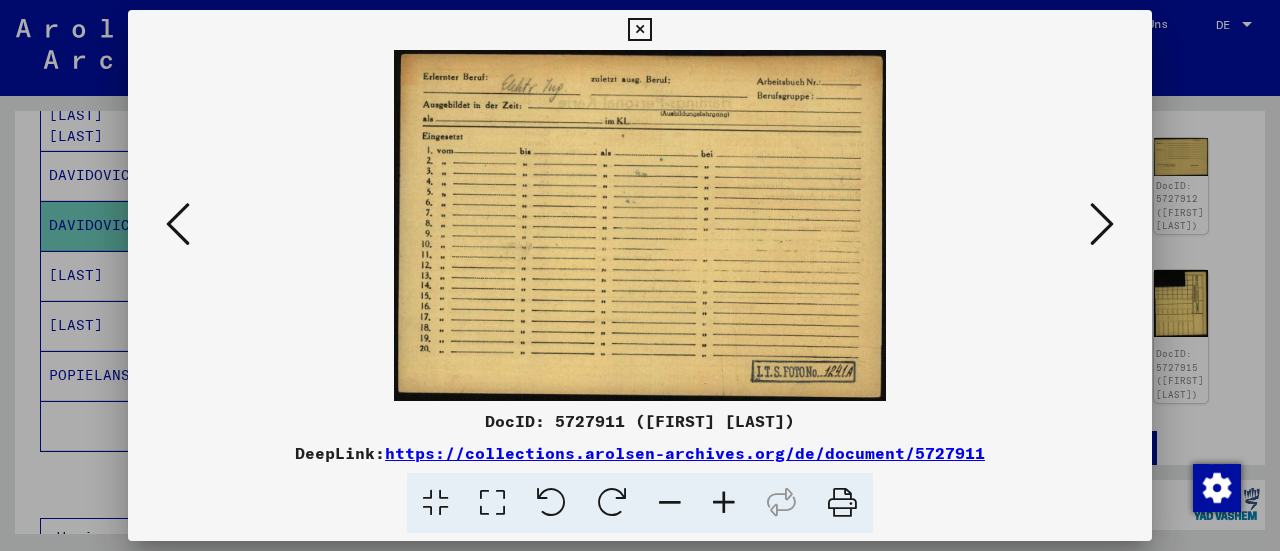 click at bounding box center [1102, 224] 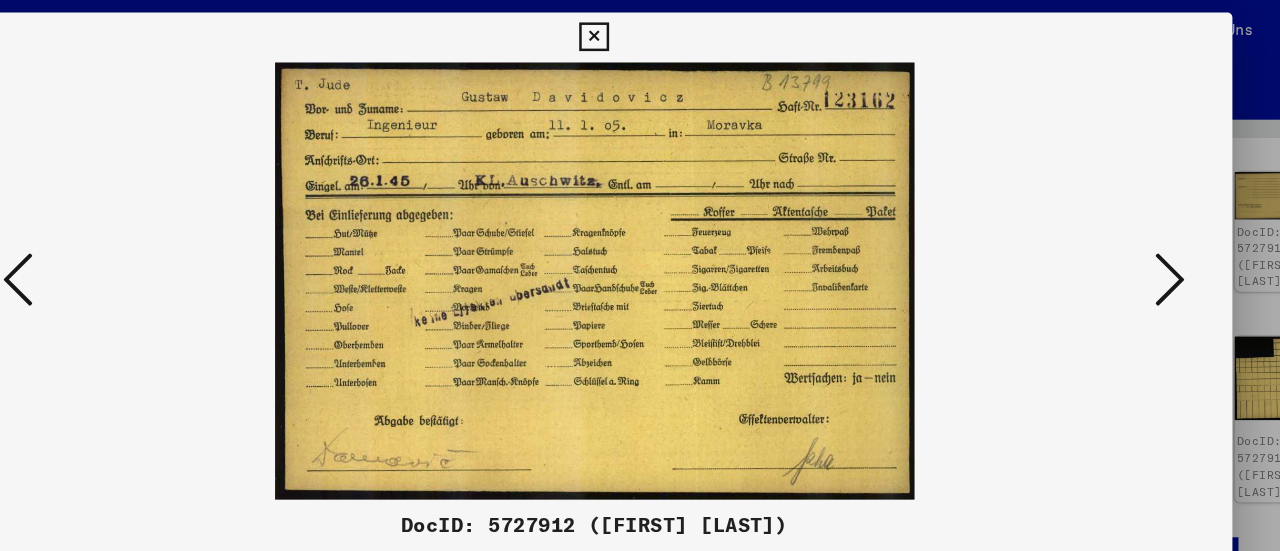 click at bounding box center [1102, 224] 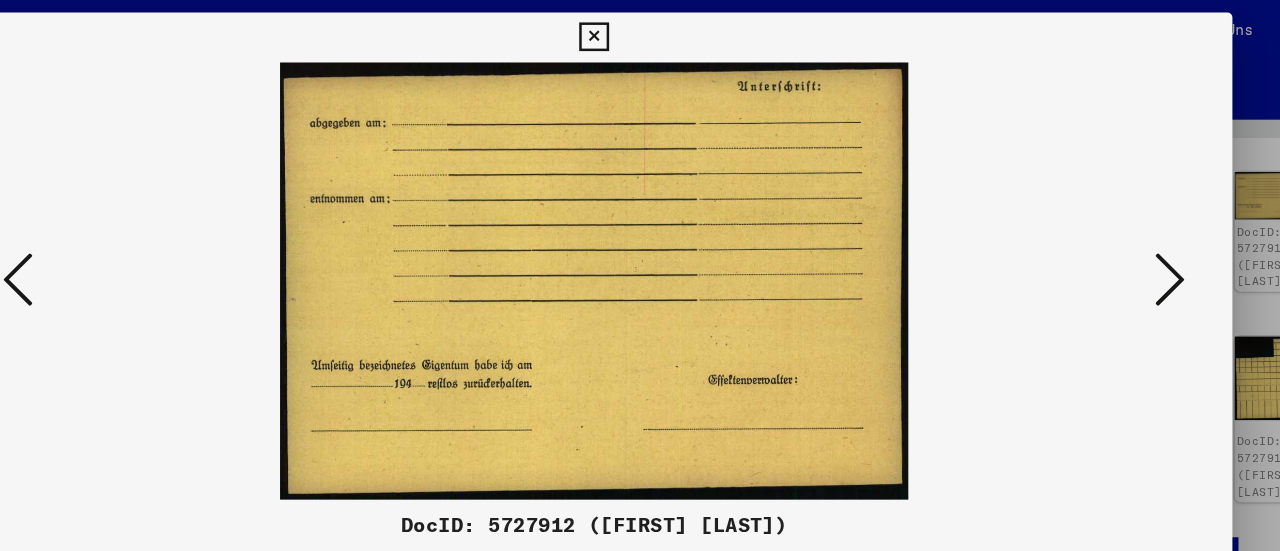 click at bounding box center (1102, 224) 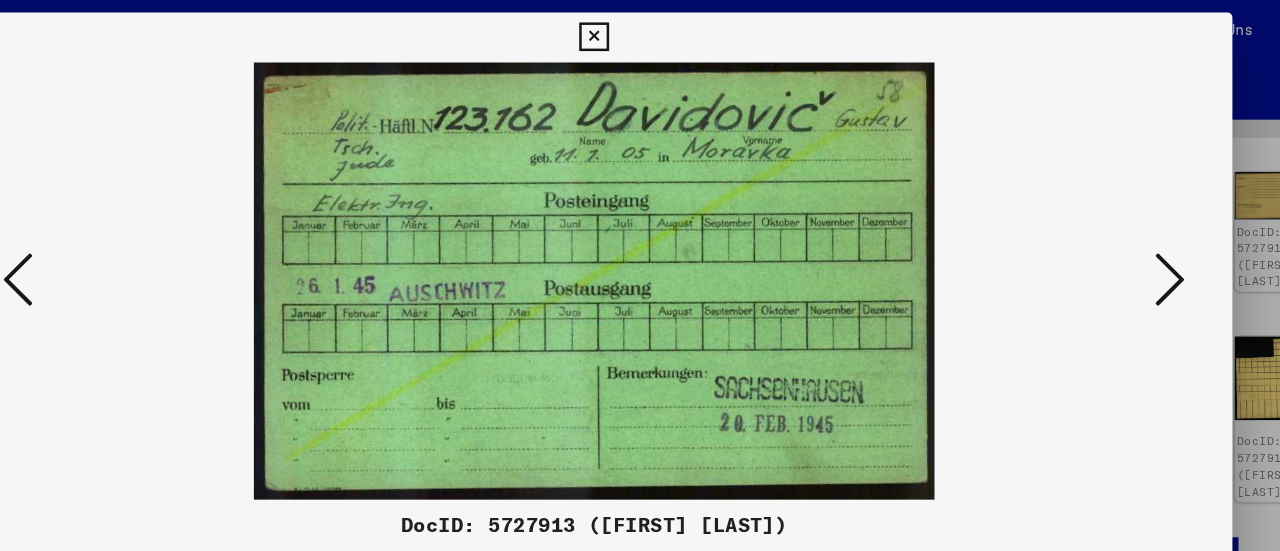 click at bounding box center [1102, 224] 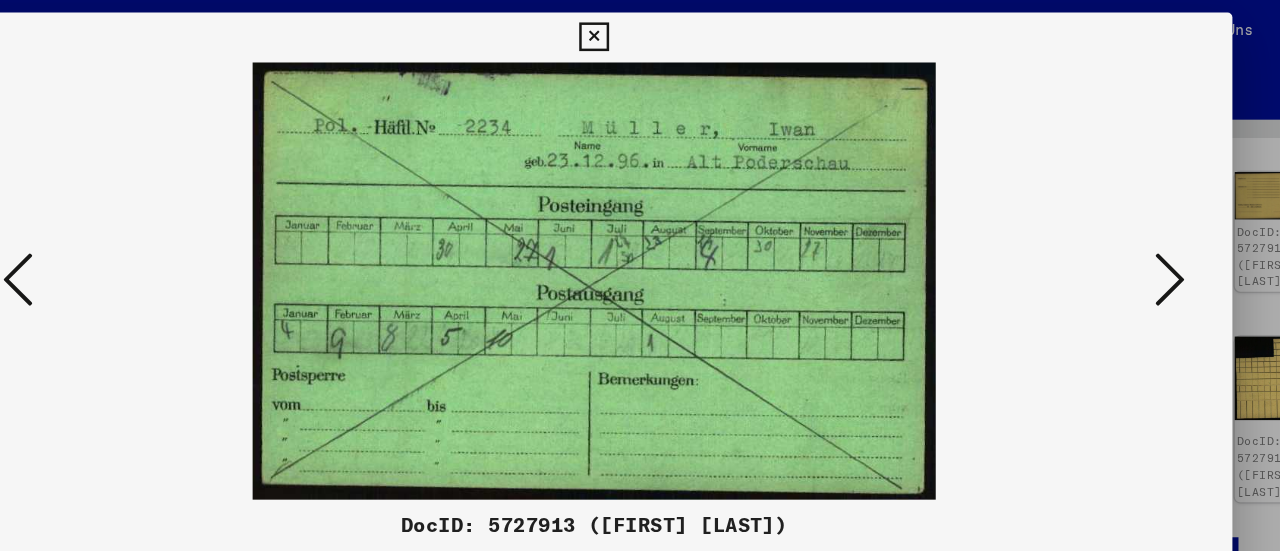 click at bounding box center [1102, 224] 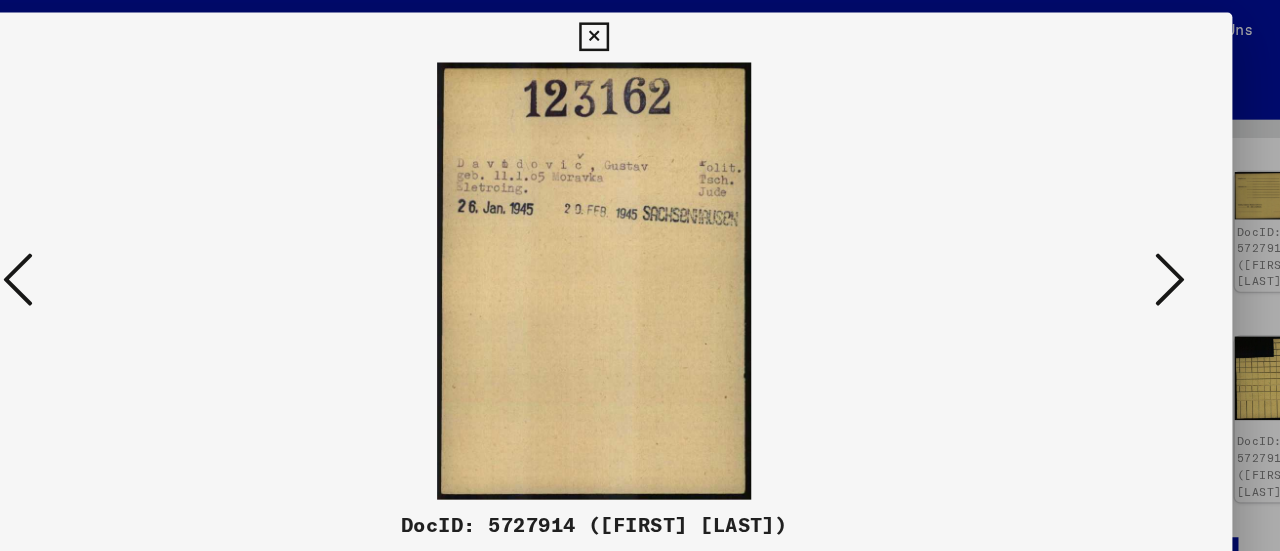 click at bounding box center [1102, 224] 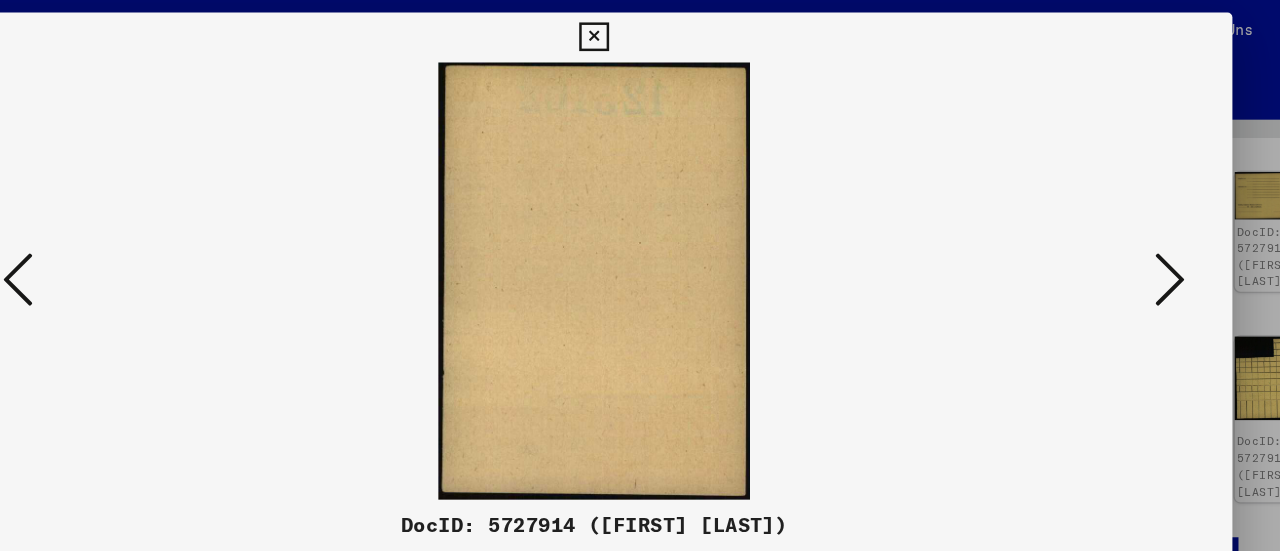 click at bounding box center [1102, 224] 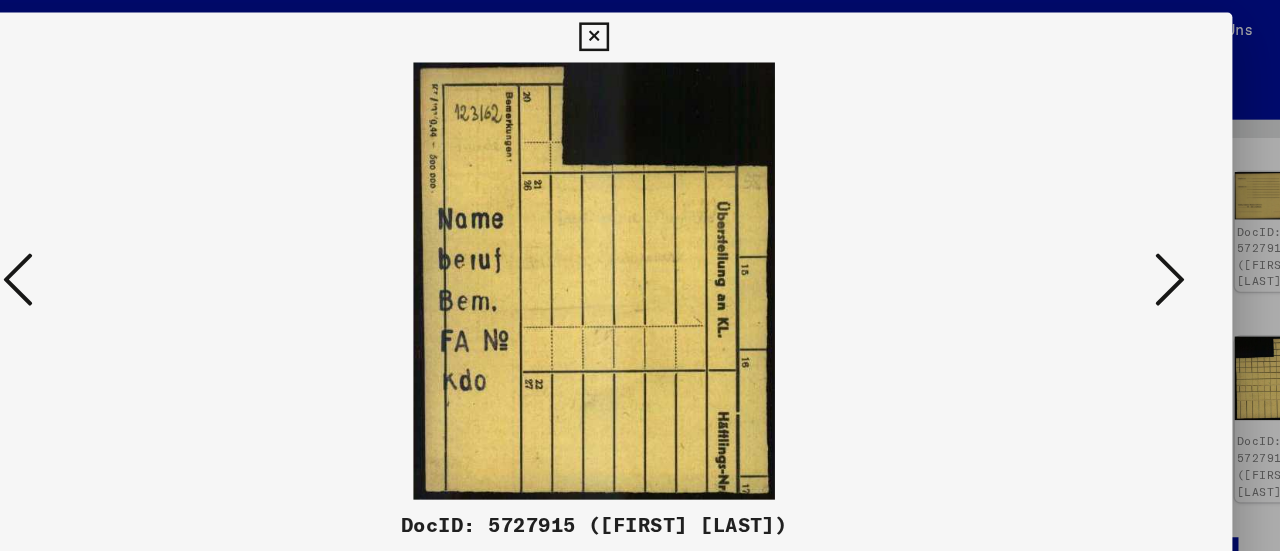 click at bounding box center [1102, 224] 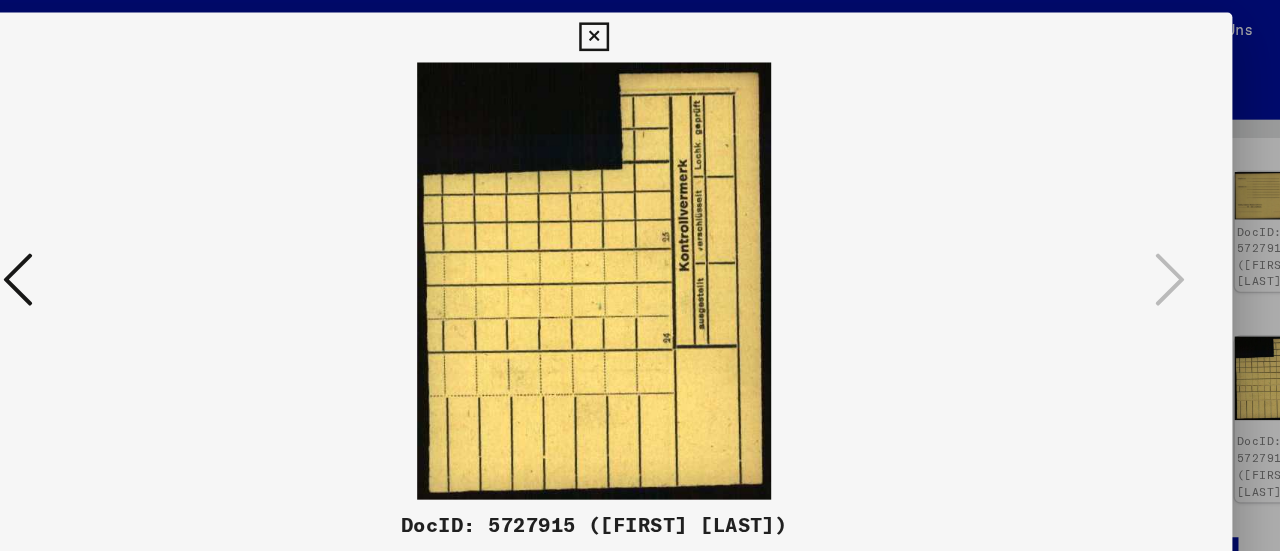 click at bounding box center [639, 30] 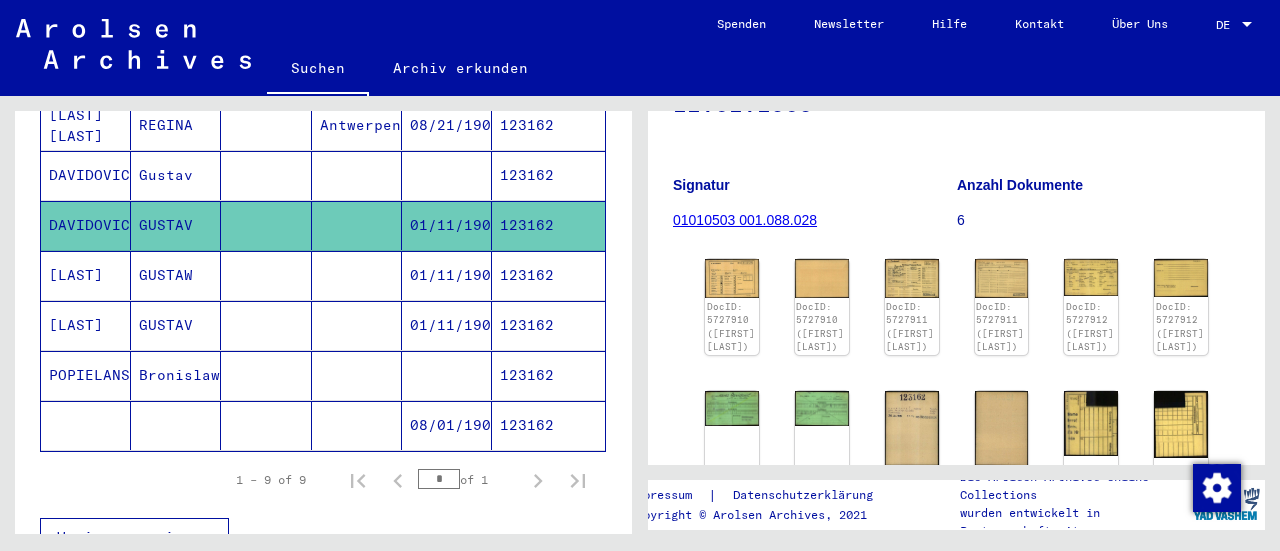 scroll, scrollTop: 282, scrollLeft: 0, axis: vertical 